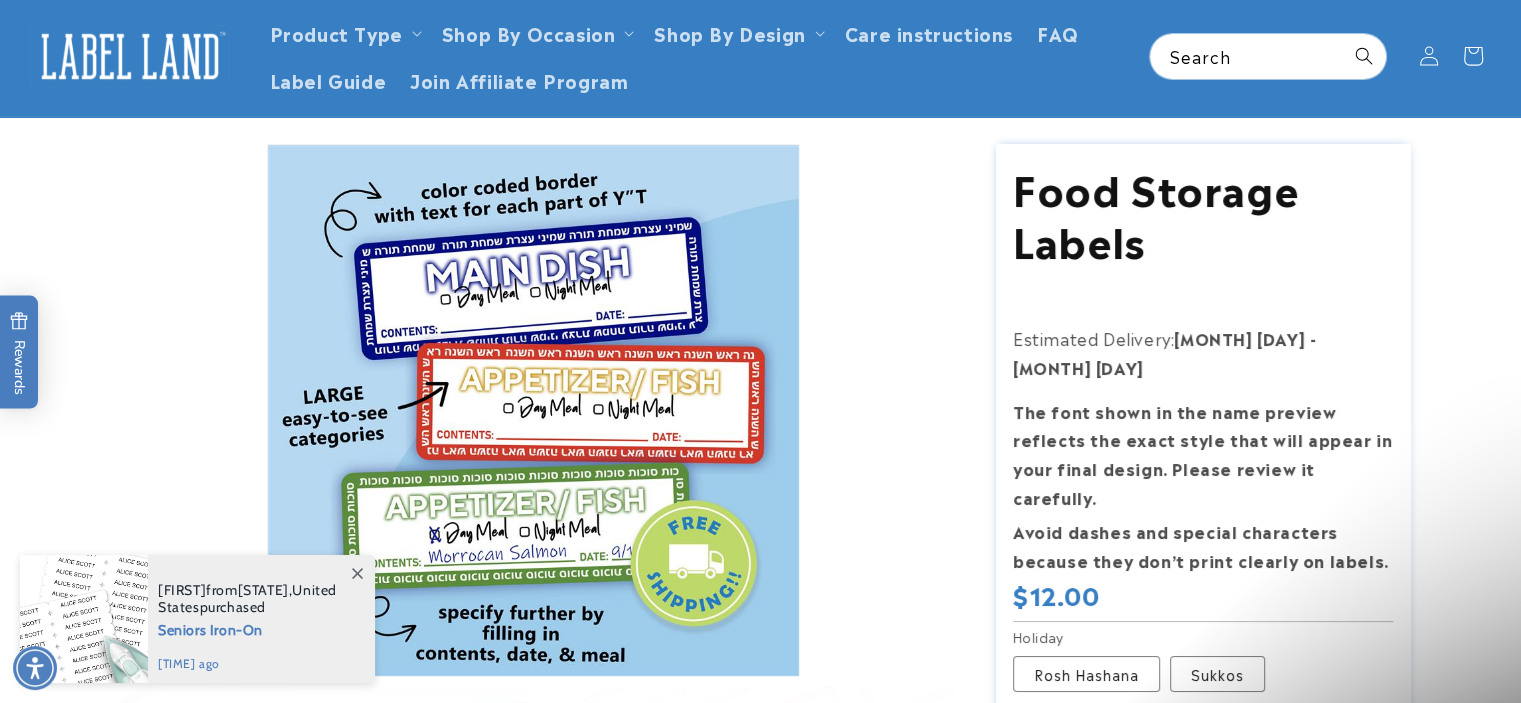 scroll, scrollTop: 200, scrollLeft: 0, axis: vertical 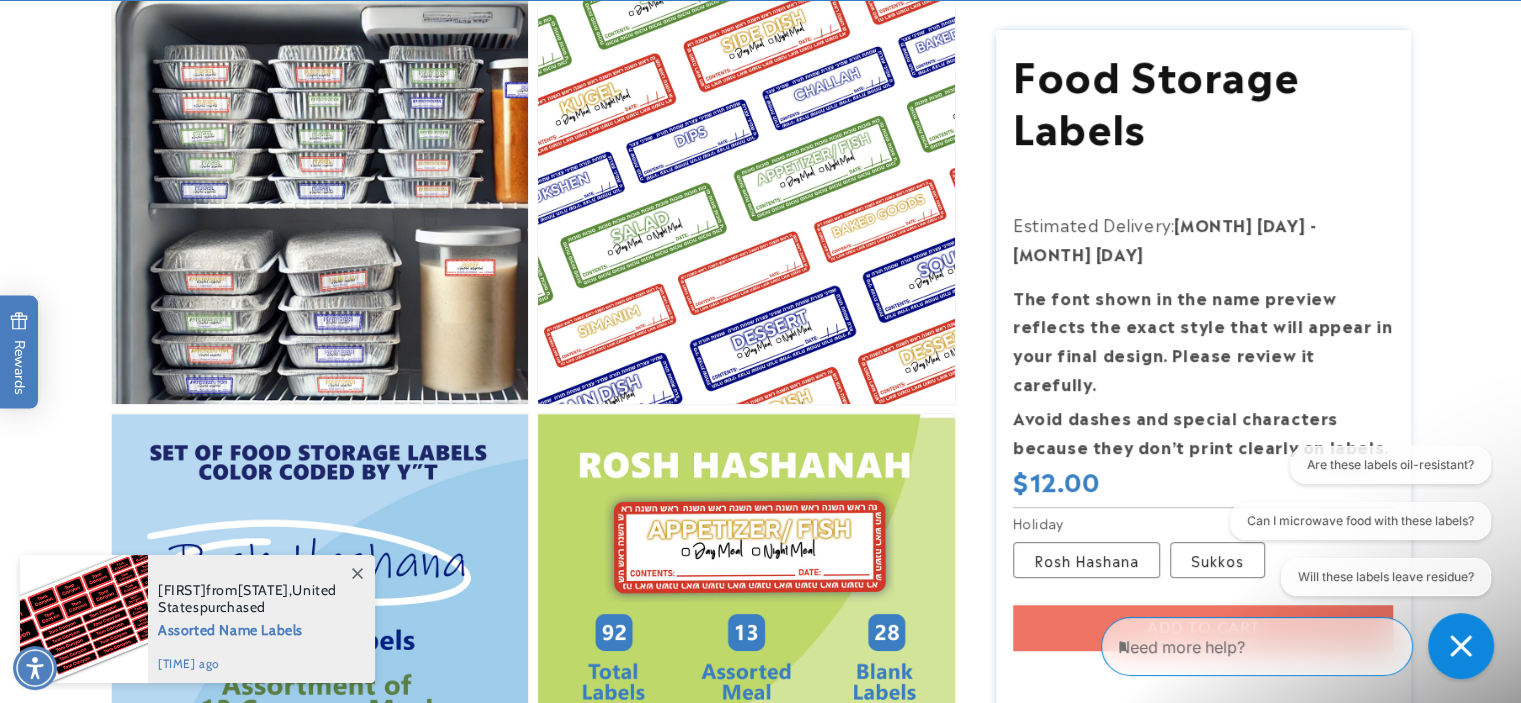 click at bounding box center [1461, 646] 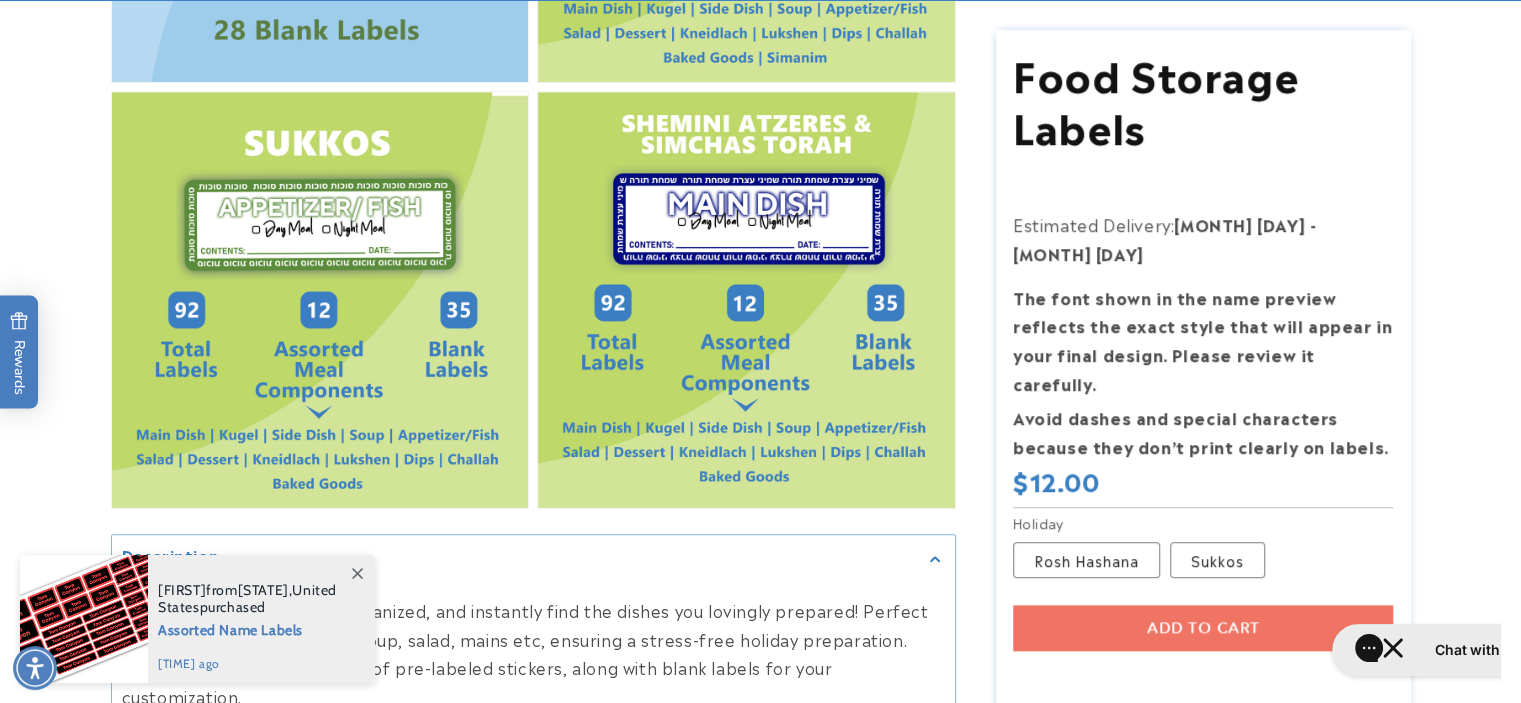 scroll, scrollTop: 1800, scrollLeft: 0, axis: vertical 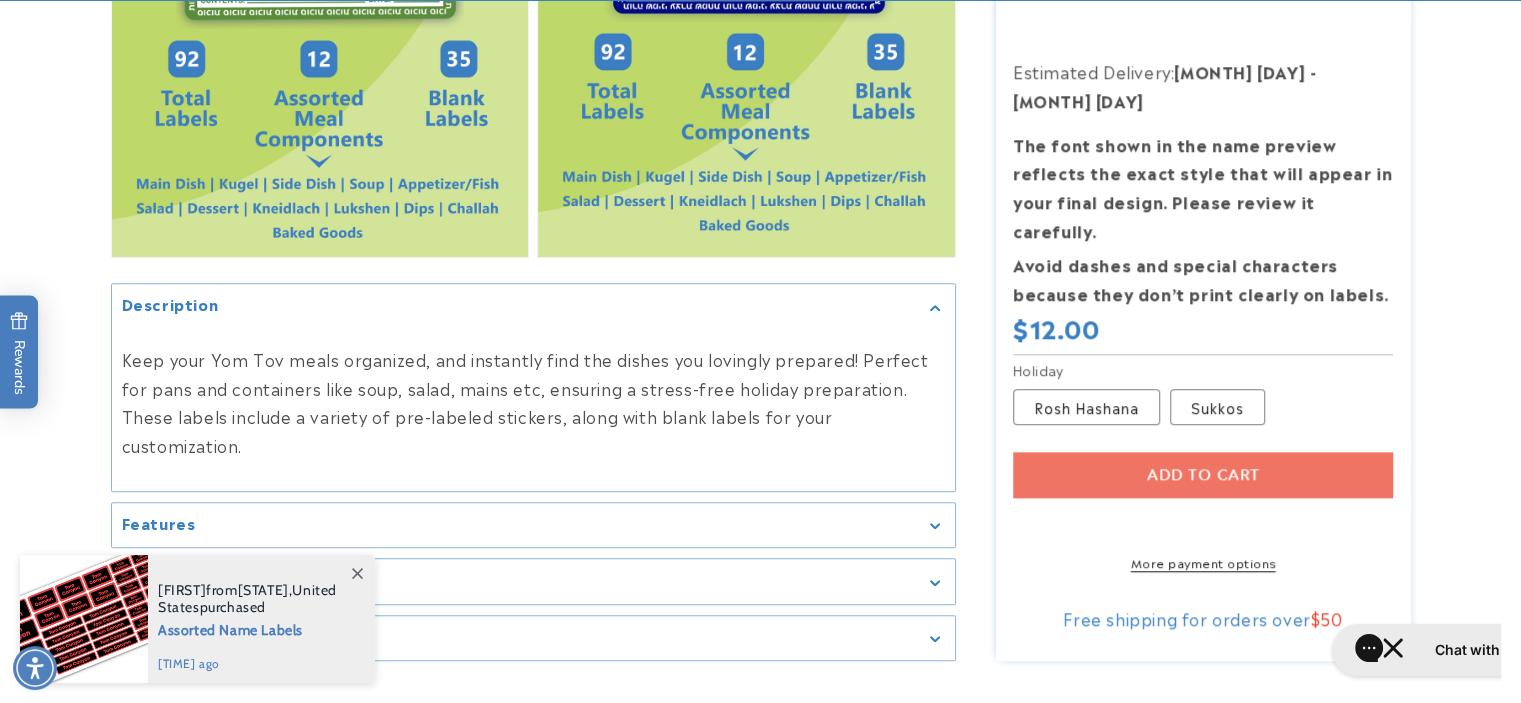 click on "Add to cart
More payment options    This item is a recurring or deferred purchase. By continuing, I agree to the  cancellation policy  and authorize you to charge my payment method at the prices, frequency and dates listed on this page until my order is fulfilled or I cancel, if permitted." at bounding box center [1203, 511] 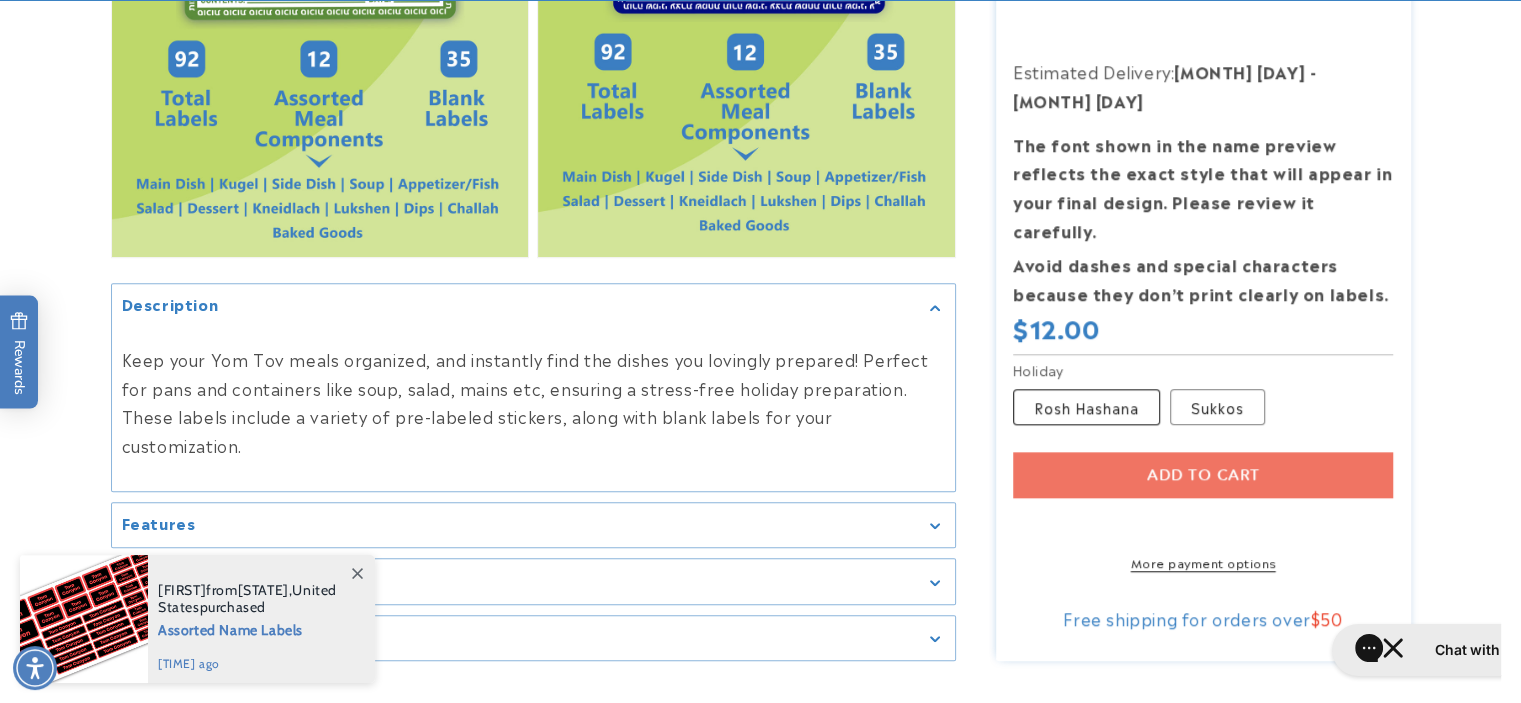click on "Rosh Hashana Variant sold out or unavailable" at bounding box center [1086, 407] 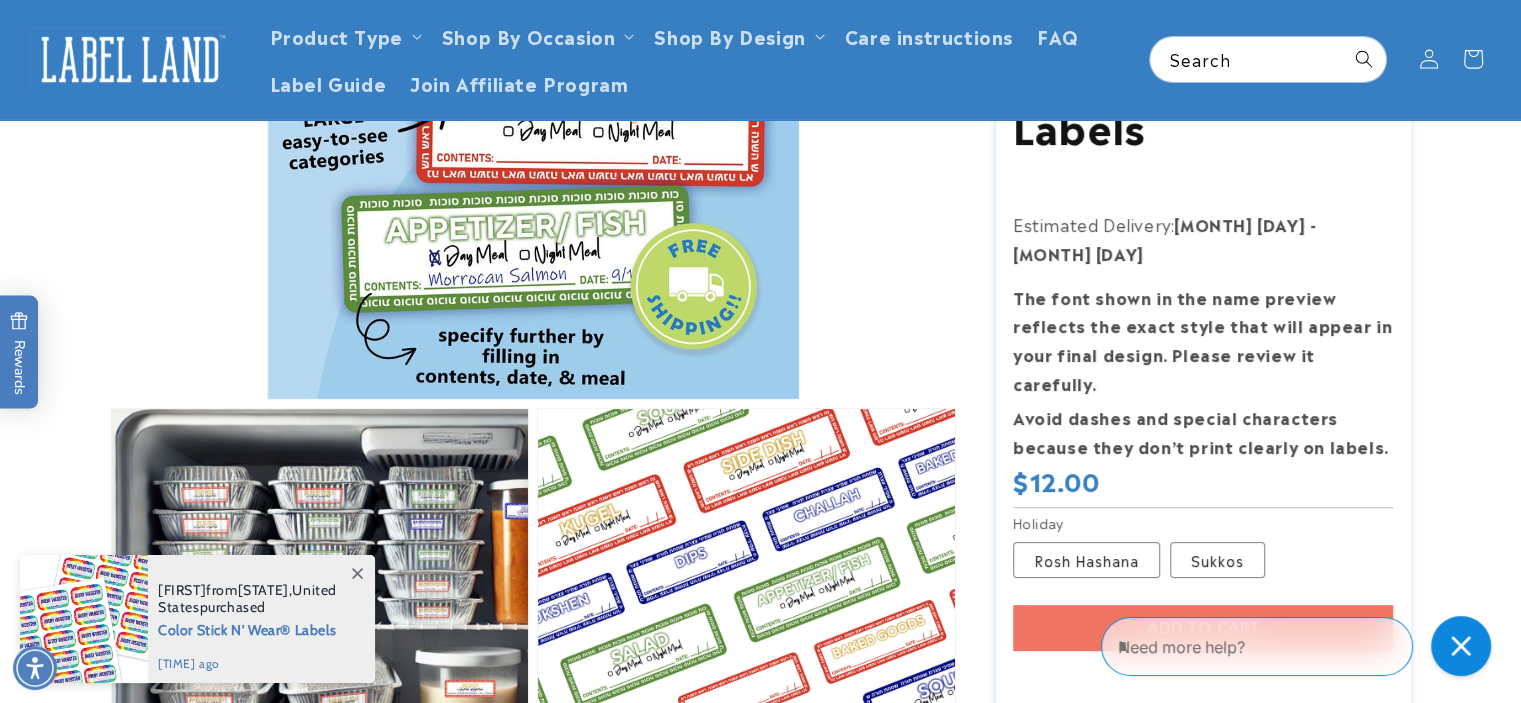 scroll, scrollTop: 0, scrollLeft: 0, axis: both 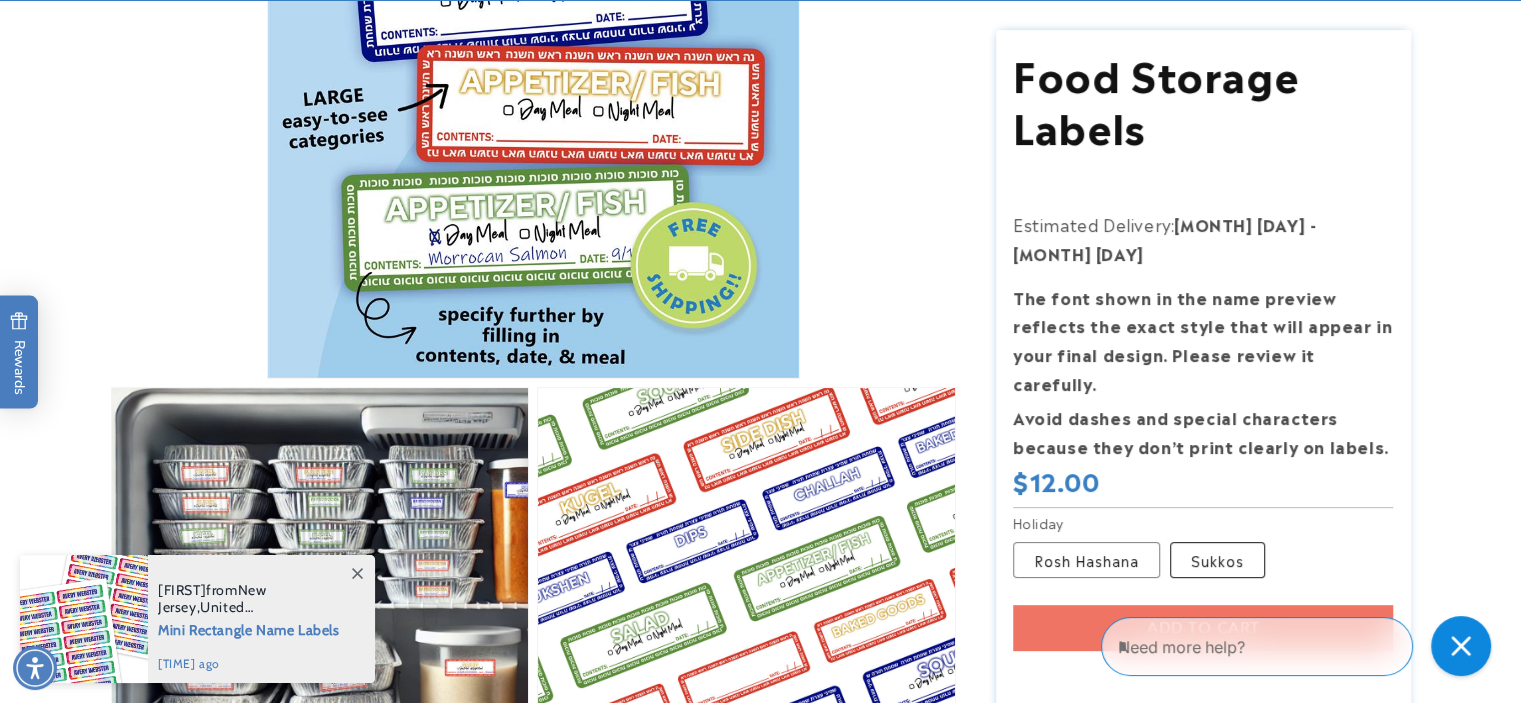 click on "Sukkos Variant sold out or unavailable" at bounding box center [1217, 560] 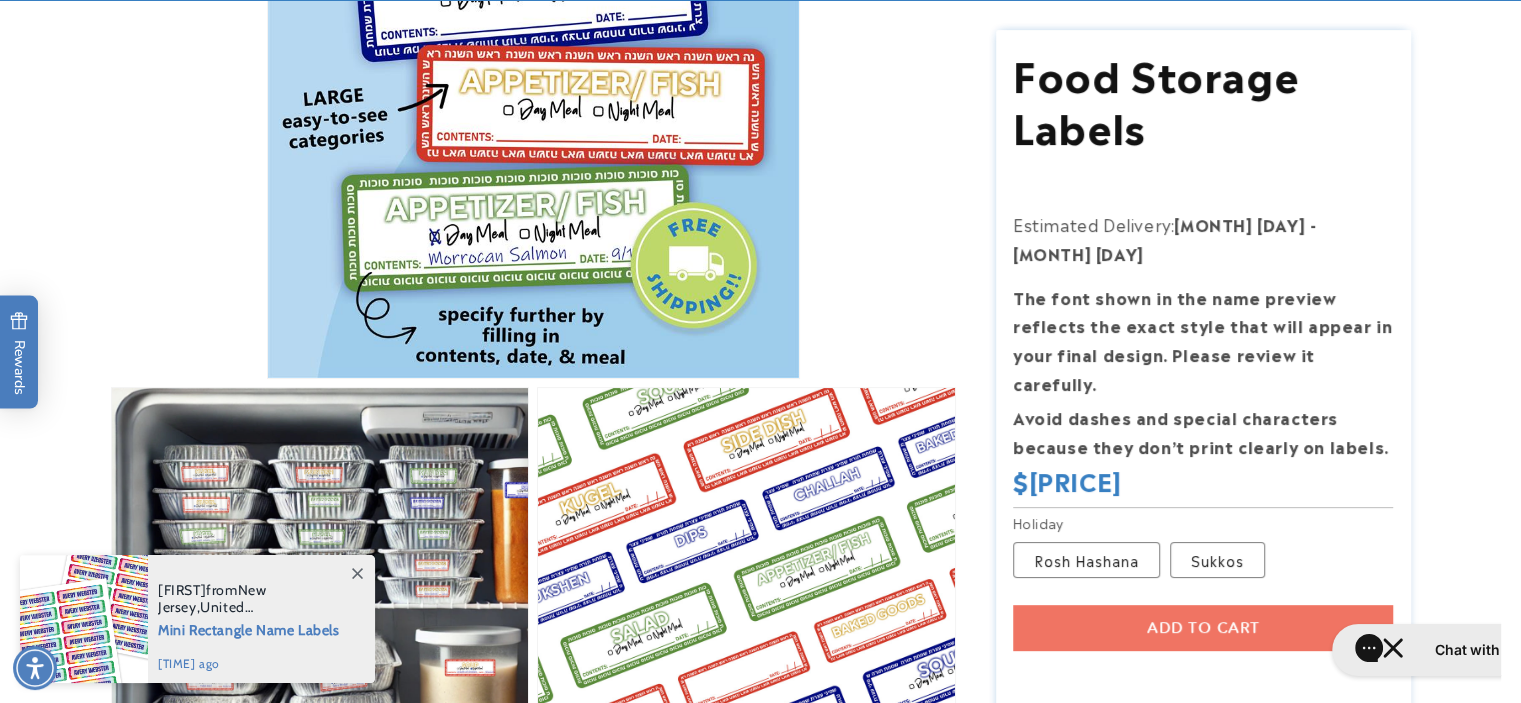 click on "Add to cart
More payment options    This item is a recurring or deferred purchase. By continuing, I agree to the  cancellation policy  and authorize you to charge my payment method at the prices, frequency and dates listed on this page until my order is fulfilled or I cancel, if permitted." at bounding box center [1203, 664] 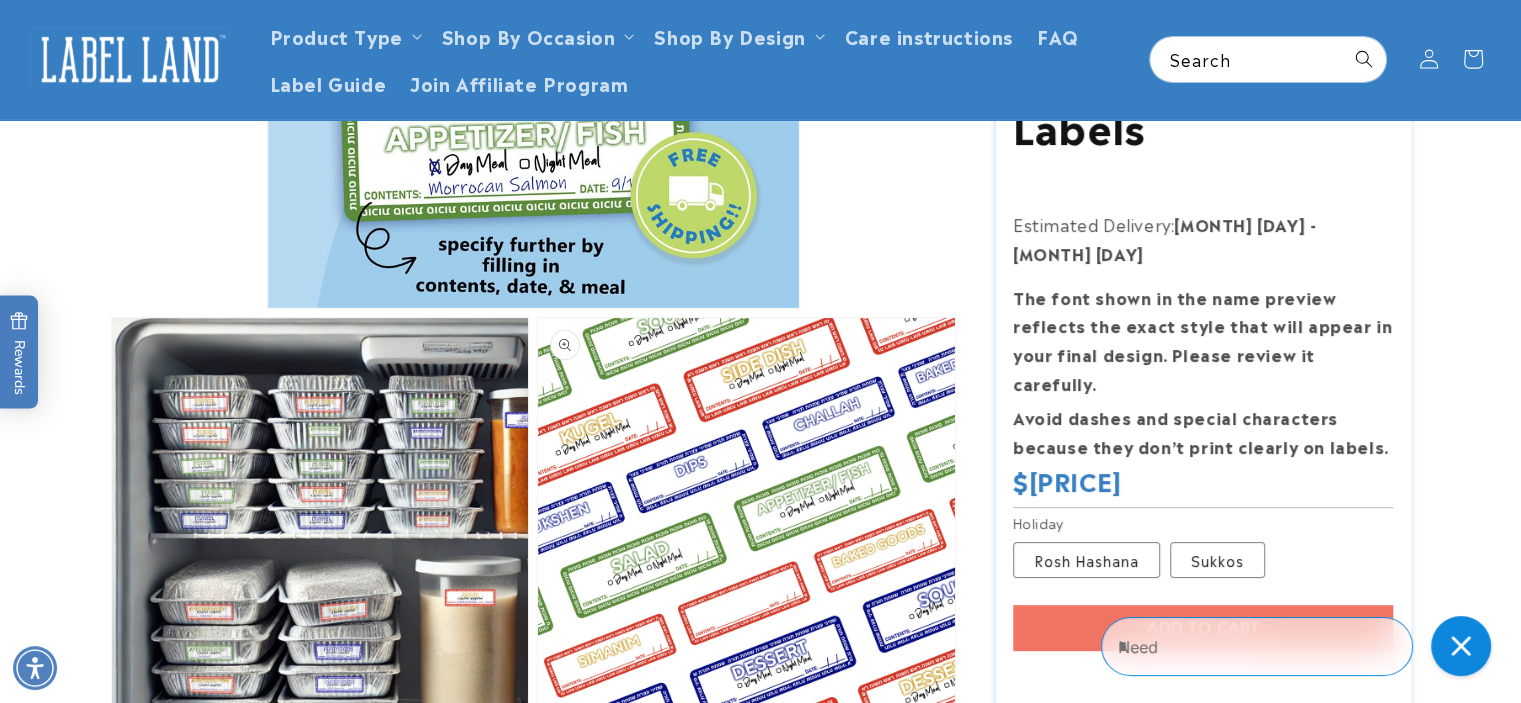 scroll, scrollTop: 200, scrollLeft: 0, axis: vertical 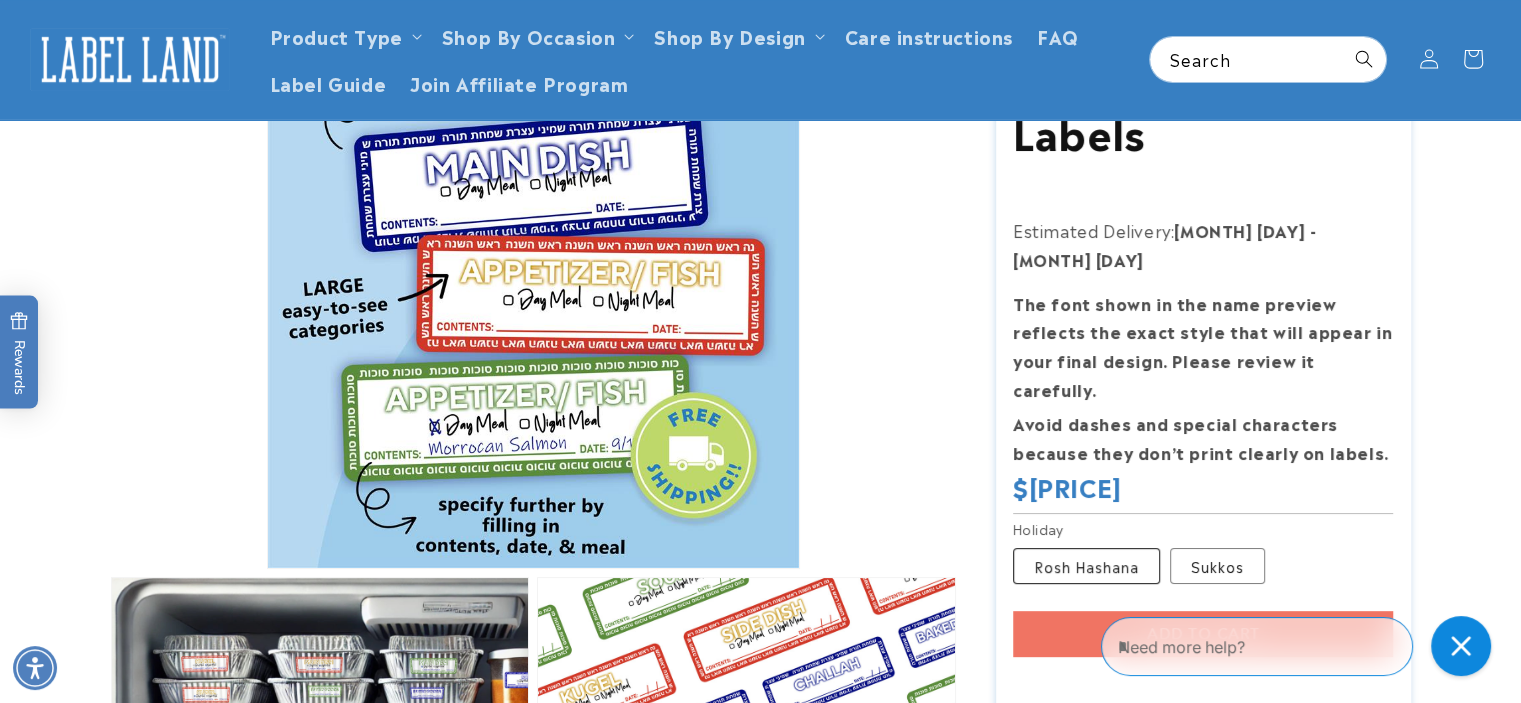 click on "Rosh Hashana Variant sold out or unavailable" at bounding box center [1086, 566] 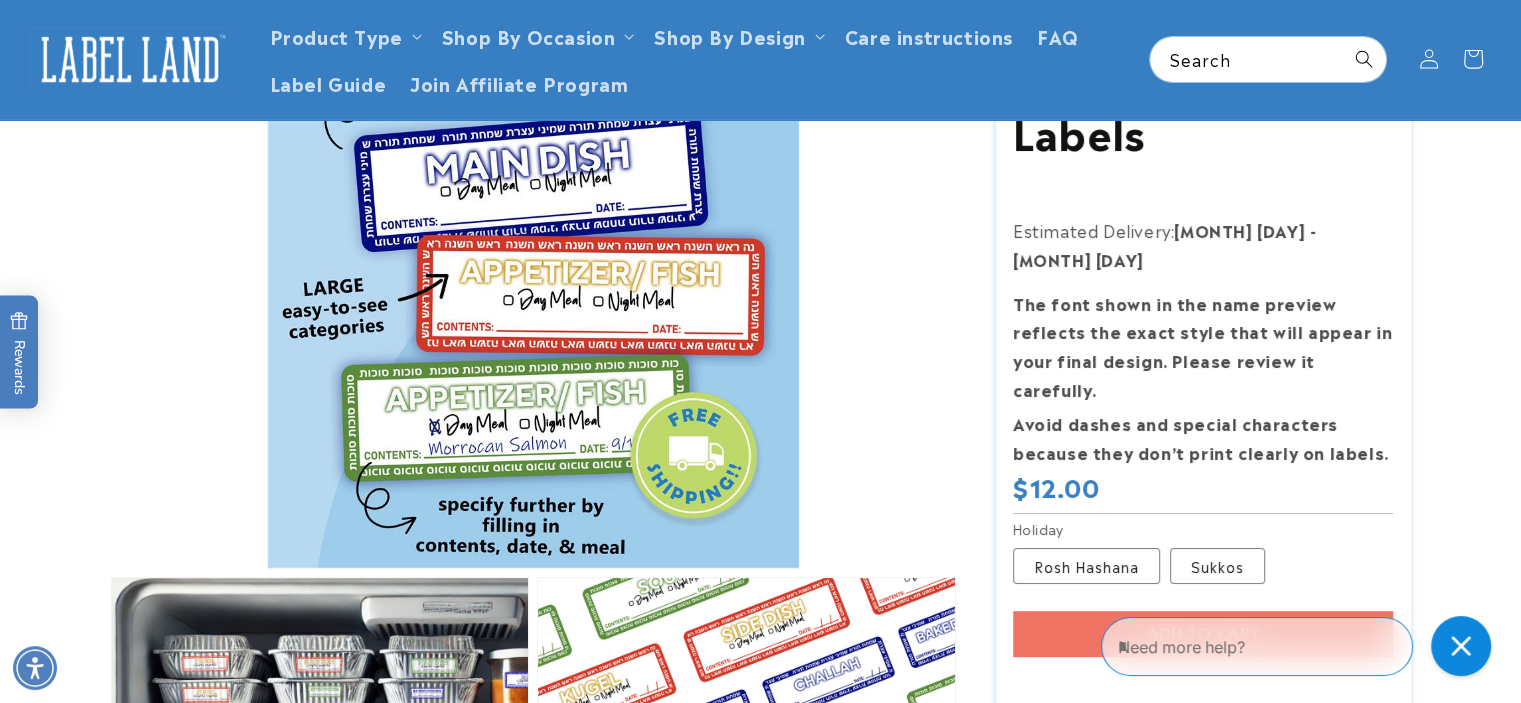 click on "Add to cart
More payment options    This item is a recurring or deferred purchase. By continuing, I agree to the  cancellation policy  and authorize you to charge my payment method at the prices, frequency and dates listed on this page until my order is fulfilled or I cancel, if permitted." at bounding box center [1203, 670] 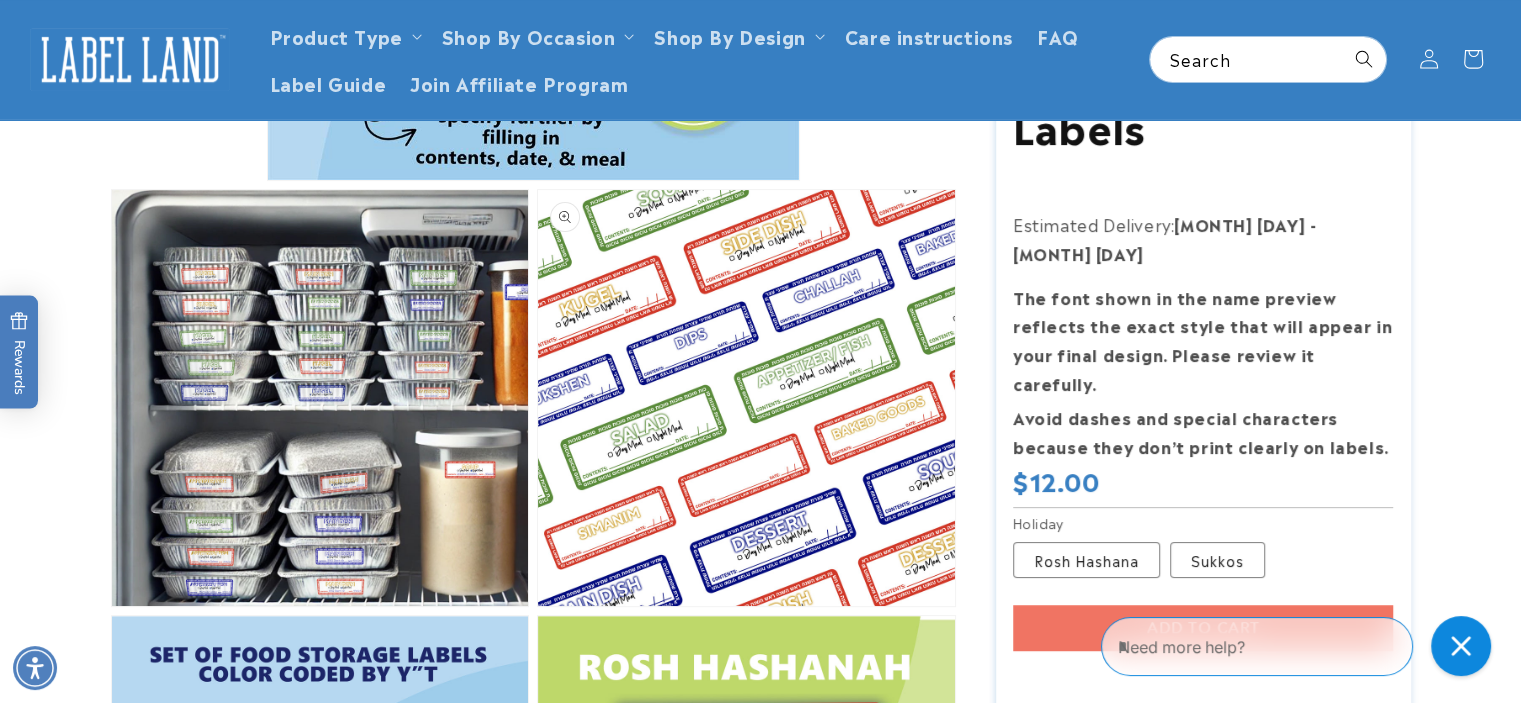 scroll, scrollTop: 200, scrollLeft: 0, axis: vertical 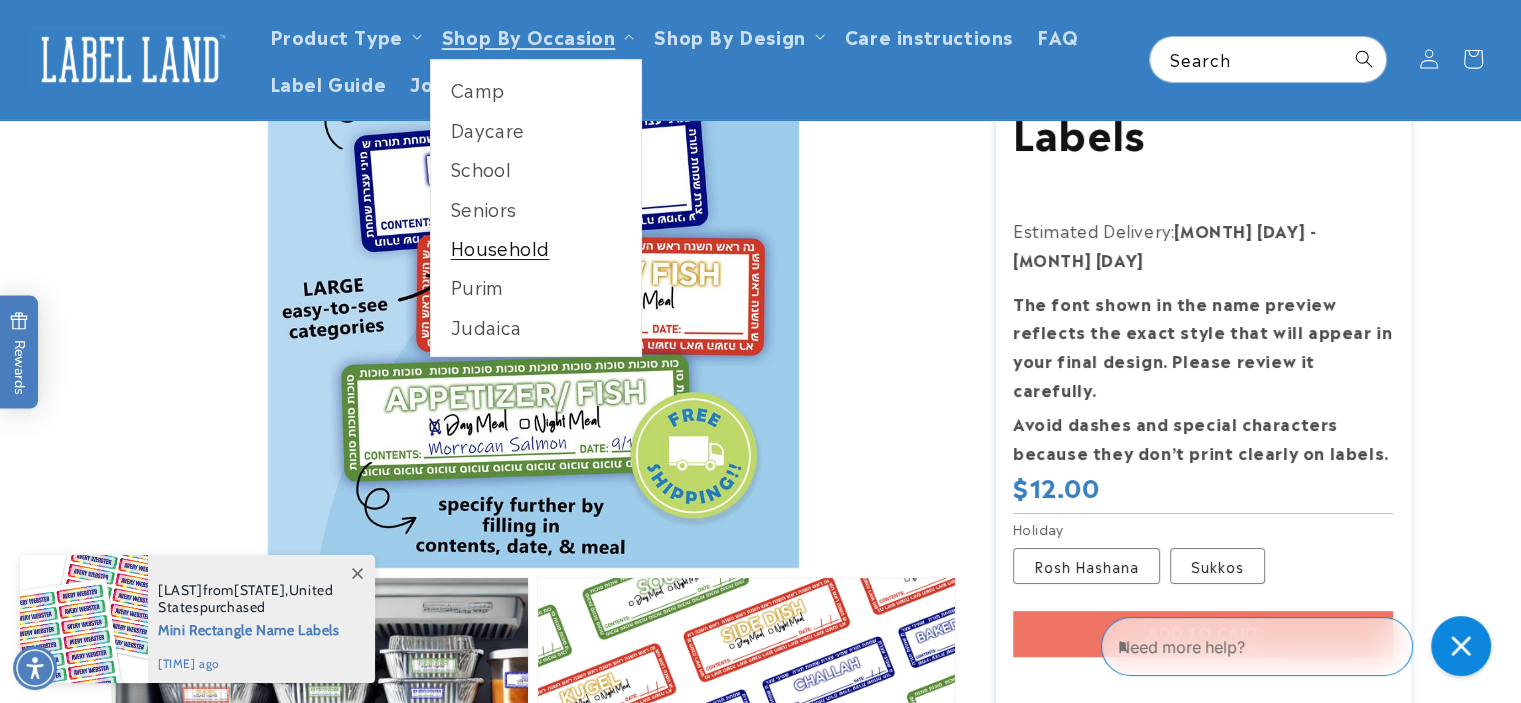 click on "Household" at bounding box center (536, 247) 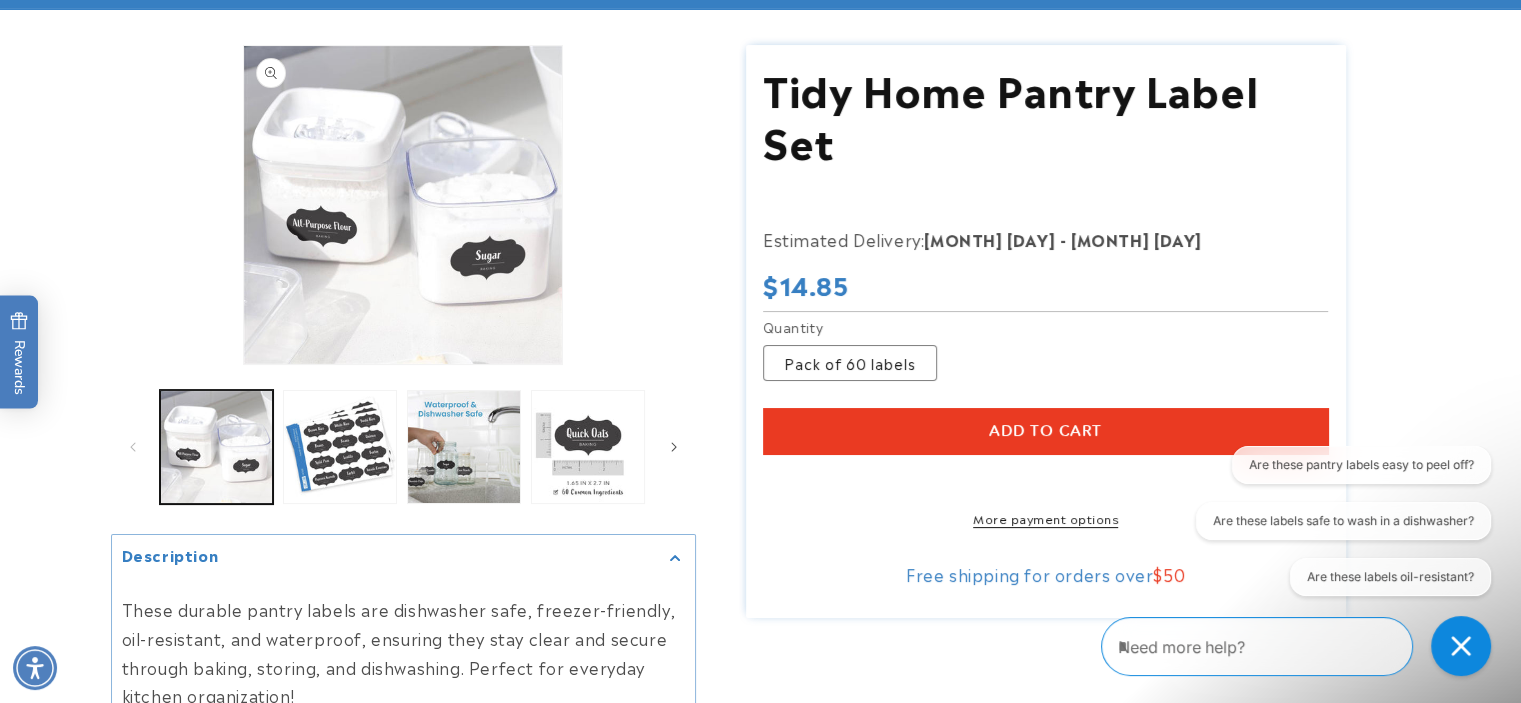 scroll, scrollTop: 0, scrollLeft: 0, axis: both 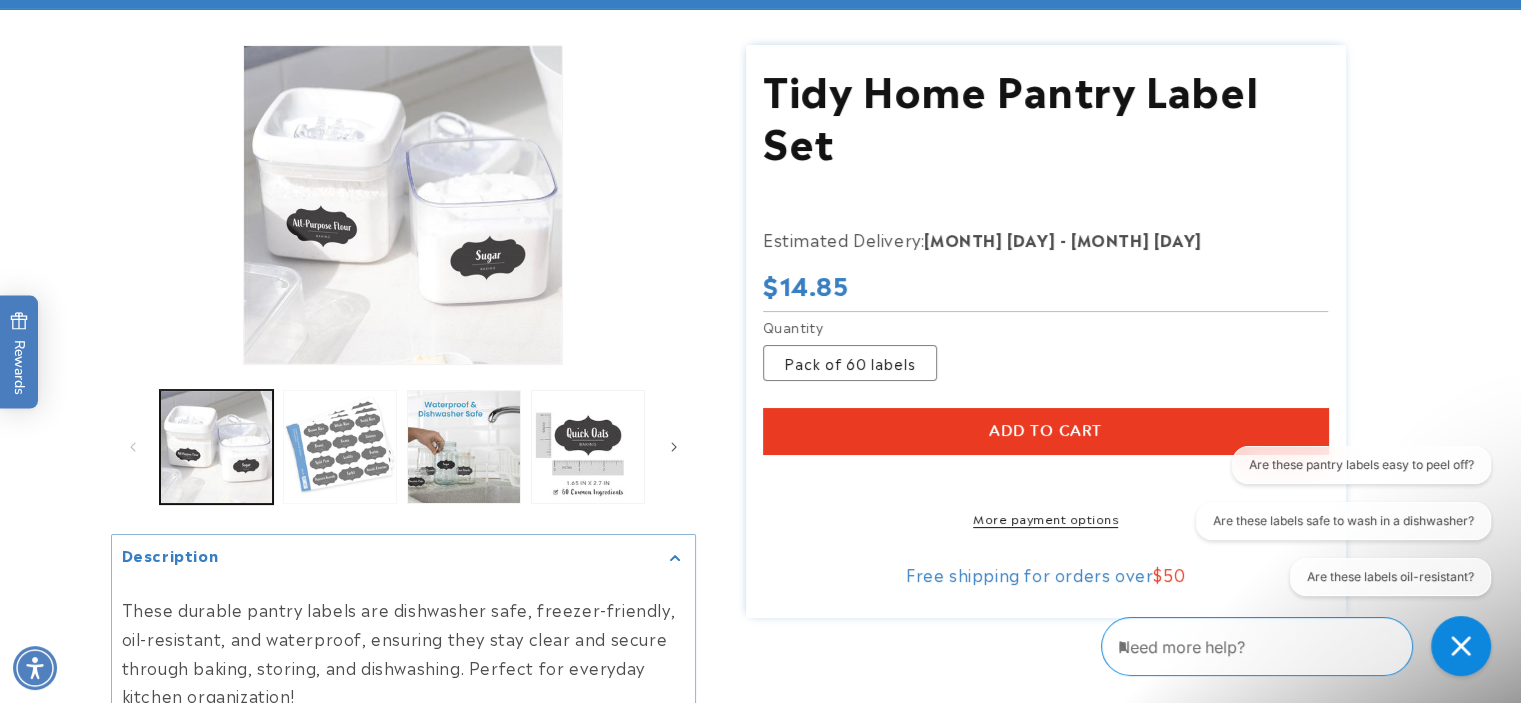click at bounding box center (340, 447) 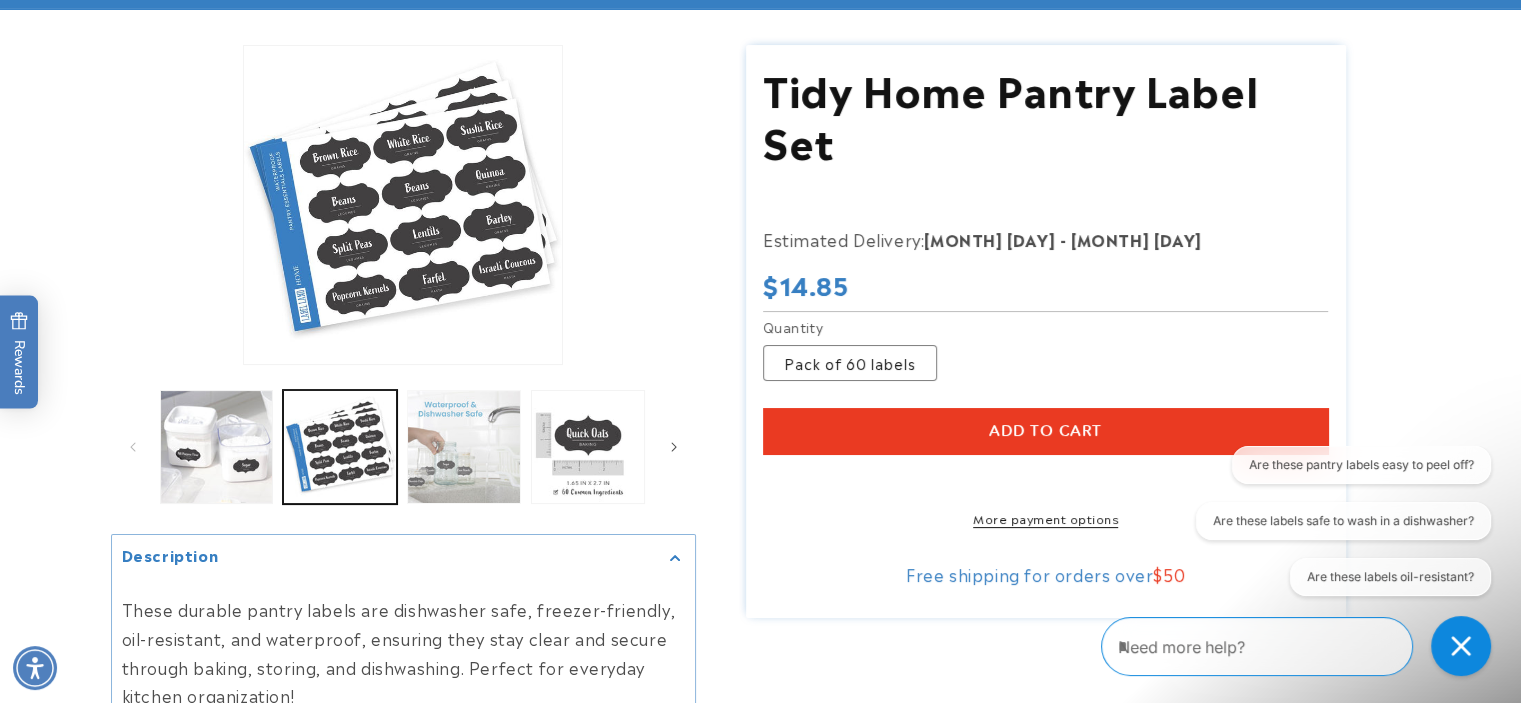 click at bounding box center [464, 447] 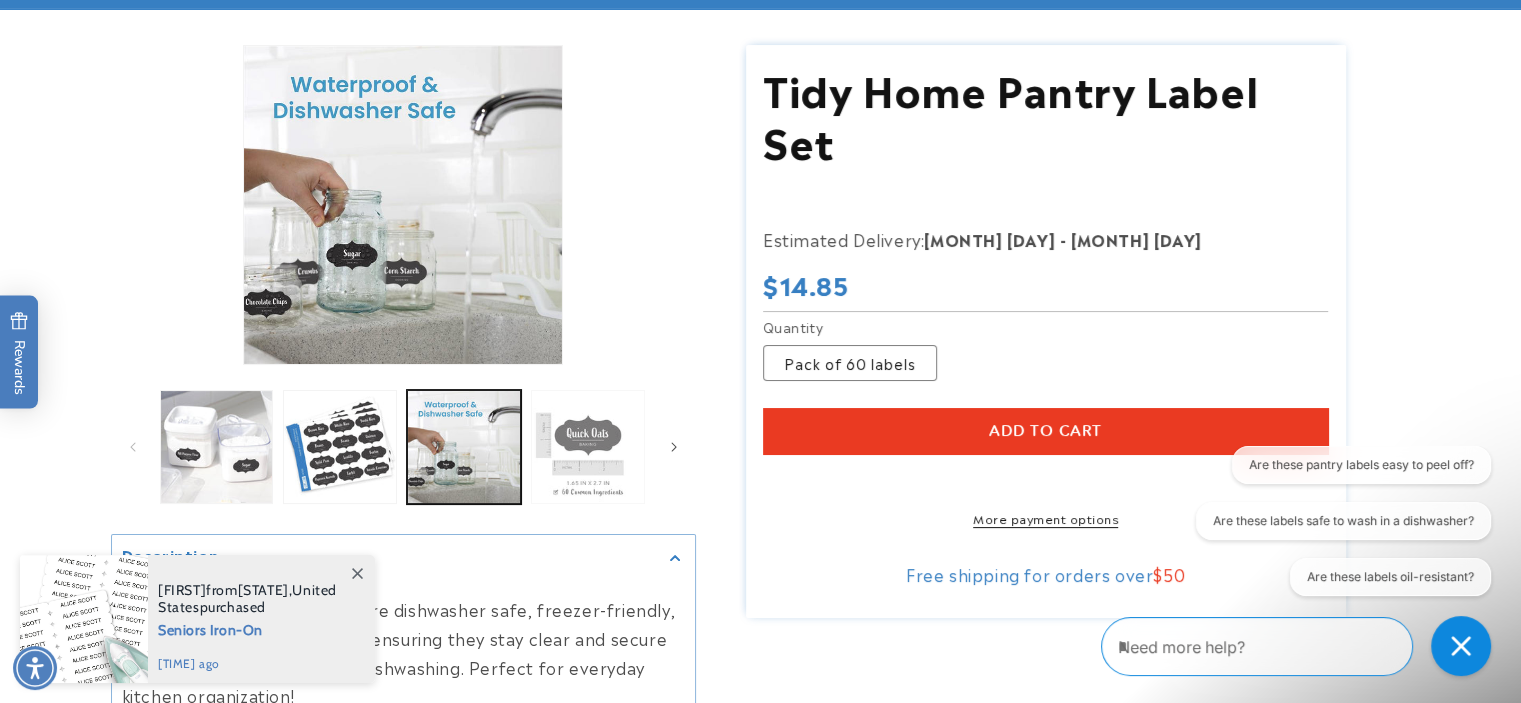 click at bounding box center (588, 447) 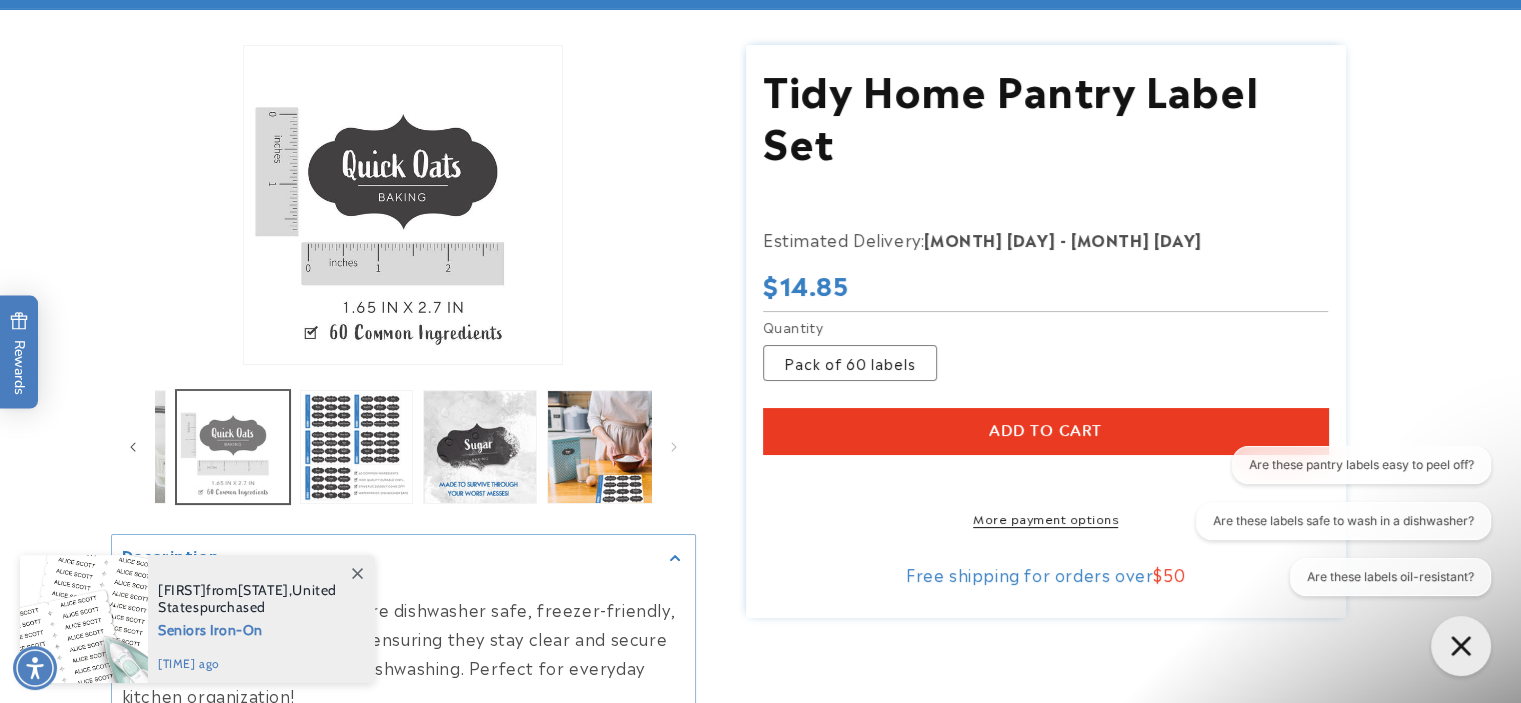scroll, scrollTop: 0, scrollLeft: 369, axis: horizontal 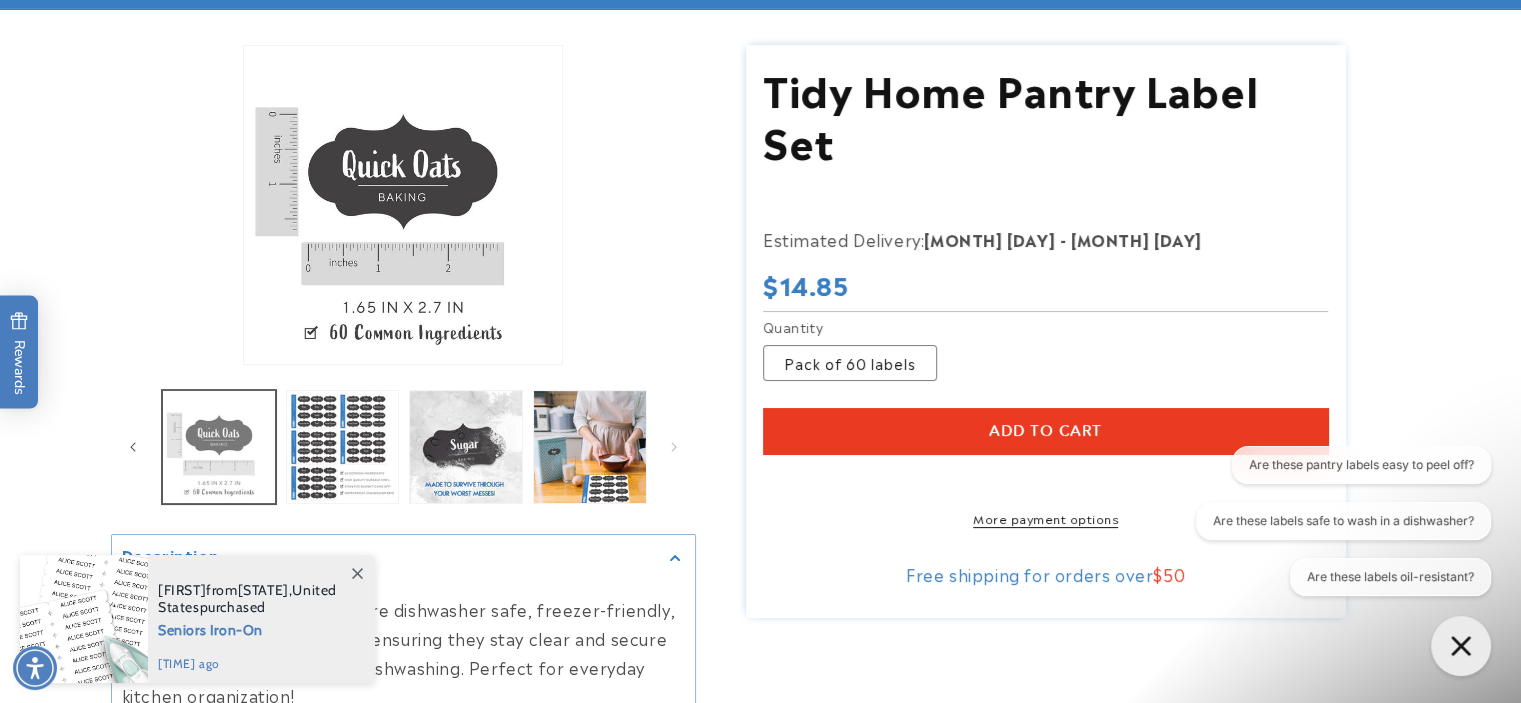click at bounding box center [219, 447] 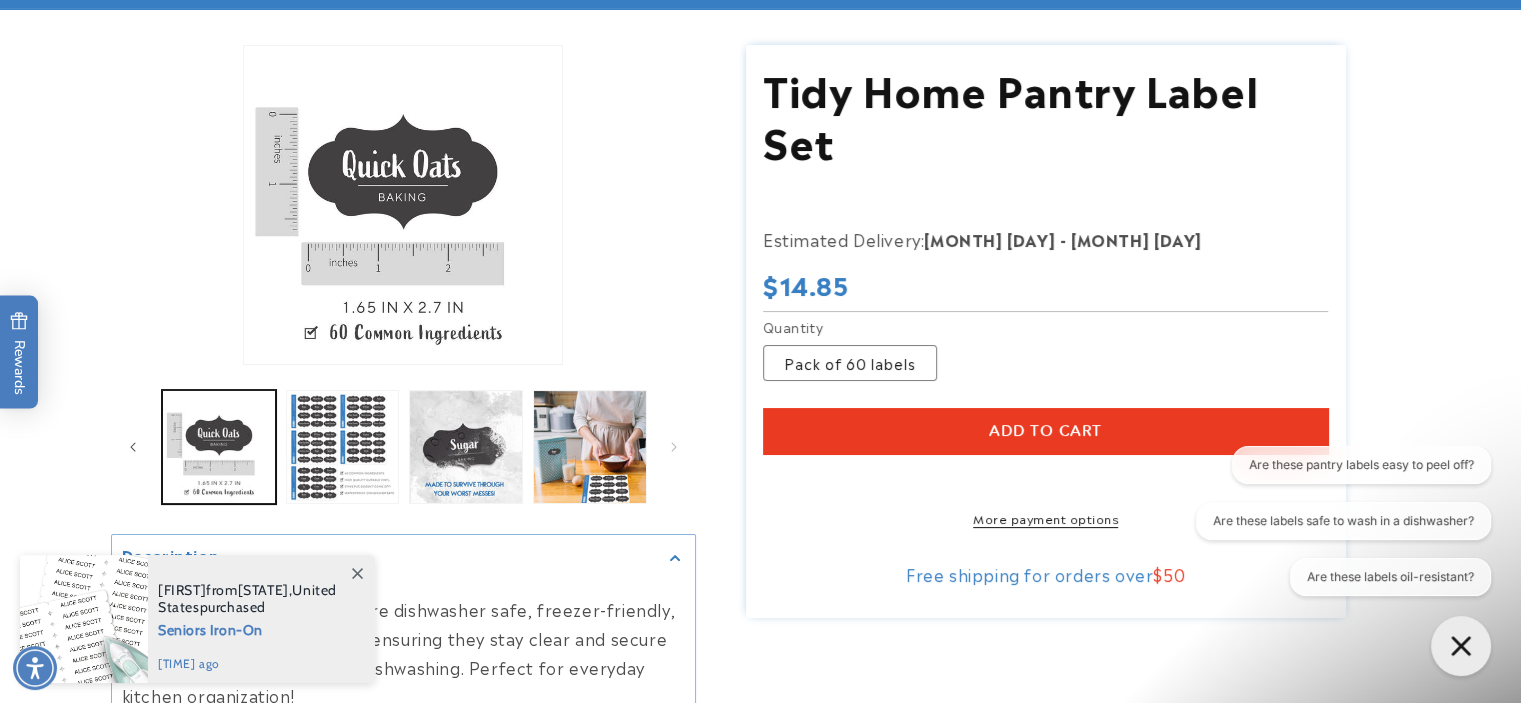 click on "Add to cart" at bounding box center [1045, 431] 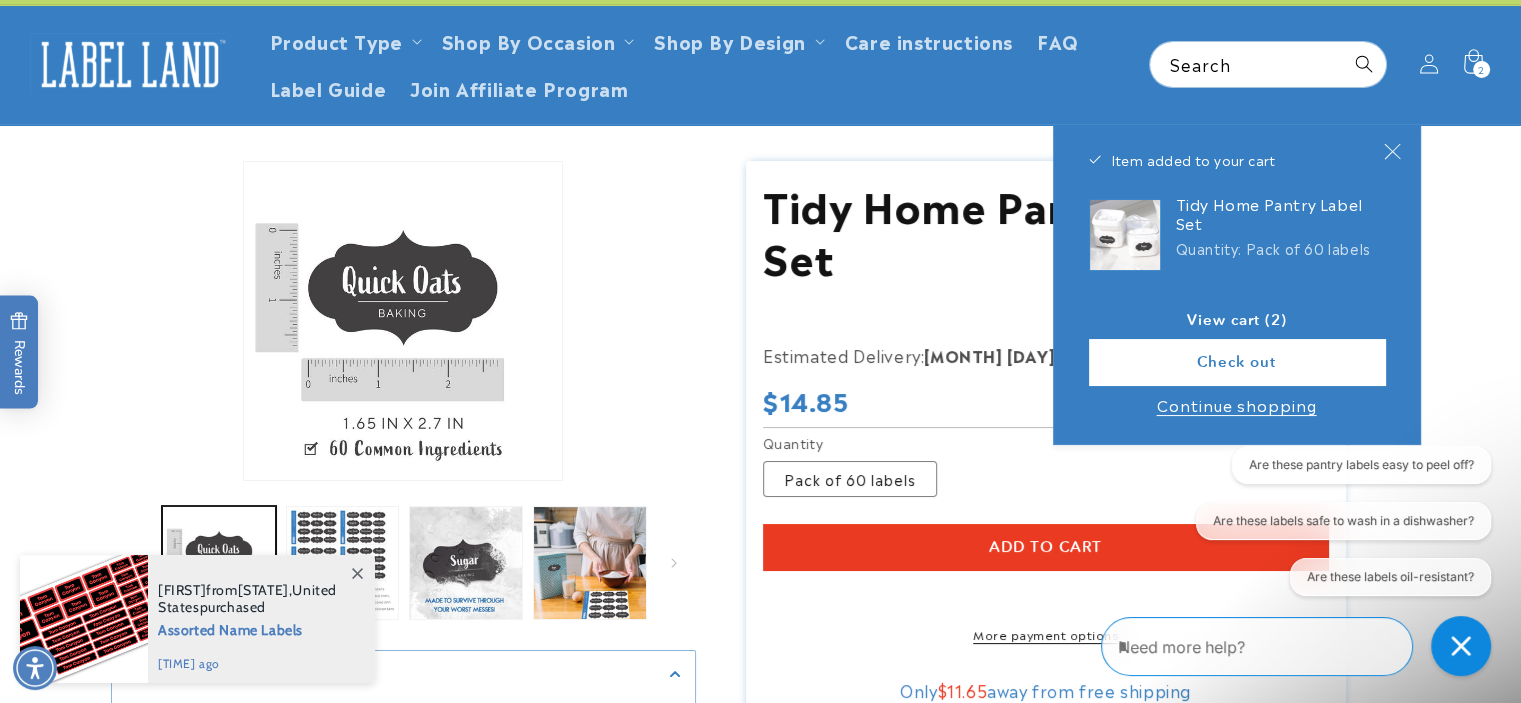 scroll, scrollTop: 0, scrollLeft: 0, axis: both 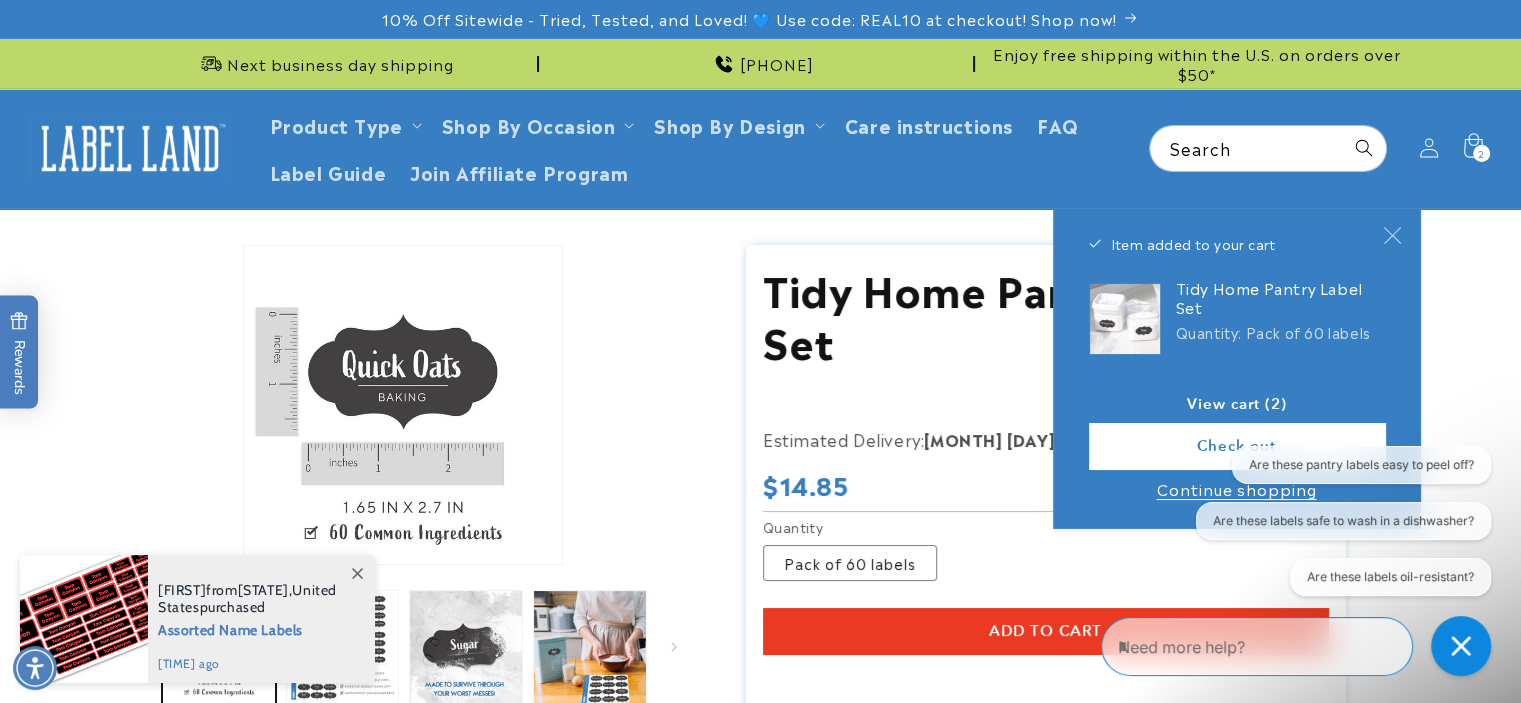 click 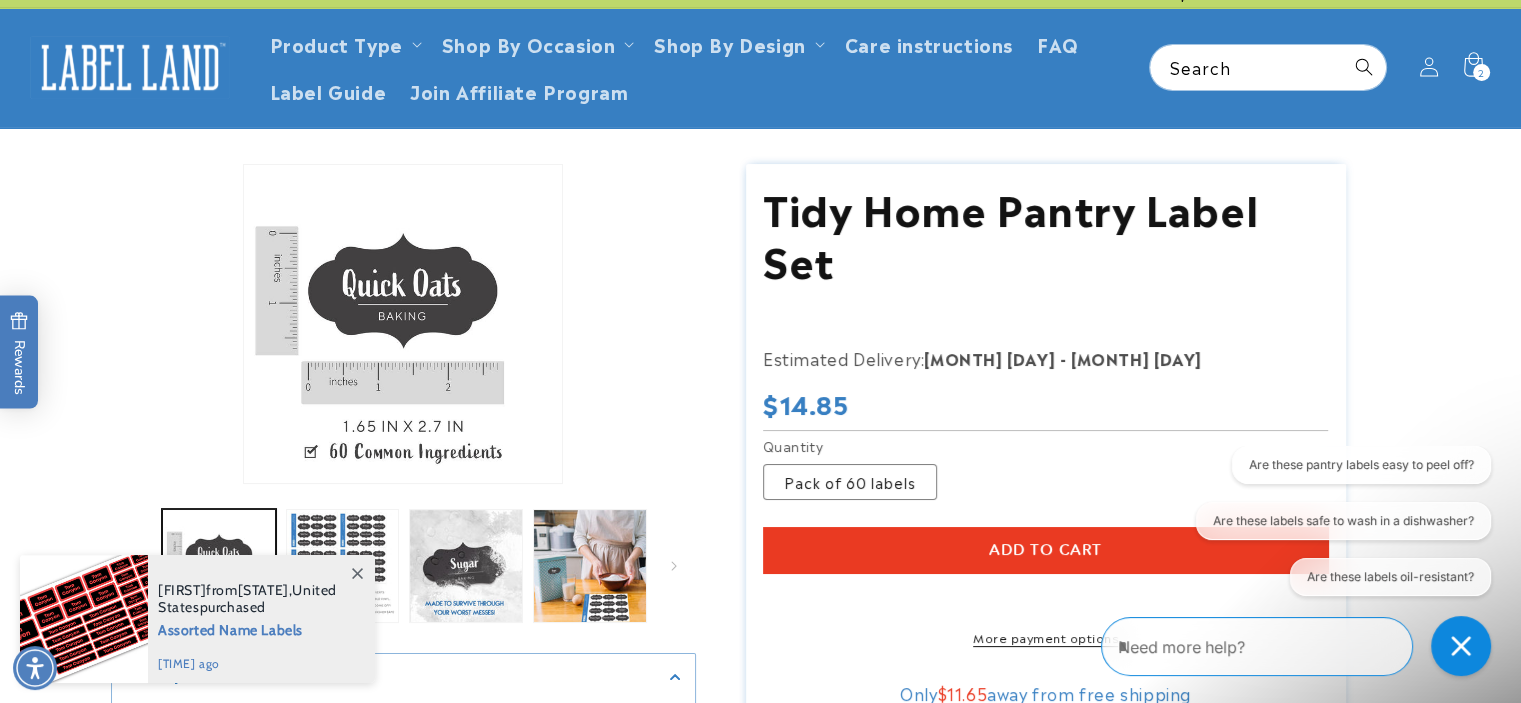 scroll, scrollTop: 200, scrollLeft: 0, axis: vertical 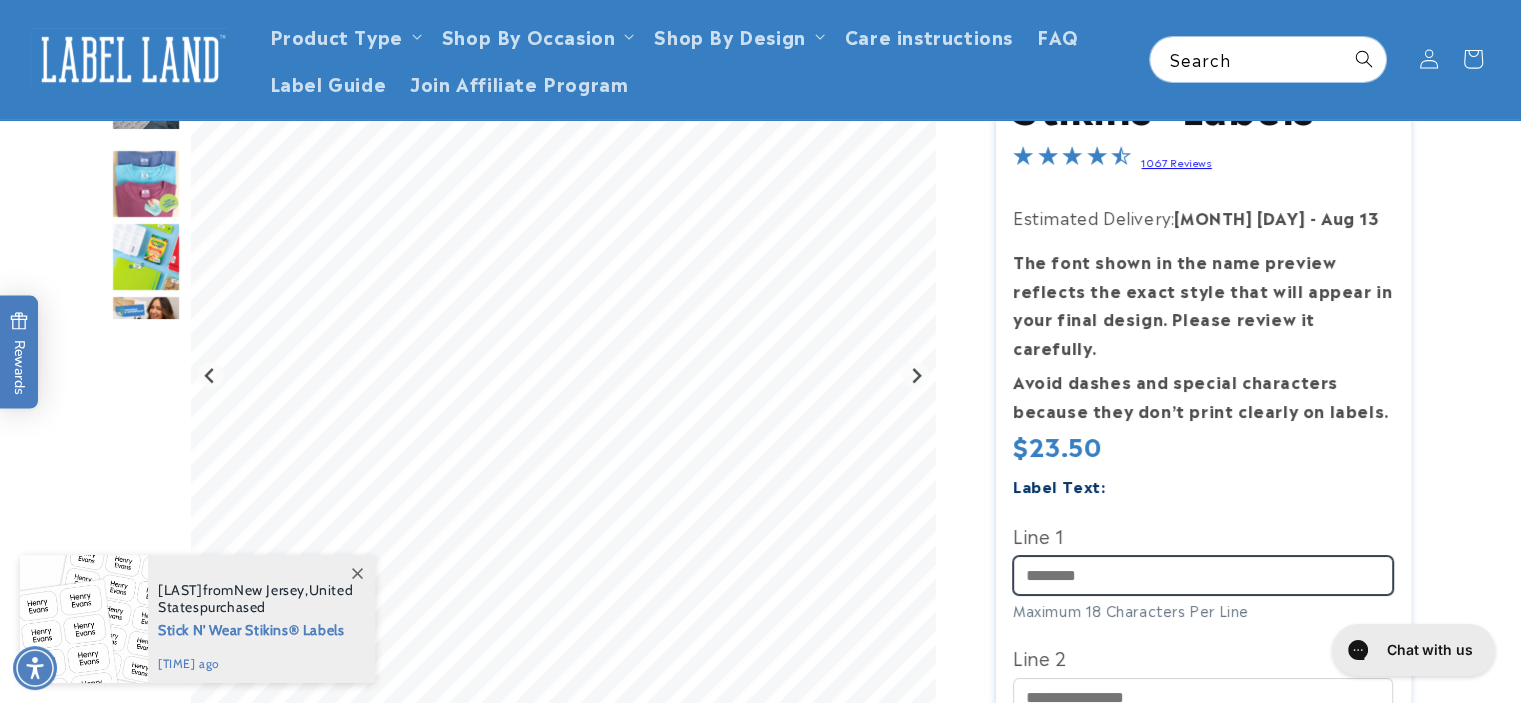 click on "Line 1" at bounding box center [1203, 575] 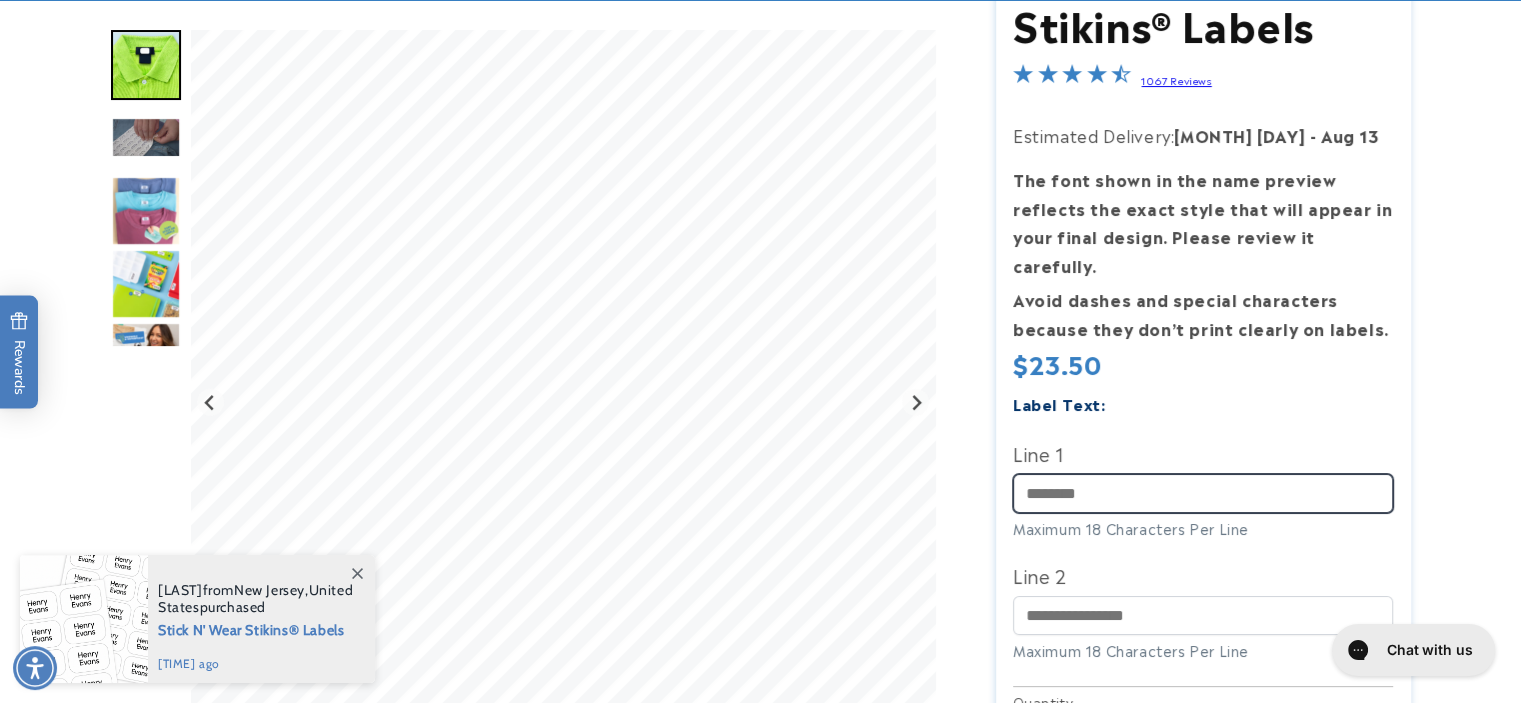 scroll, scrollTop: 343, scrollLeft: 0, axis: vertical 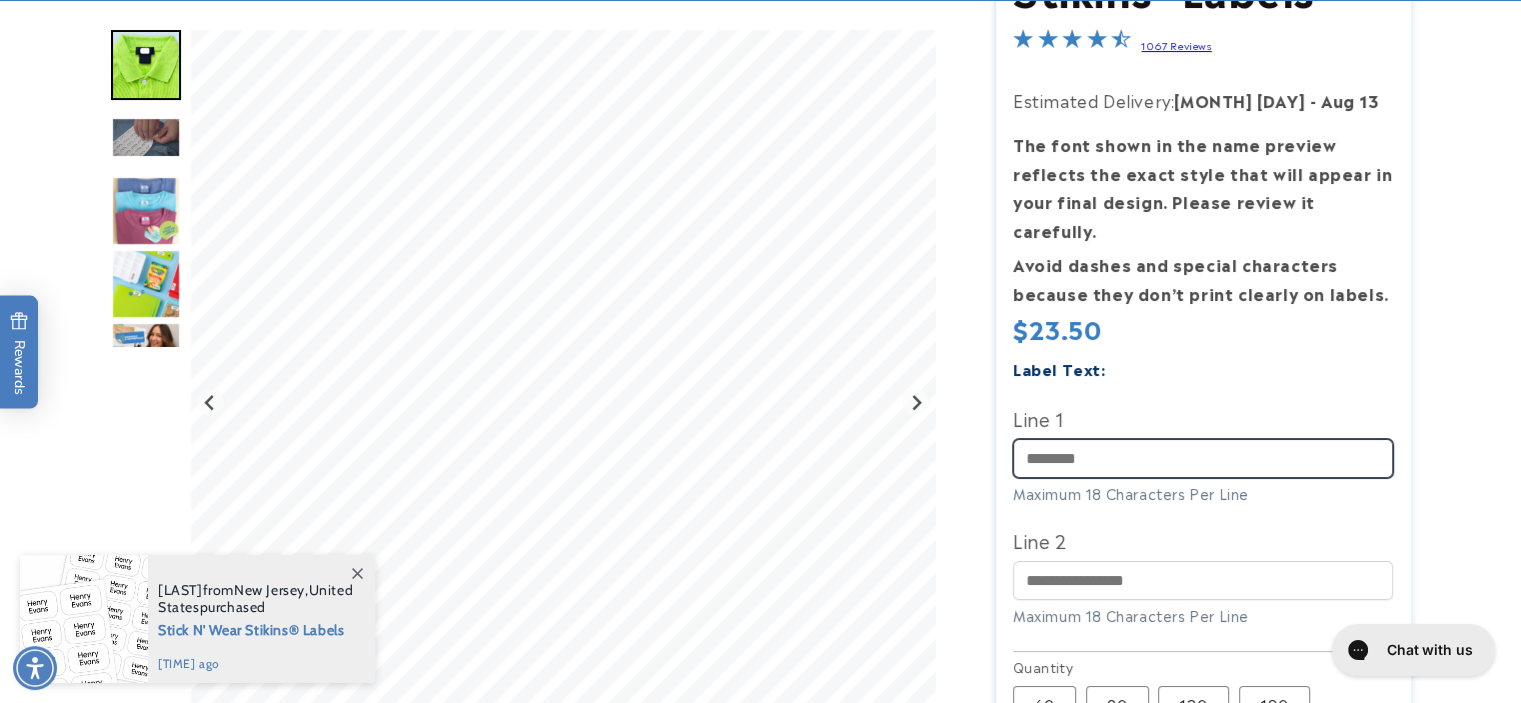 click on "Line 1" at bounding box center (1203, 458) 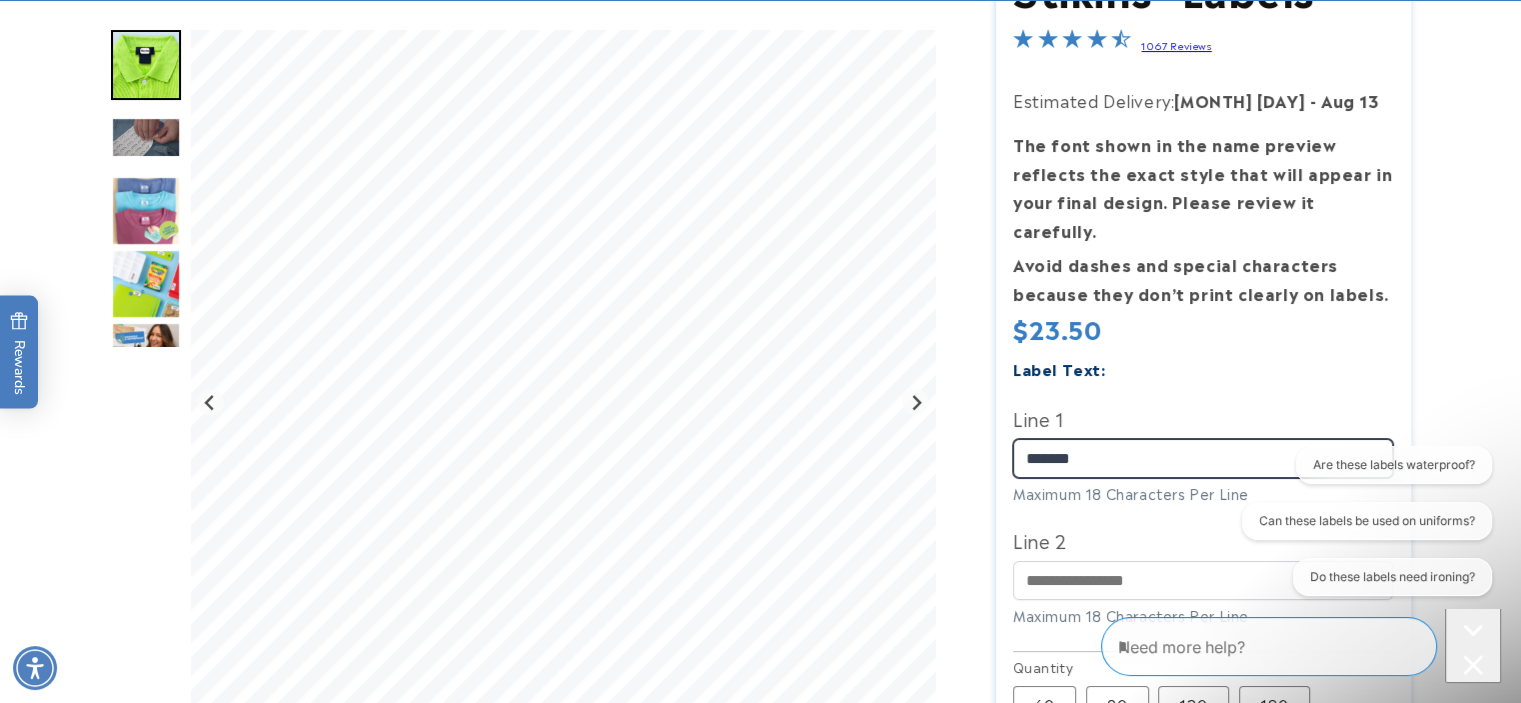 scroll, scrollTop: 0, scrollLeft: 0, axis: both 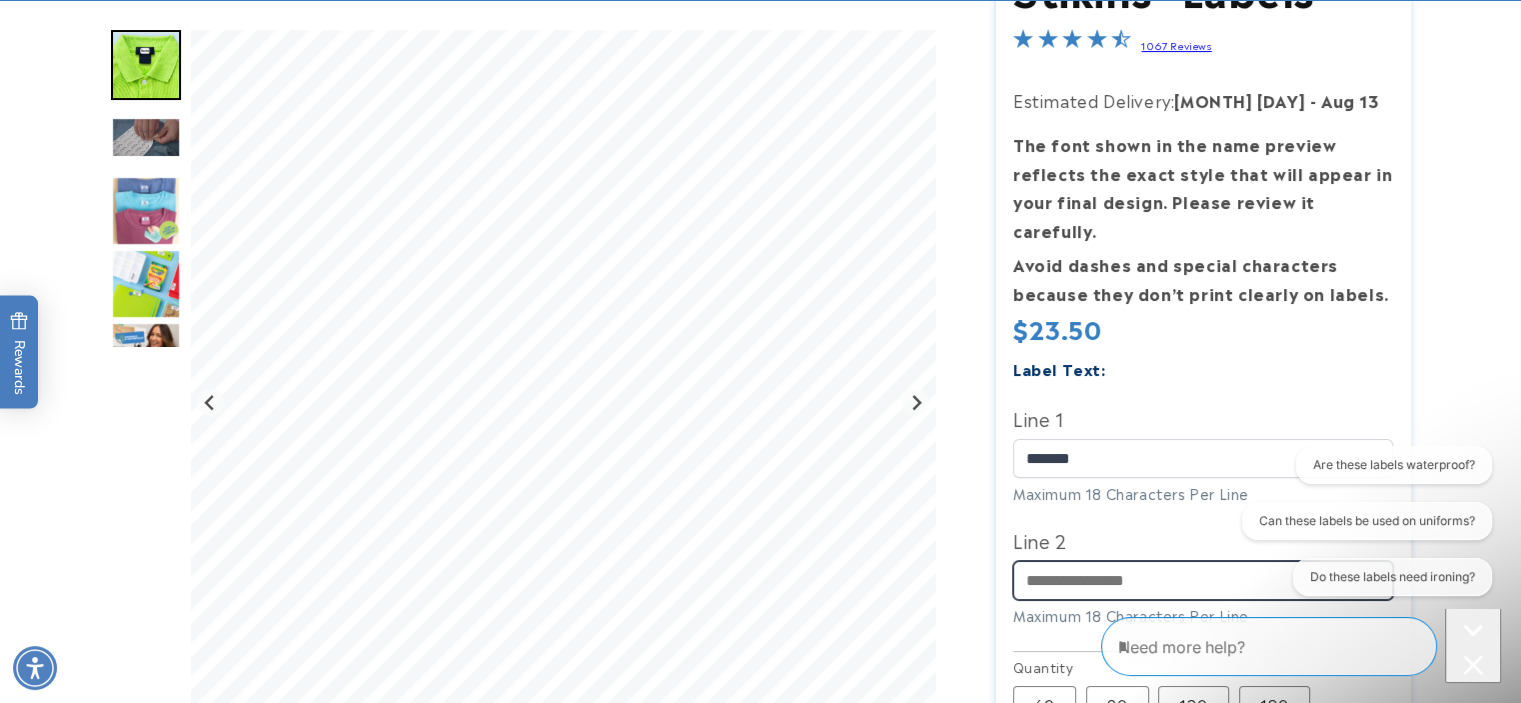 click on "Line 2" at bounding box center [1203, 580] 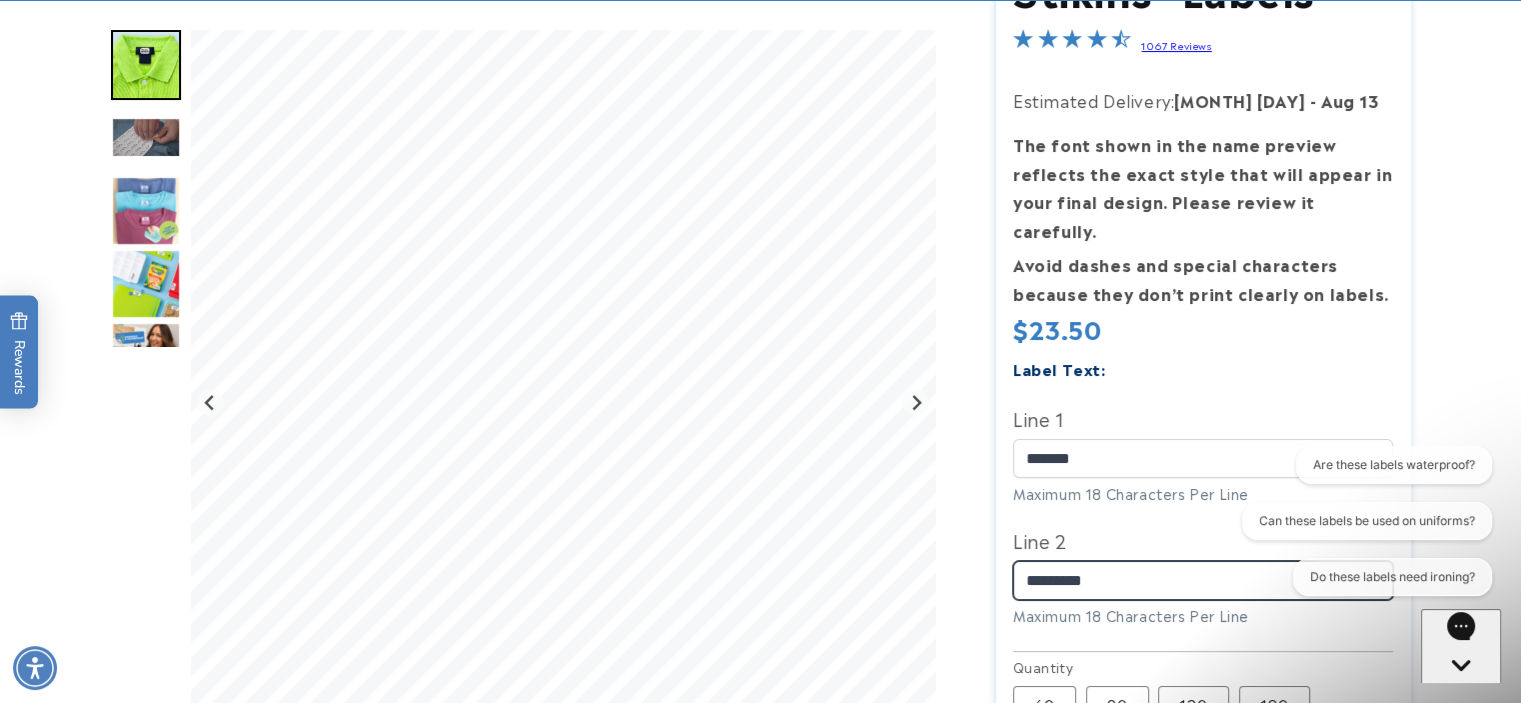 drag, startPoint x: 1100, startPoint y: 544, endPoint x: 1112, endPoint y: 543, distance: 12.0415945 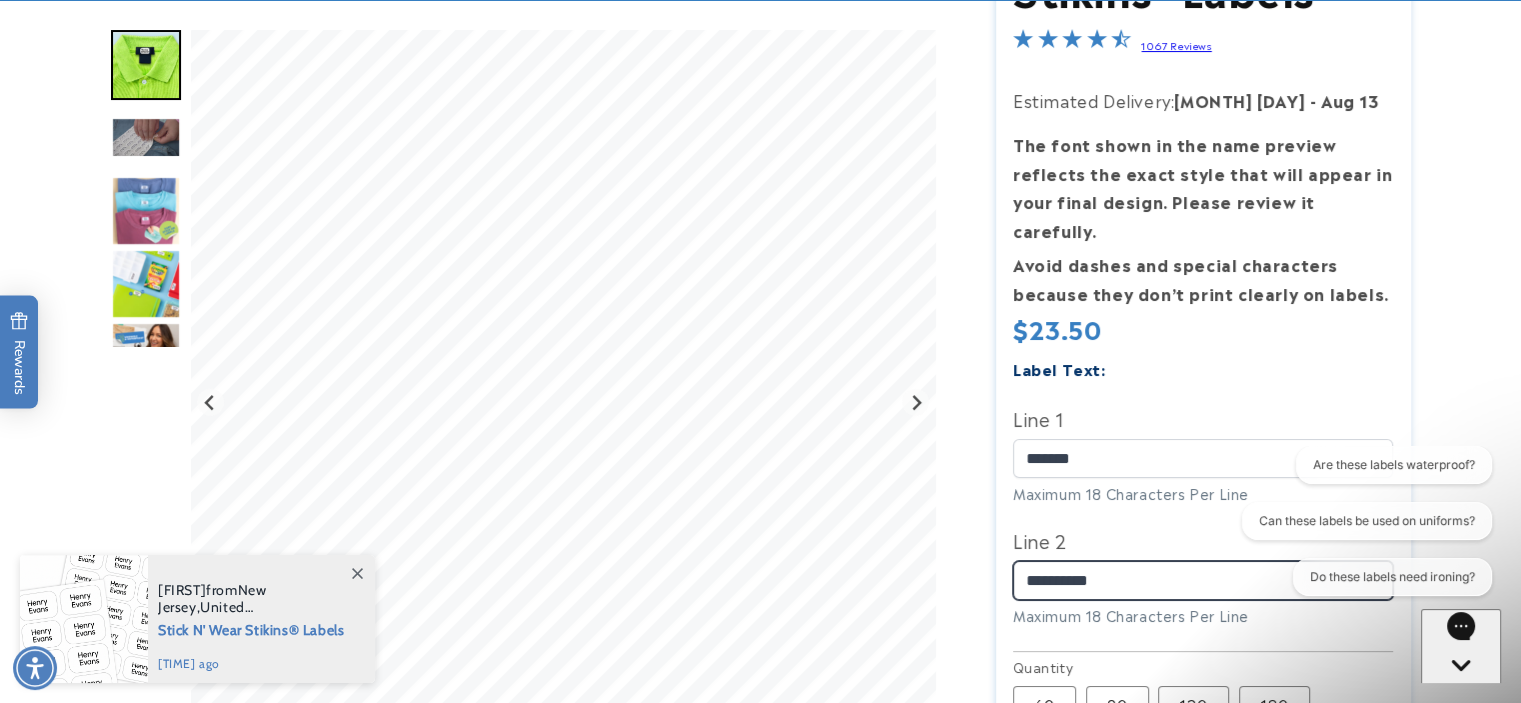 click on "**********" at bounding box center (1203, 580) 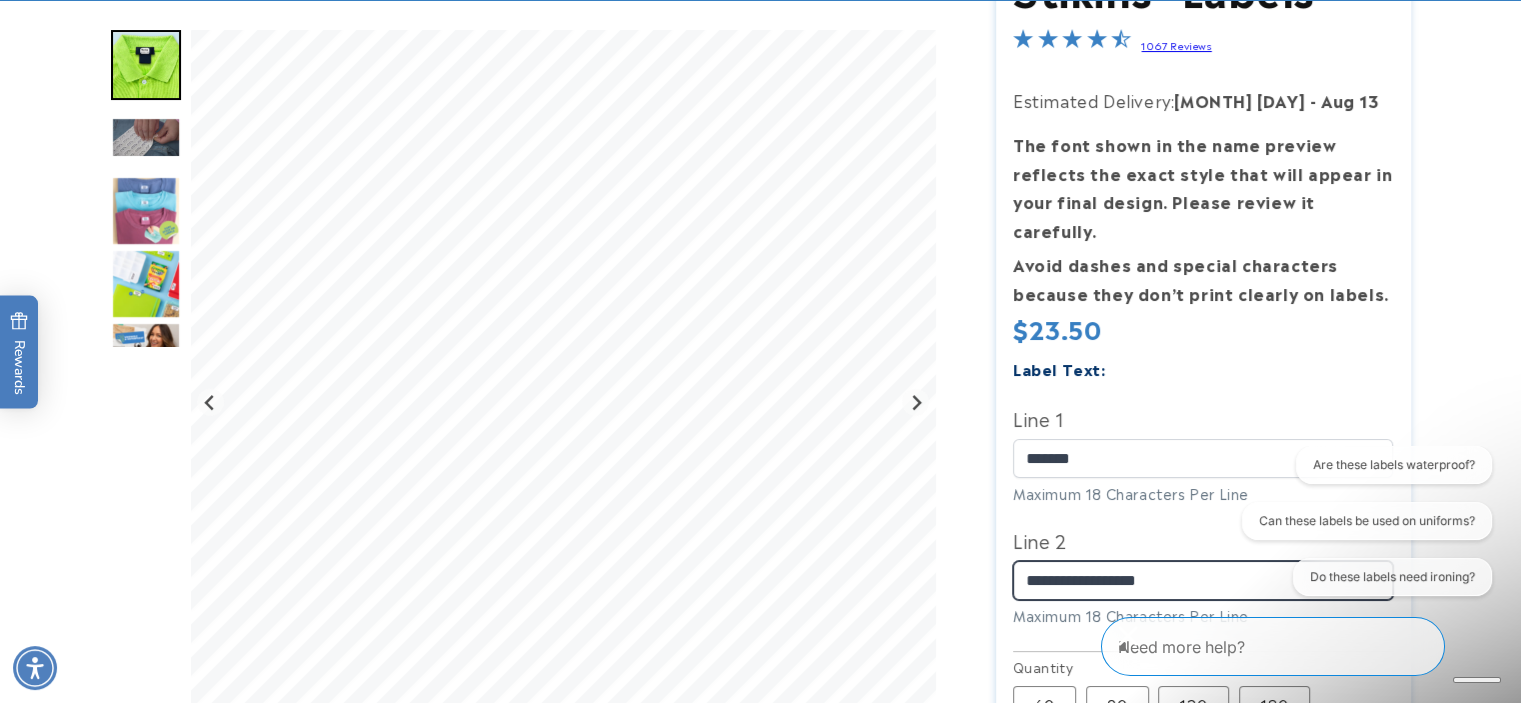 drag, startPoint x: 1187, startPoint y: 558, endPoint x: 996, endPoint y: 562, distance: 191.04189 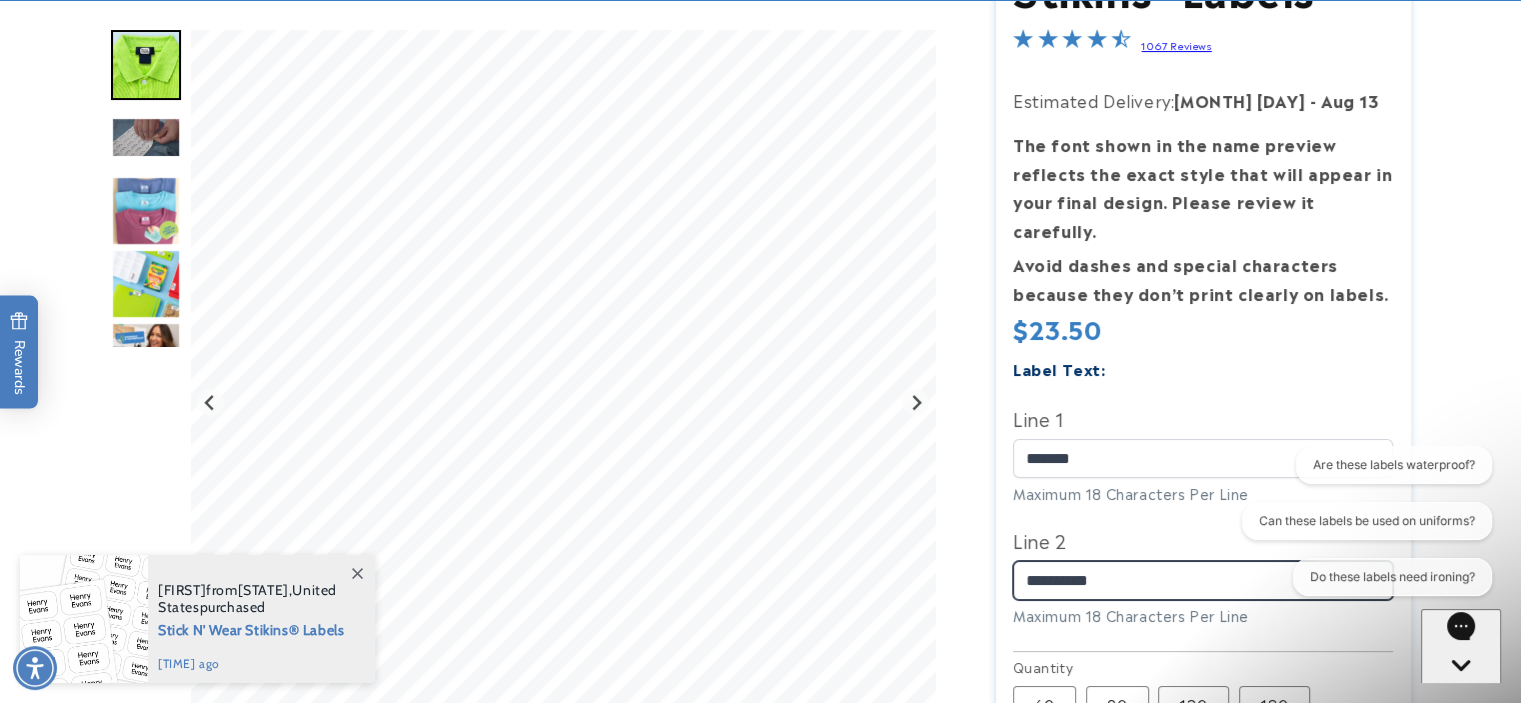 click on "**********" at bounding box center (1203, 580) 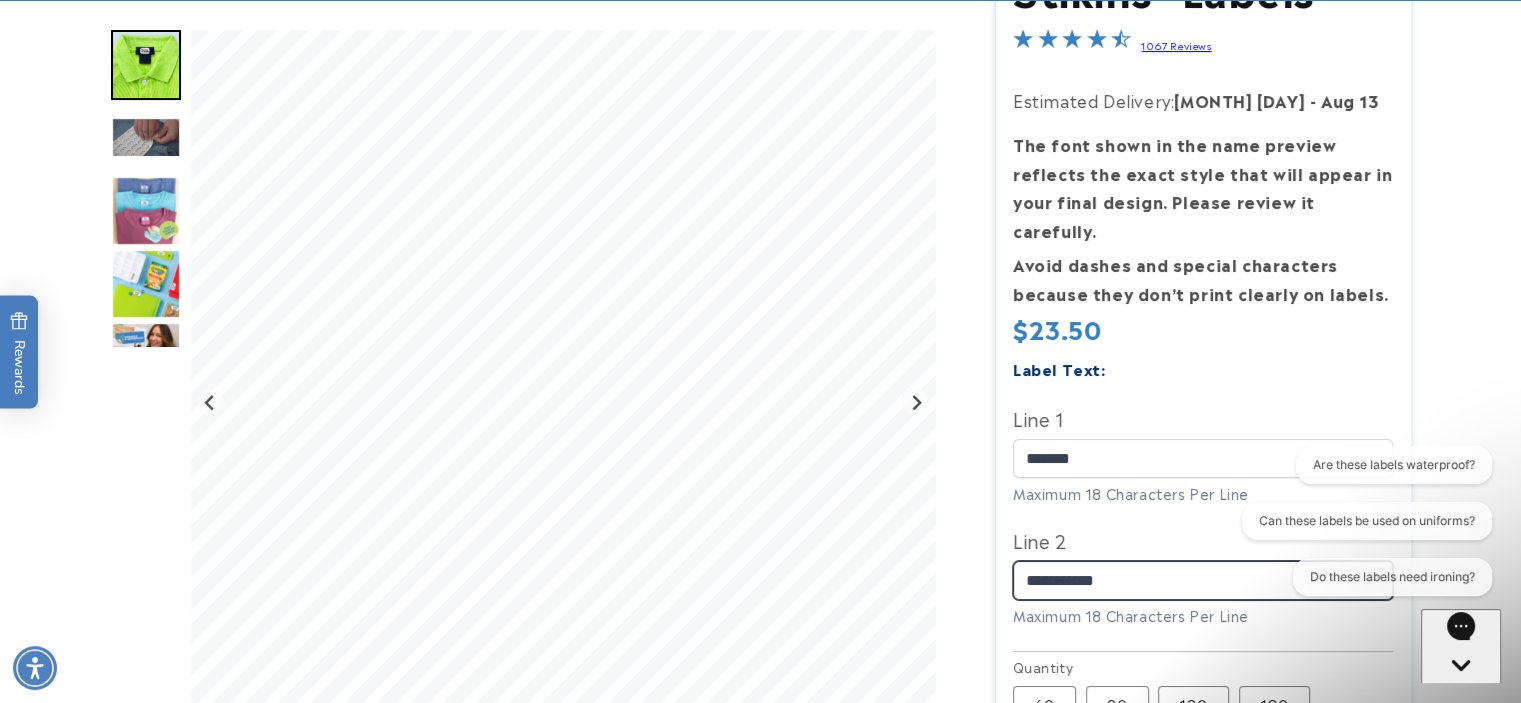 click on "**********" at bounding box center (1203, 580) 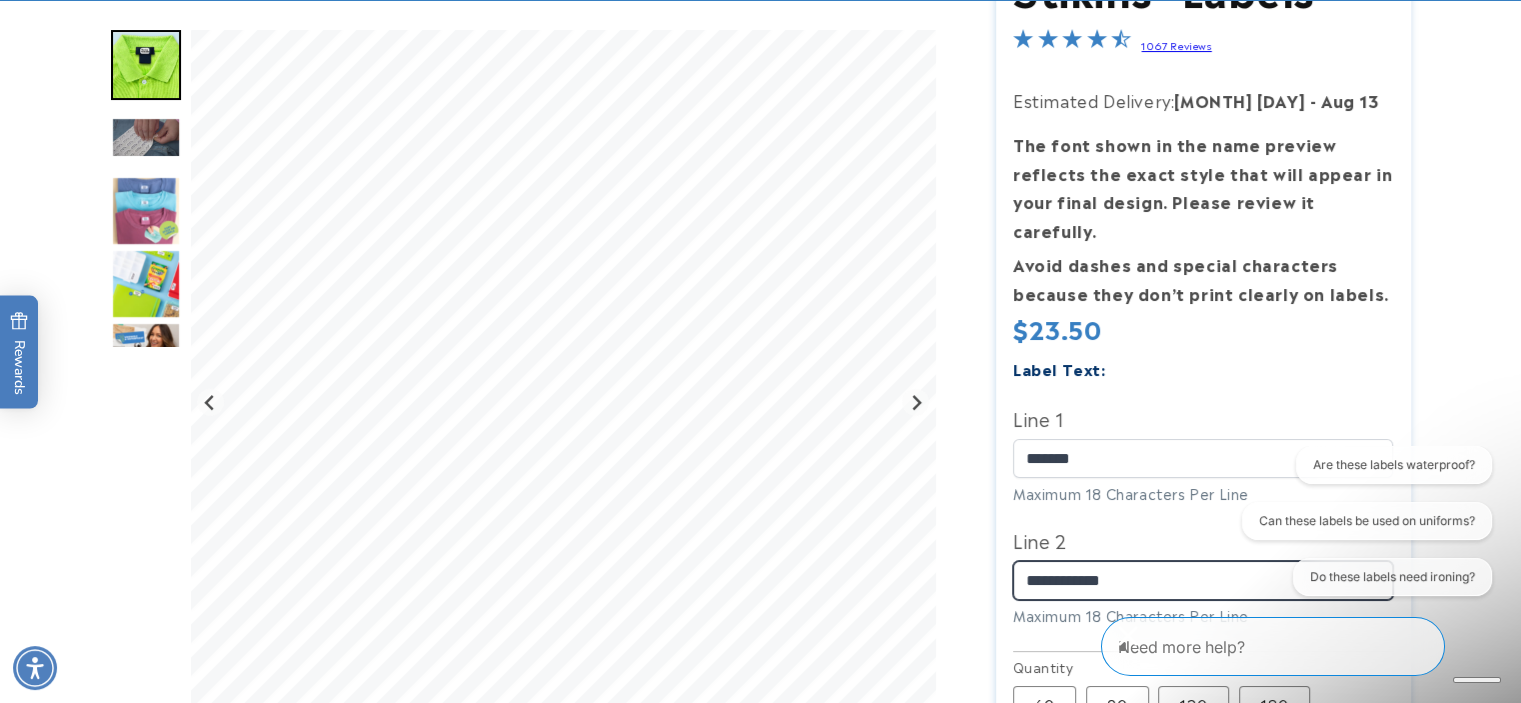 type on "**********" 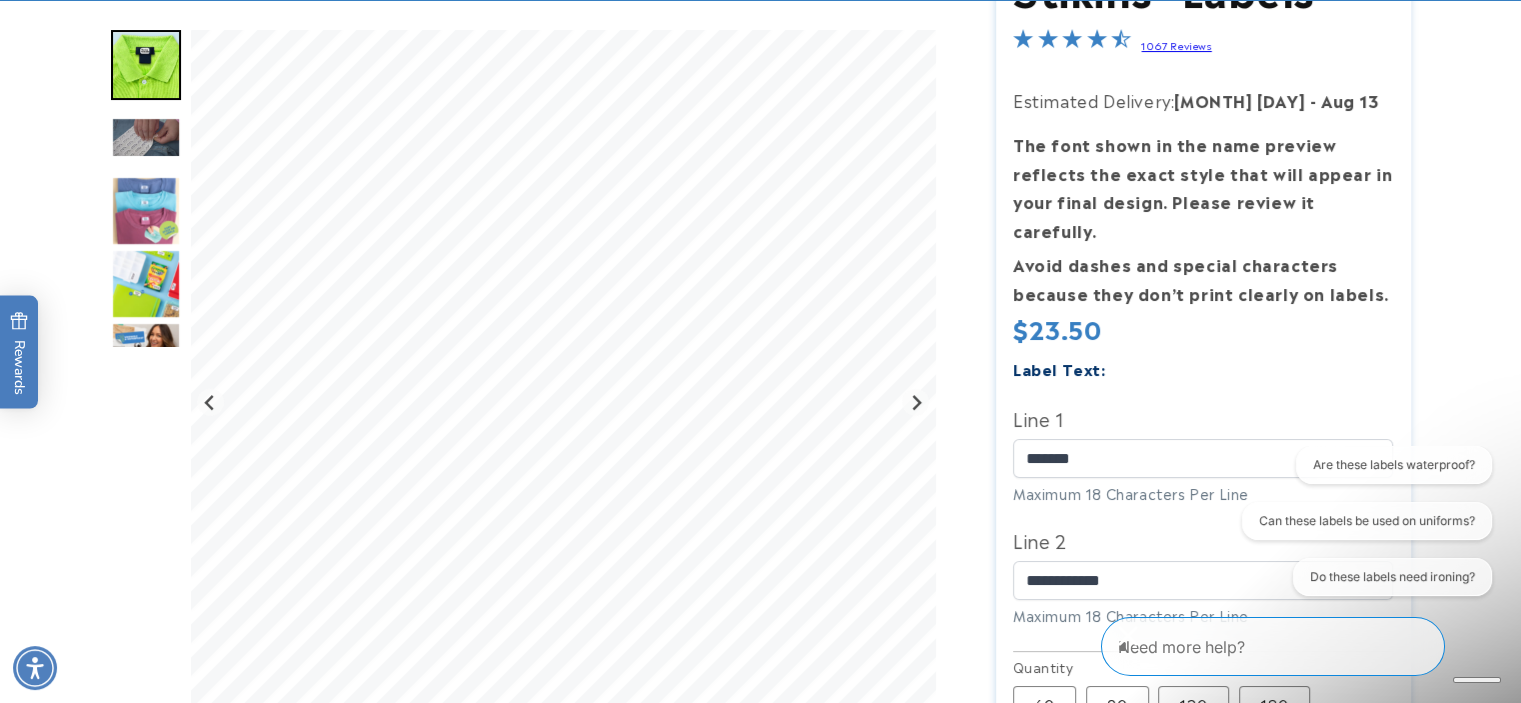 click at bounding box center (1128, 636) 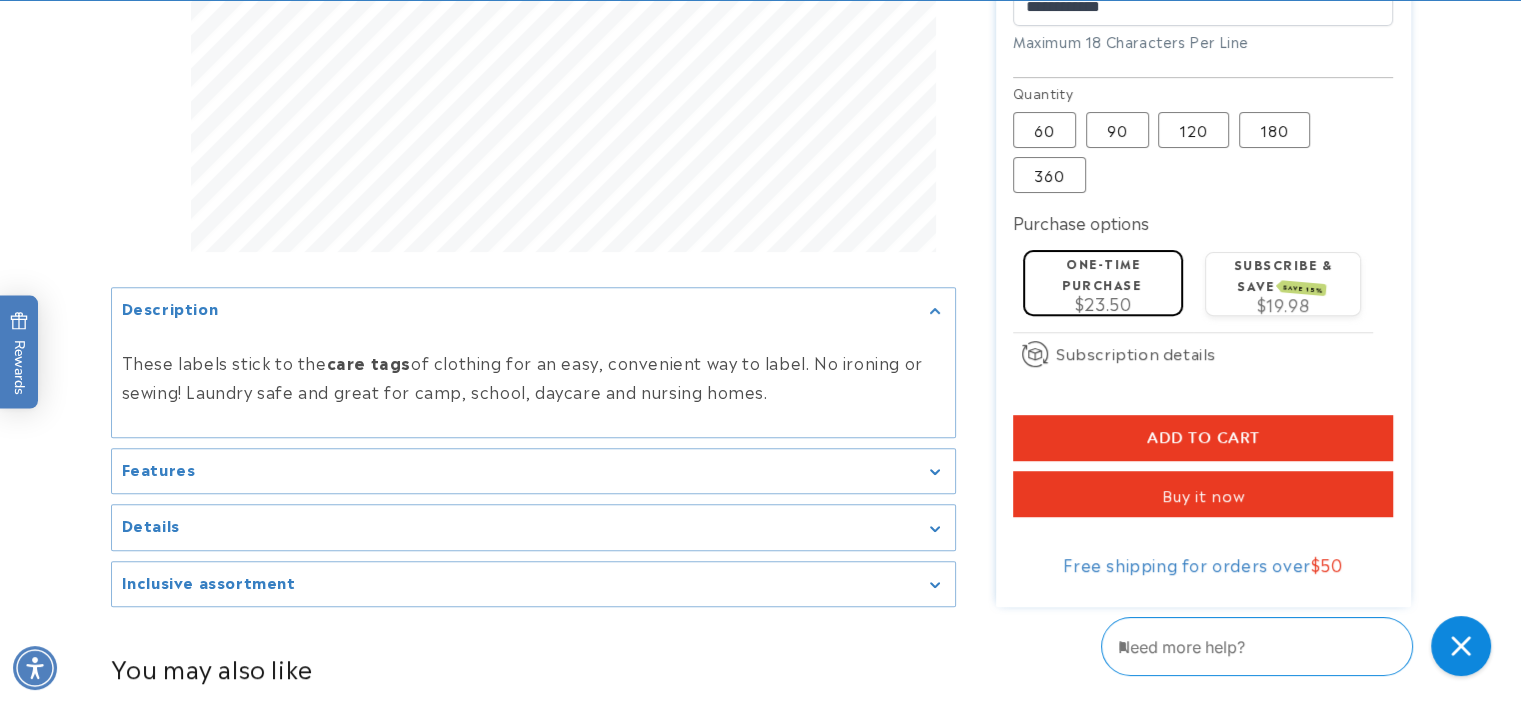 scroll, scrollTop: 1043, scrollLeft: 0, axis: vertical 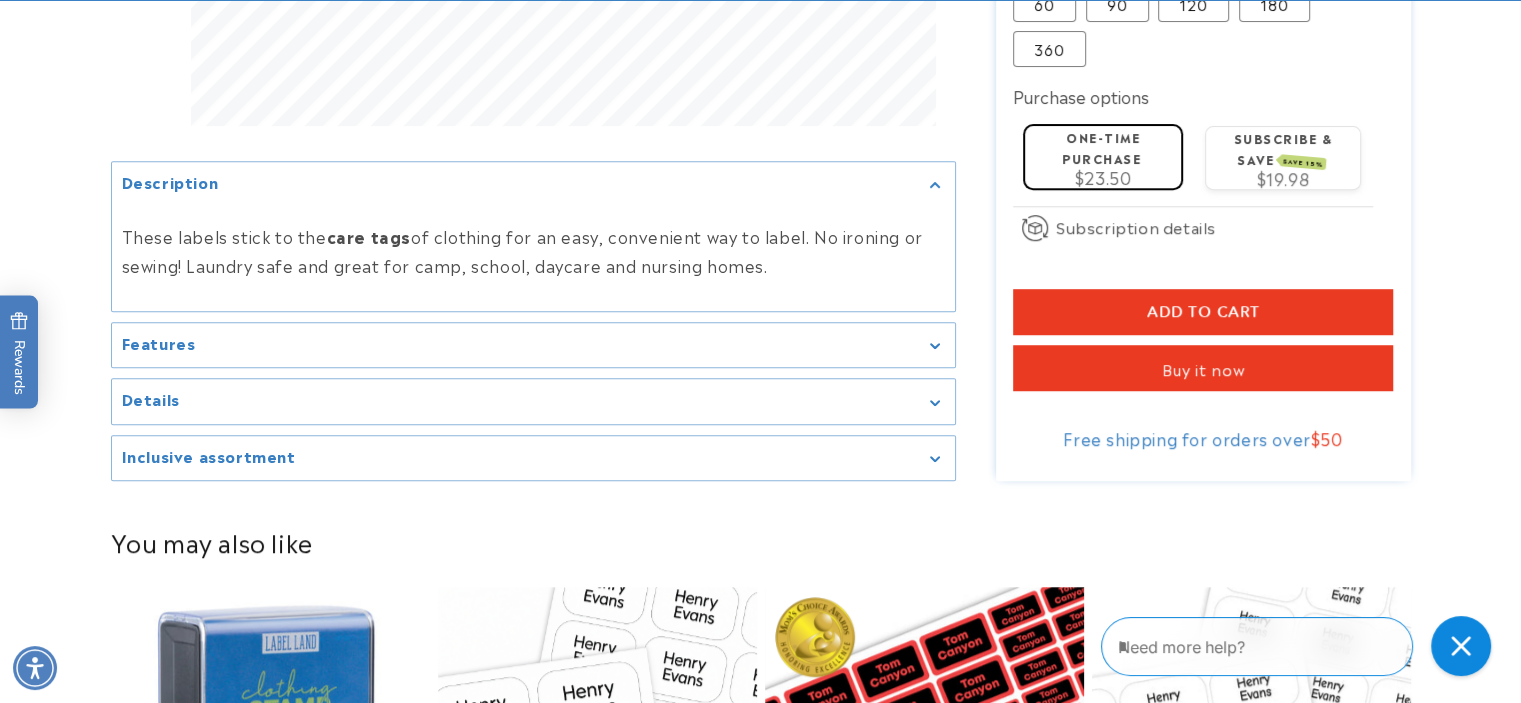click on "Add to cart" at bounding box center [1203, 312] 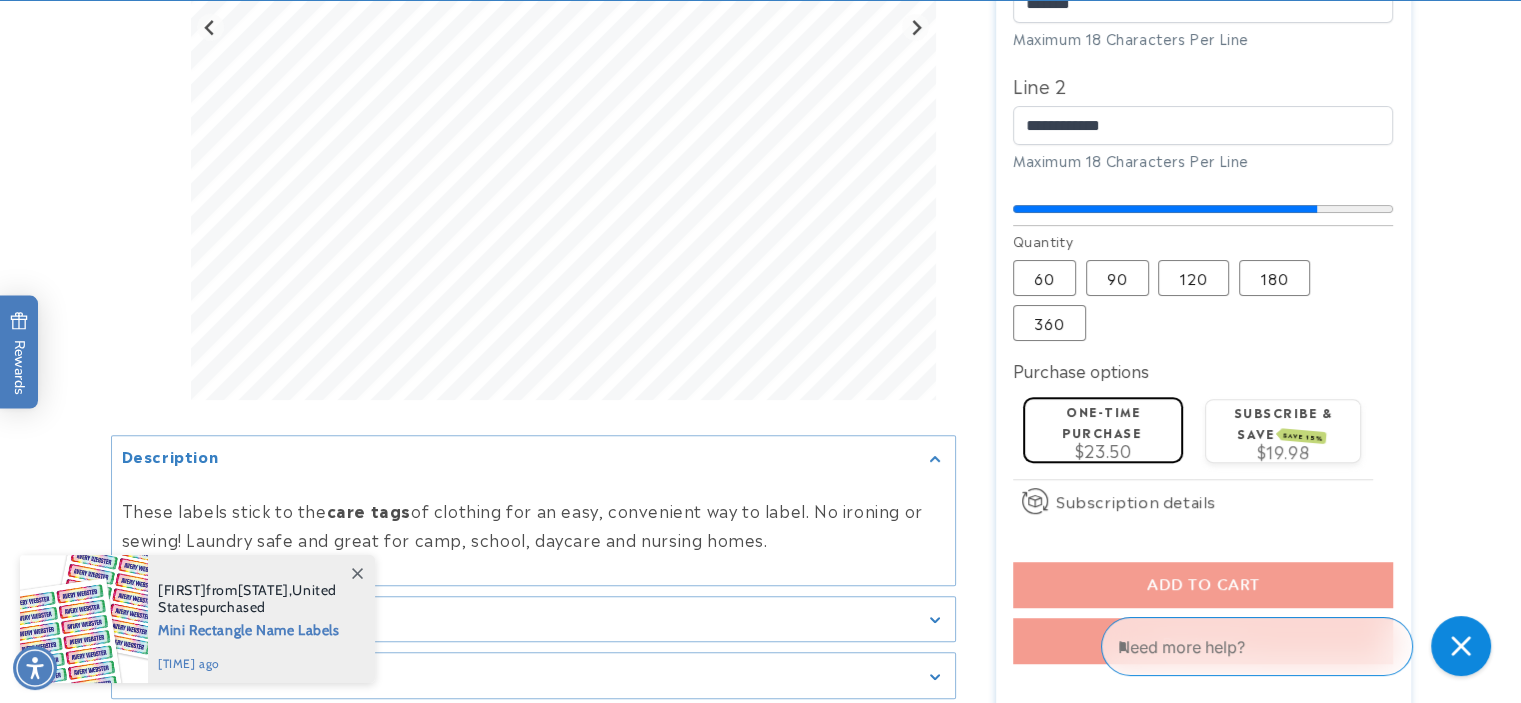 scroll, scrollTop: 800, scrollLeft: 0, axis: vertical 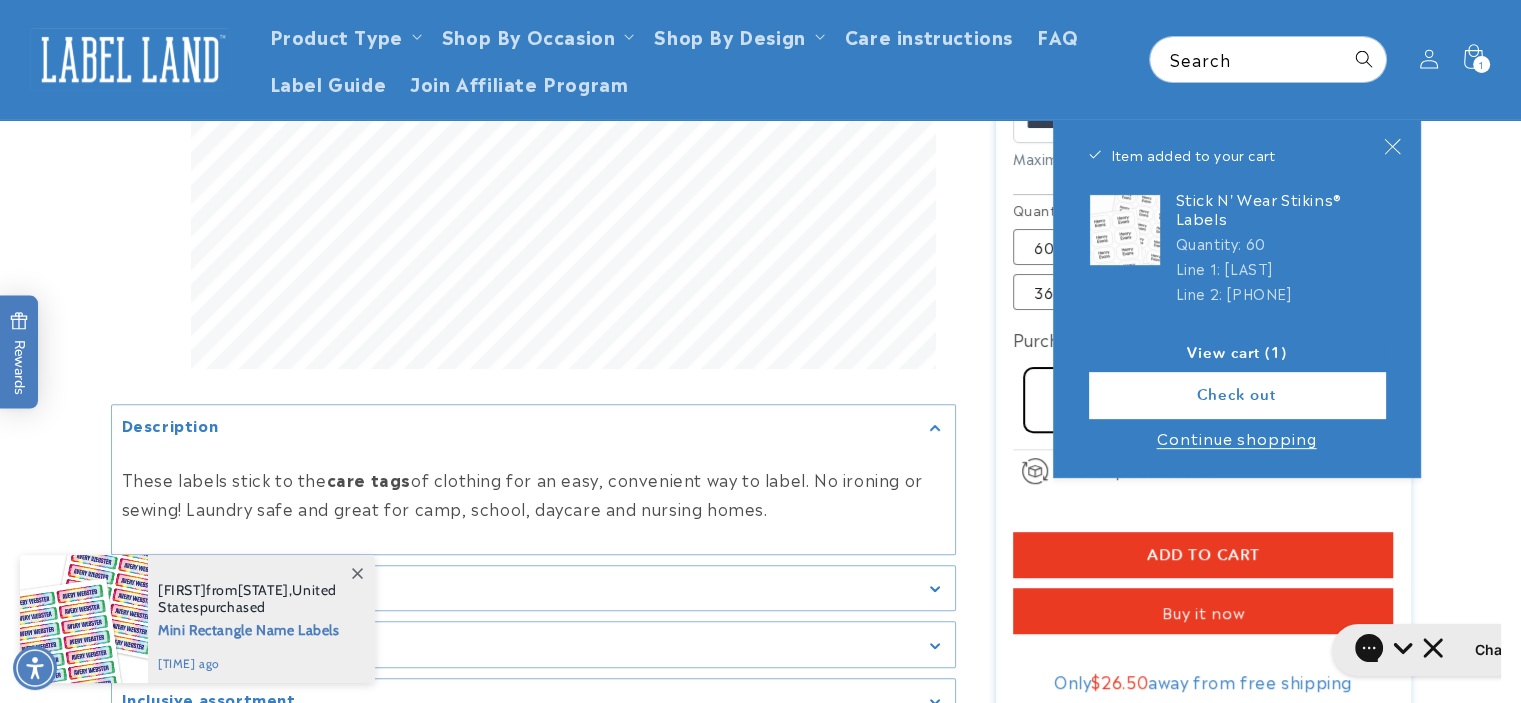 click on "Lynsay  from  Ohio , United States  purchased" at bounding box center (256, 599) 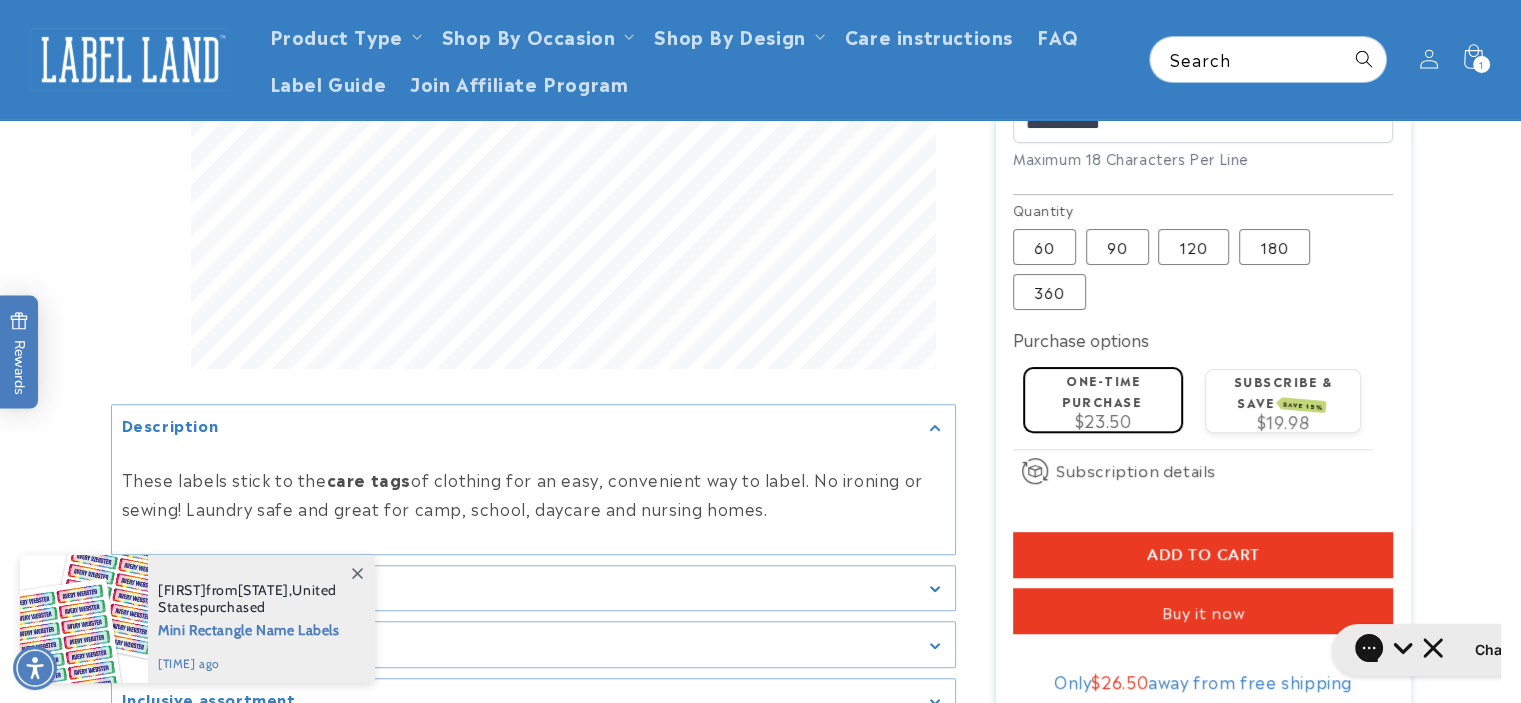 click on "Mini Rectangle Name Labels" at bounding box center [256, 628] 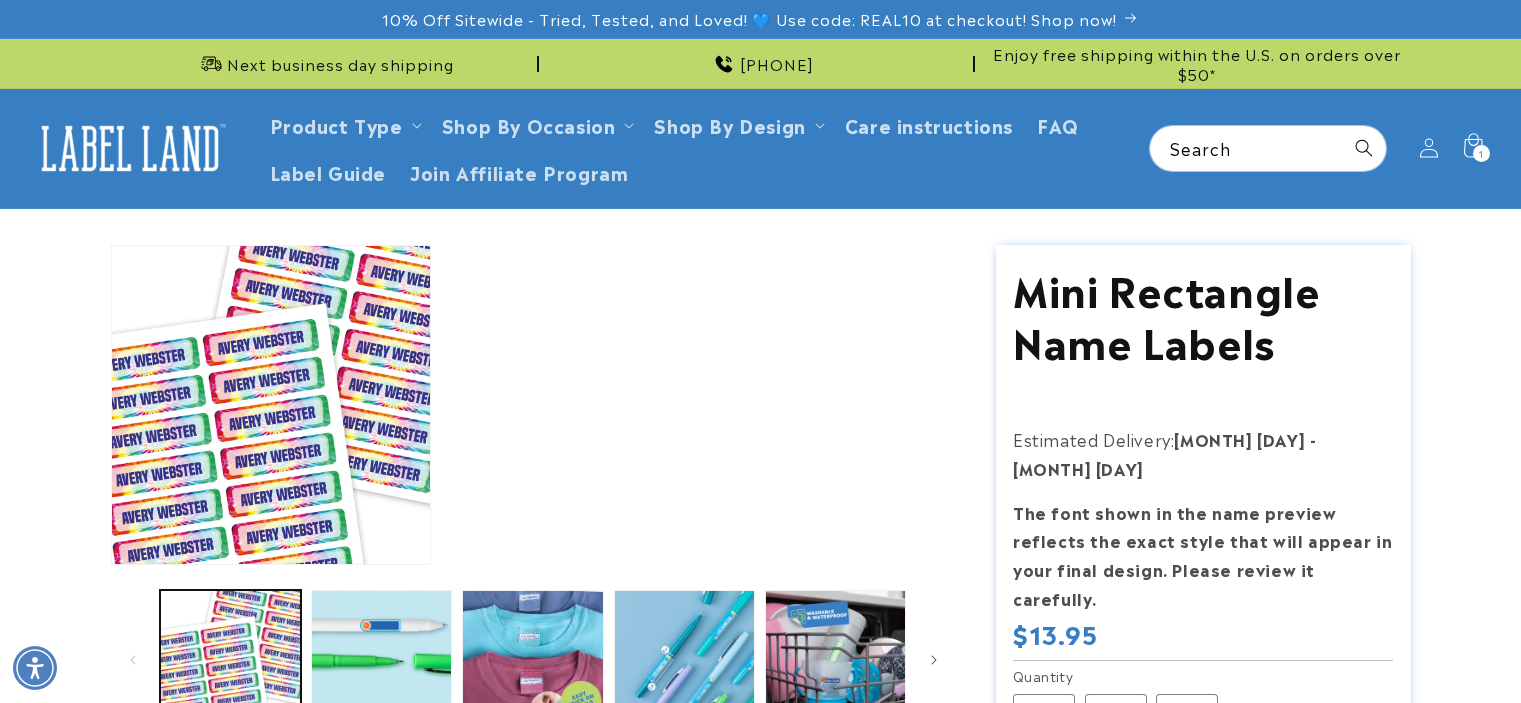 click on "Skip to product information
Open media 1 in modal
Open media 2 in modal
Open media 3 in modal
Open media 4 in modal
Open media 5 in modal
Open media 6 in modal
1" at bounding box center [533, 668] 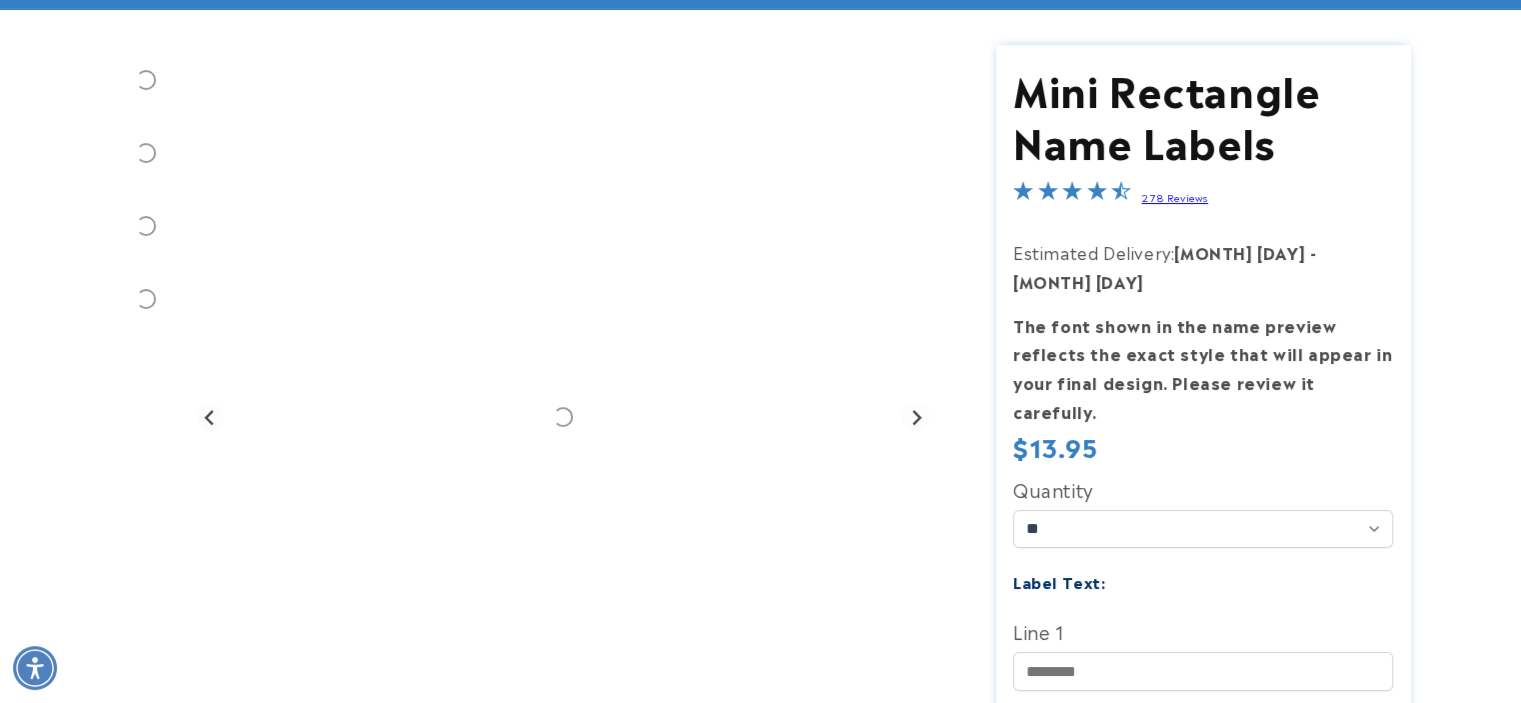 scroll, scrollTop: 0, scrollLeft: 0, axis: both 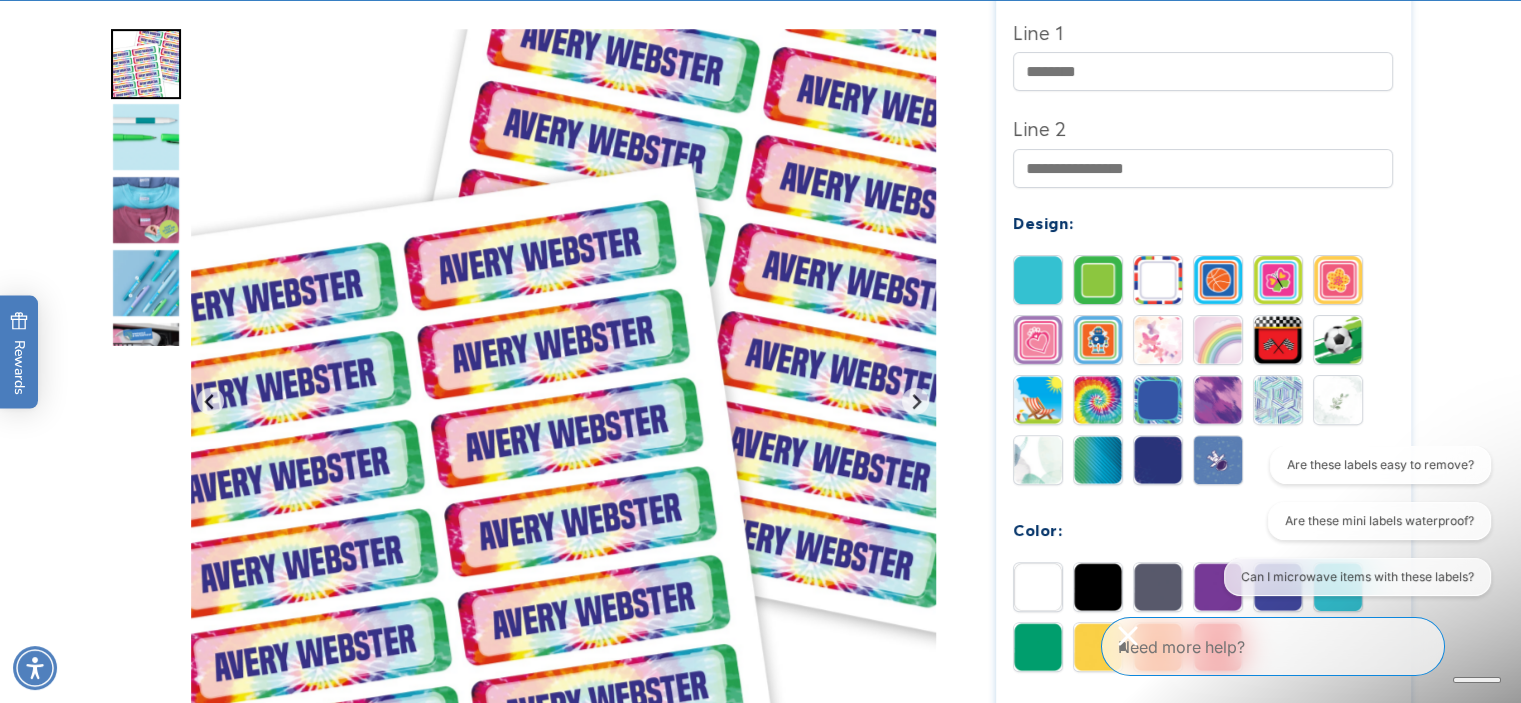 click at bounding box center [1338, 400] 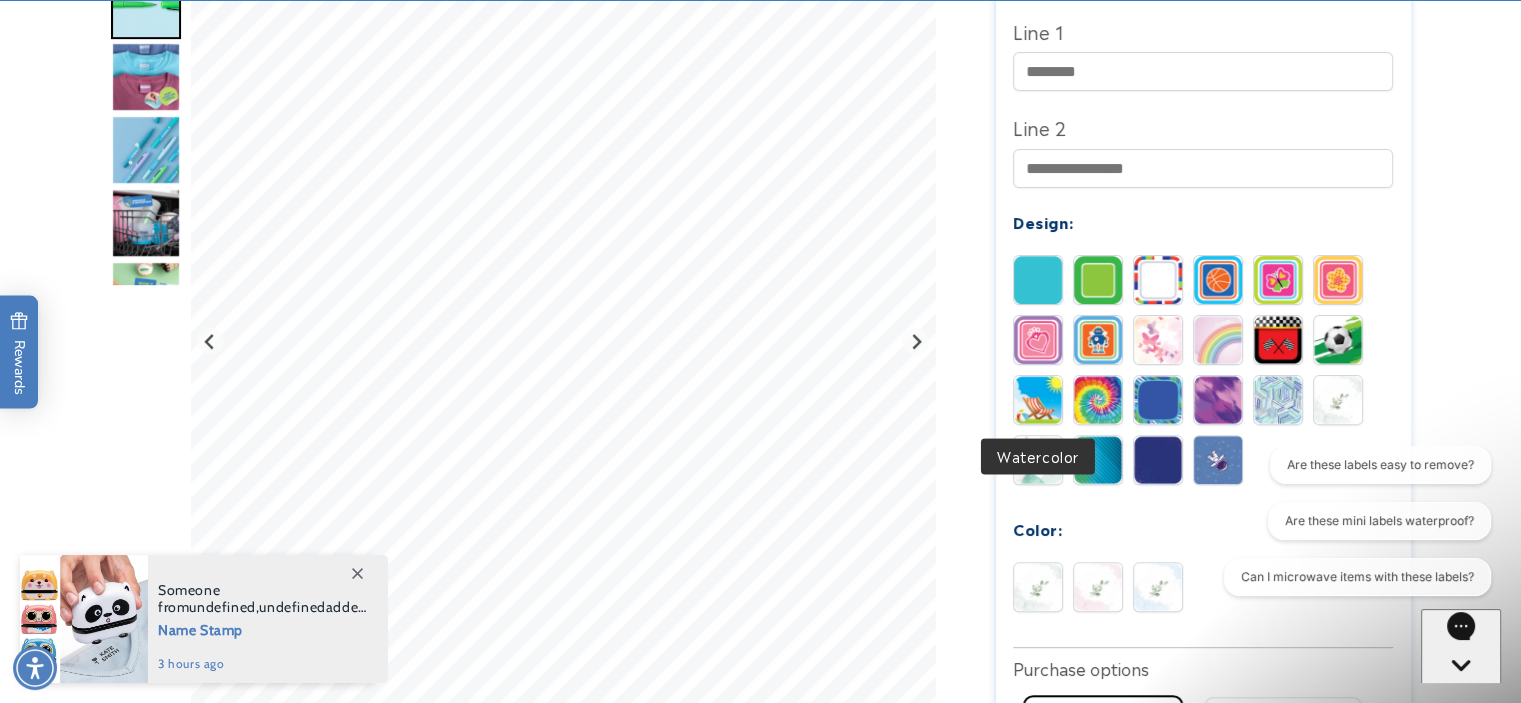 click at bounding box center (1038, 460) 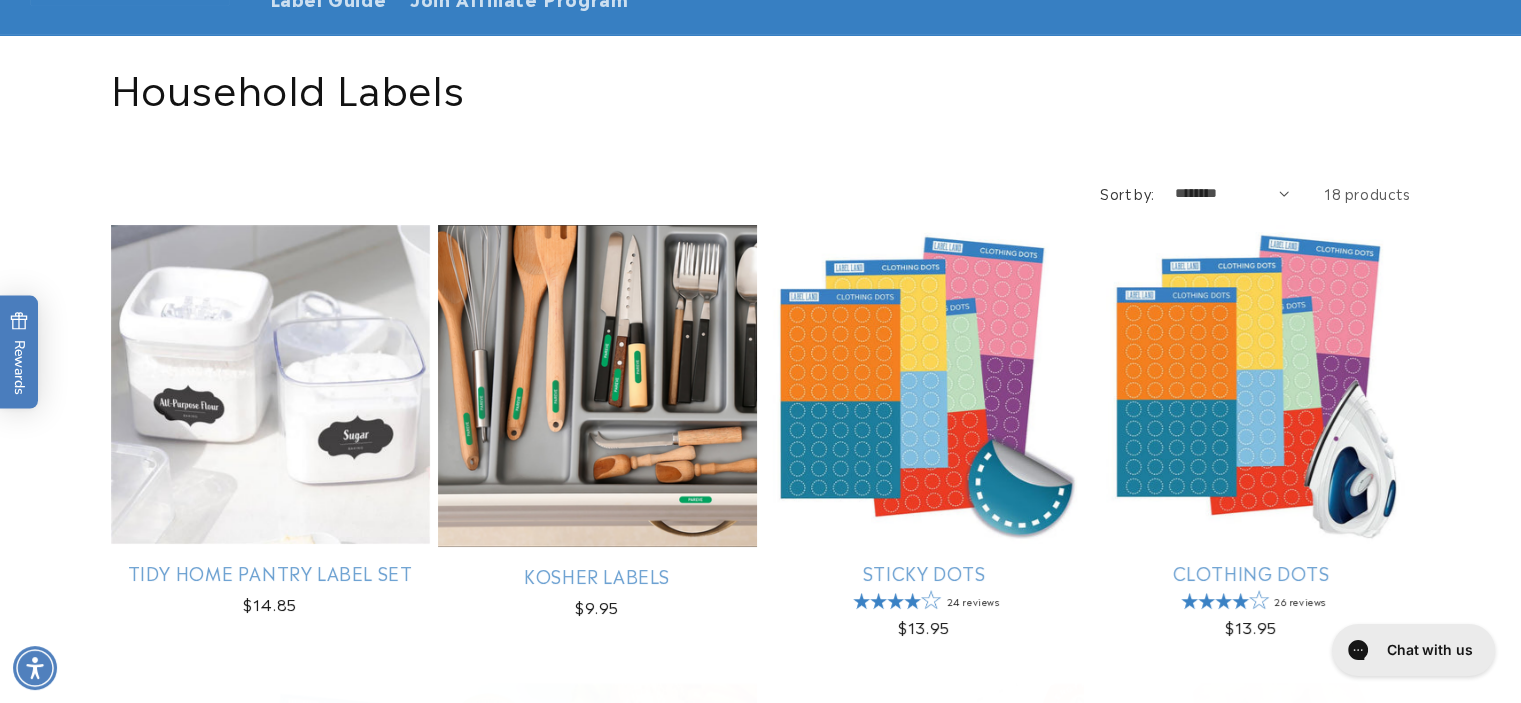 scroll, scrollTop: 332, scrollLeft: 0, axis: vertical 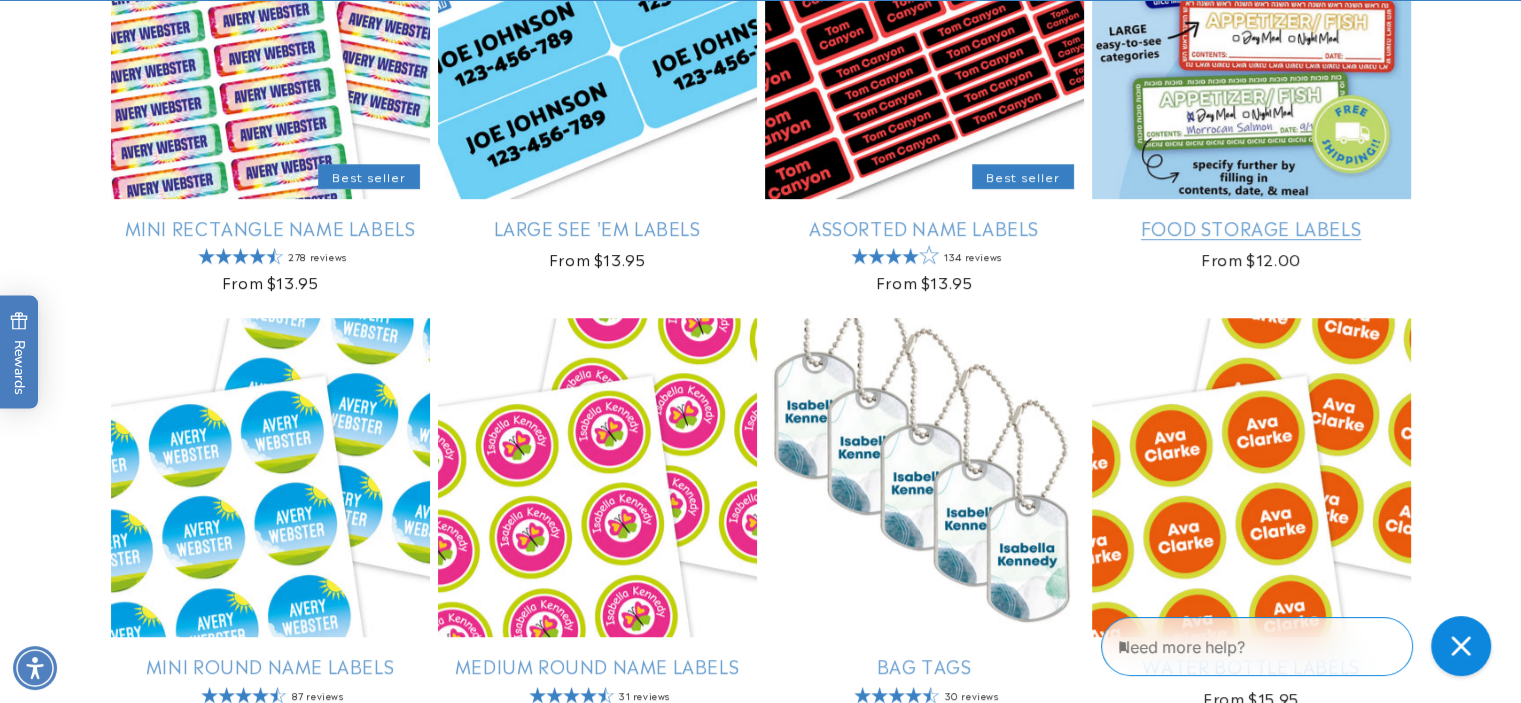 click on "Food Storage Labels" at bounding box center (1251, 227) 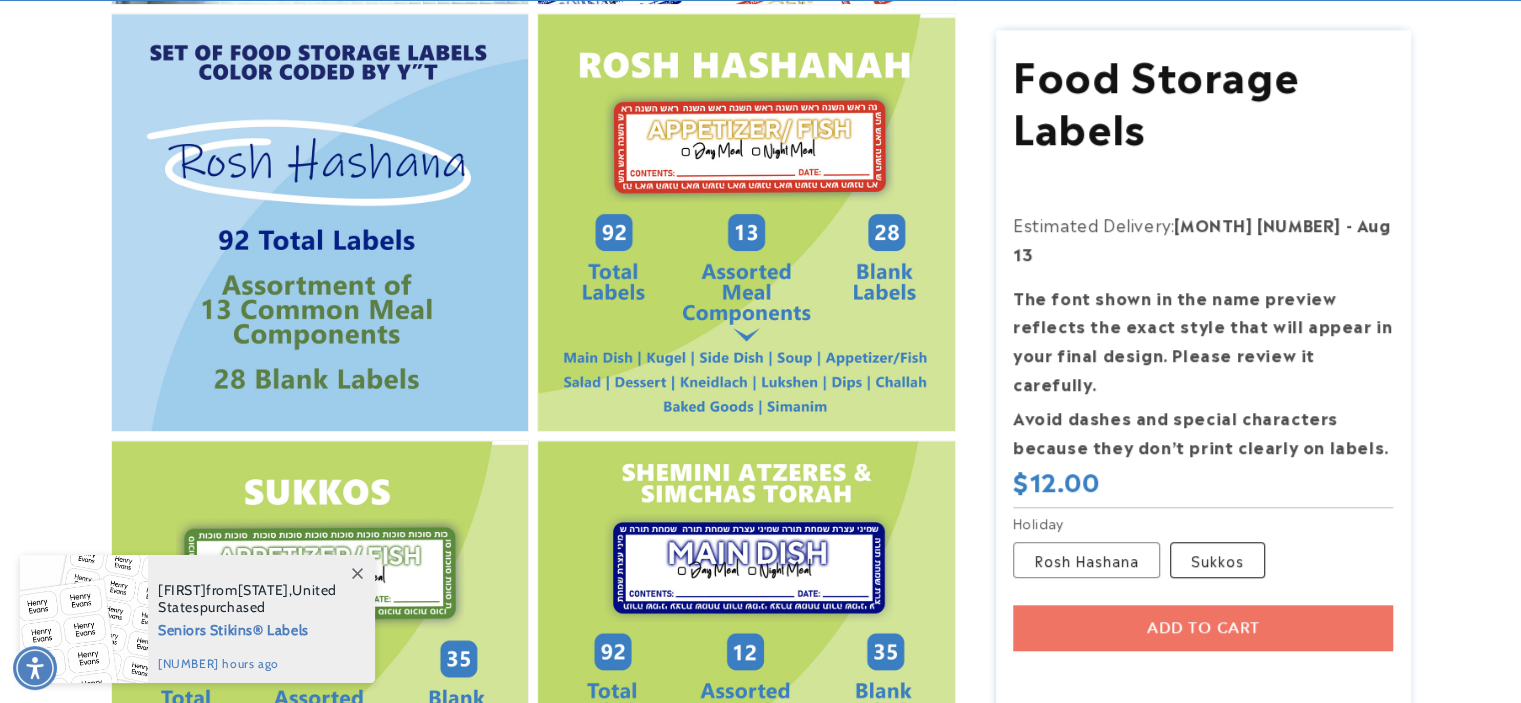 scroll, scrollTop: 1200, scrollLeft: 0, axis: vertical 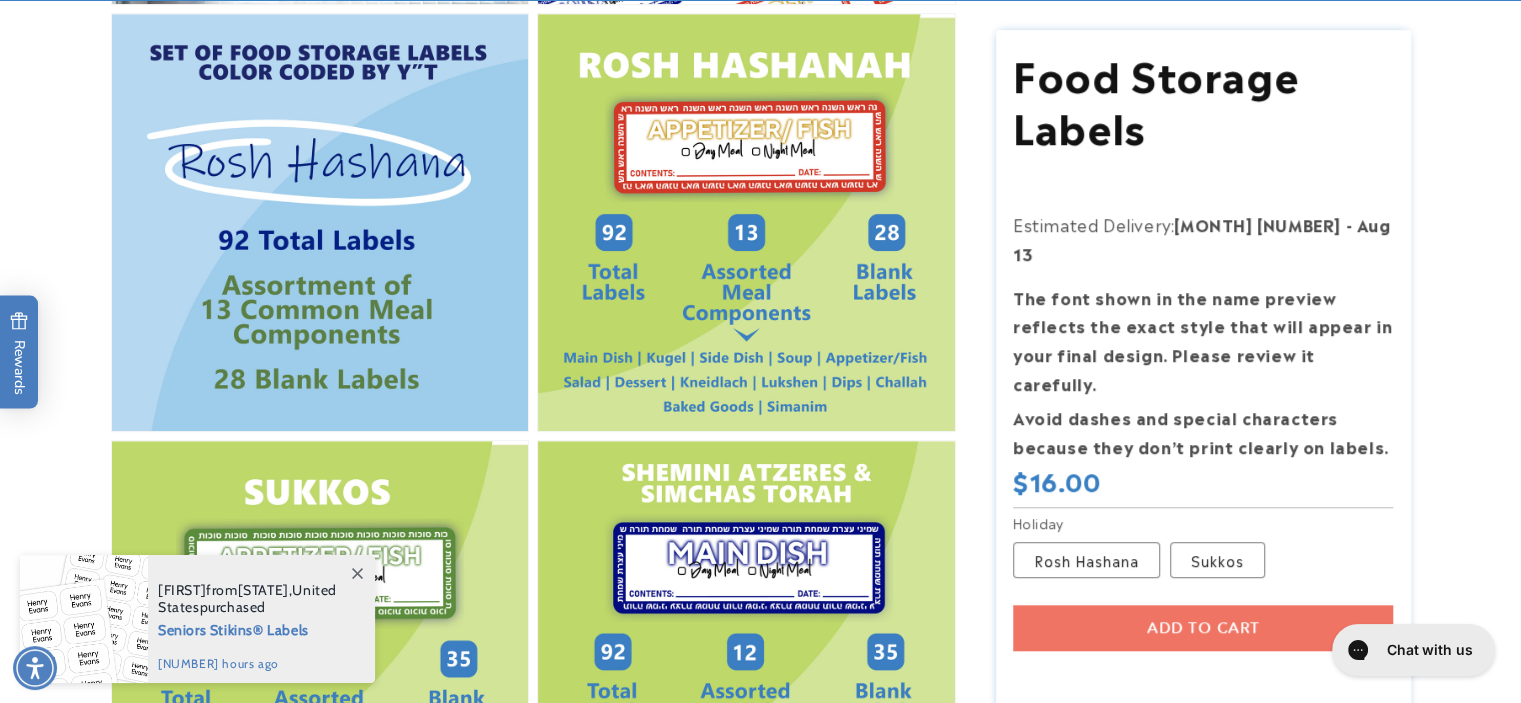 click at bounding box center [1015, 675] 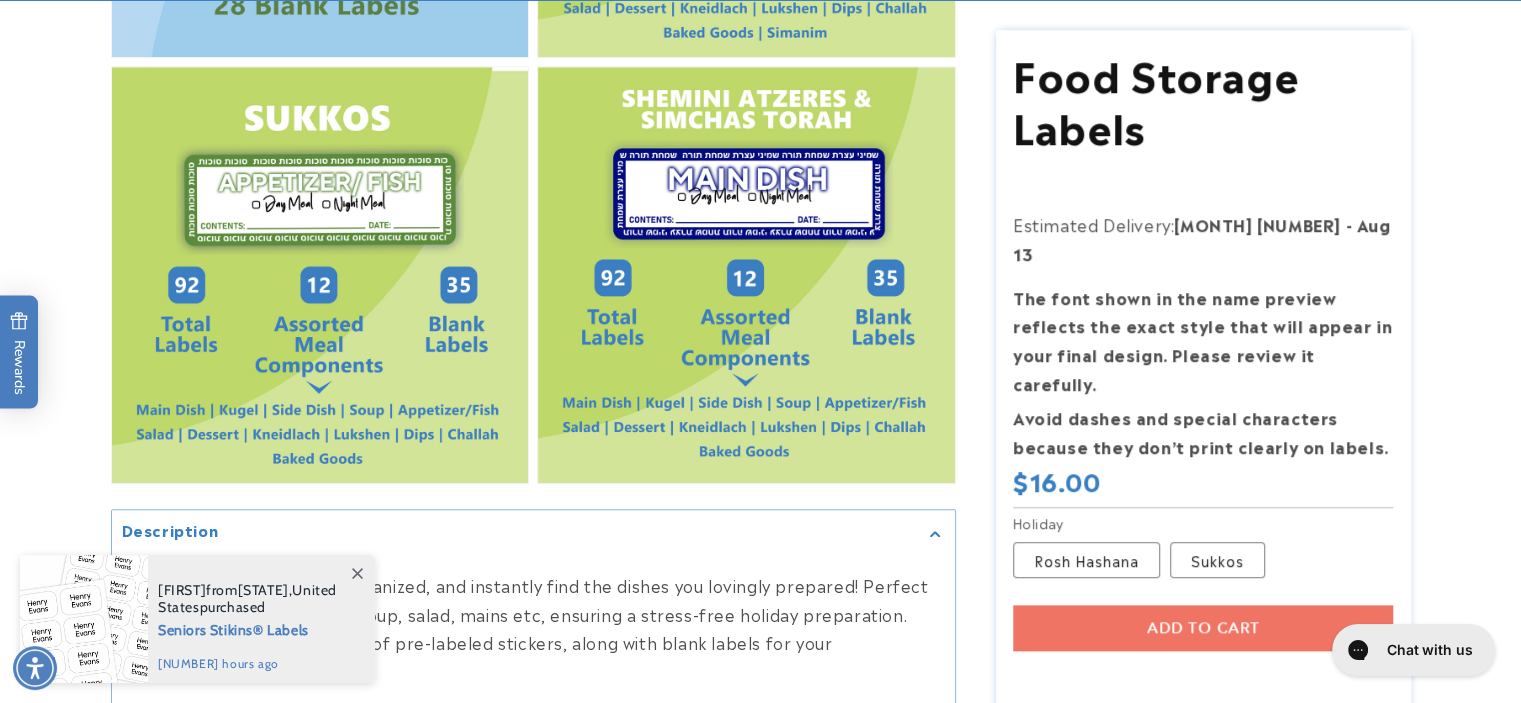scroll, scrollTop: 1800, scrollLeft: 0, axis: vertical 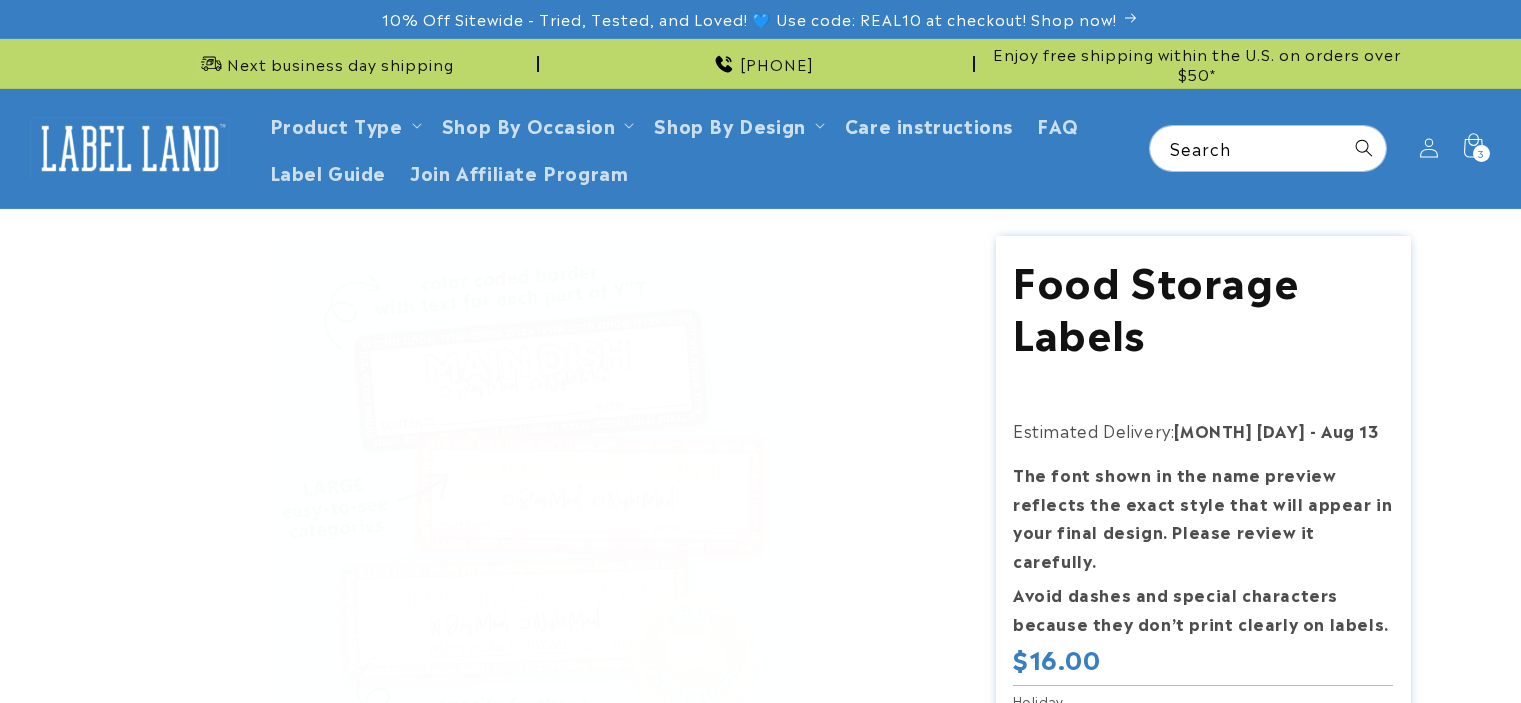 click on "Rosh Hashana Variant sold out or unavailable" at bounding box center [1086, 737] 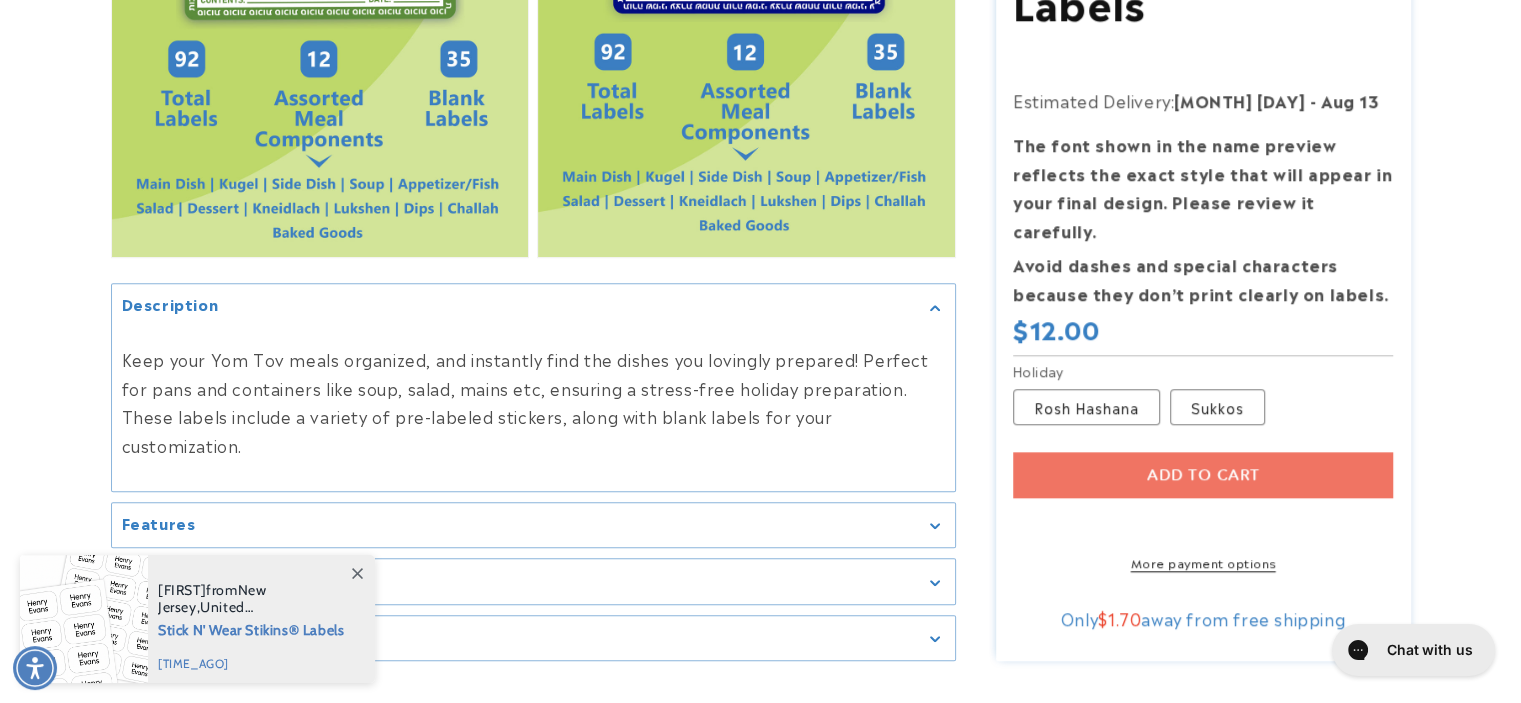 scroll, scrollTop: 0, scrollLeft: 0, axis: both 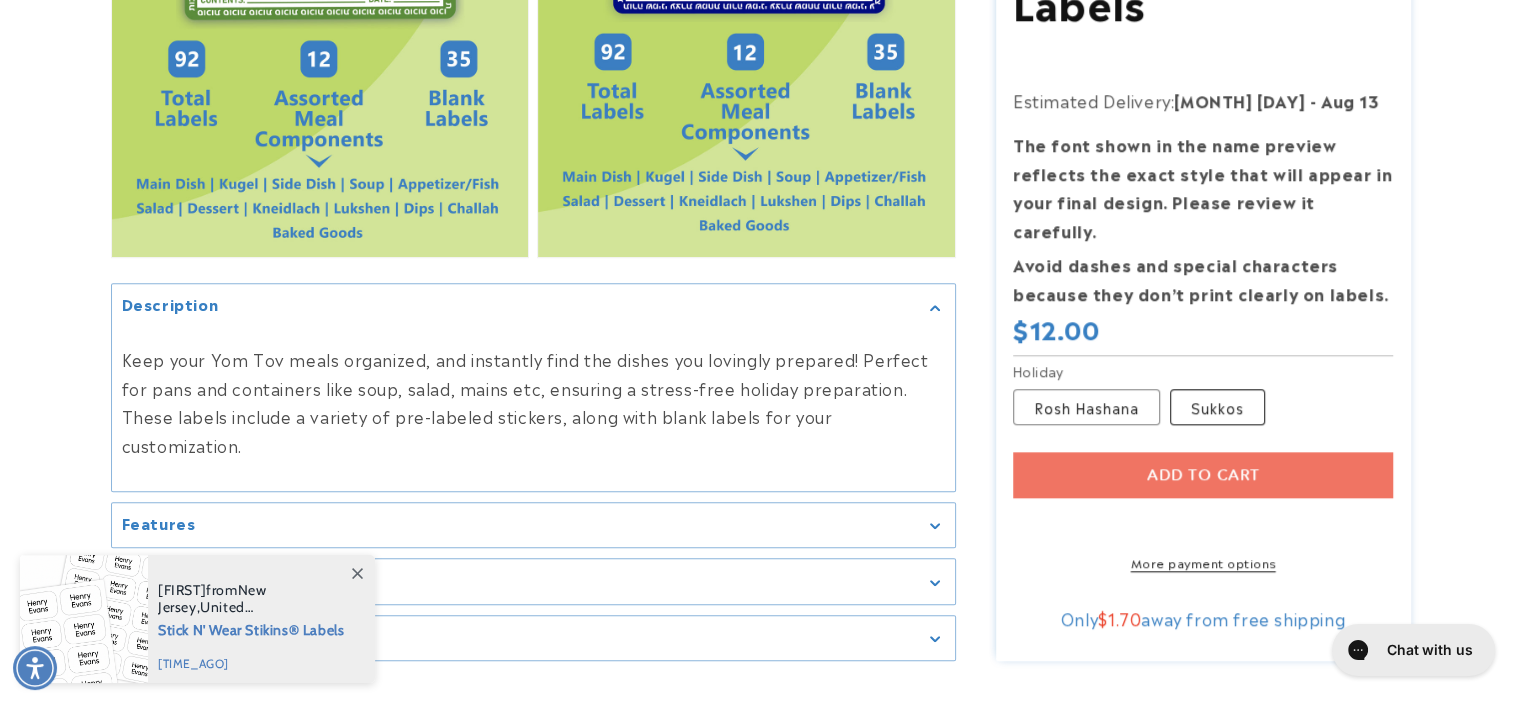click on "Sukkos Variant sold out or unavailable" at bounding box center (1217, 407) 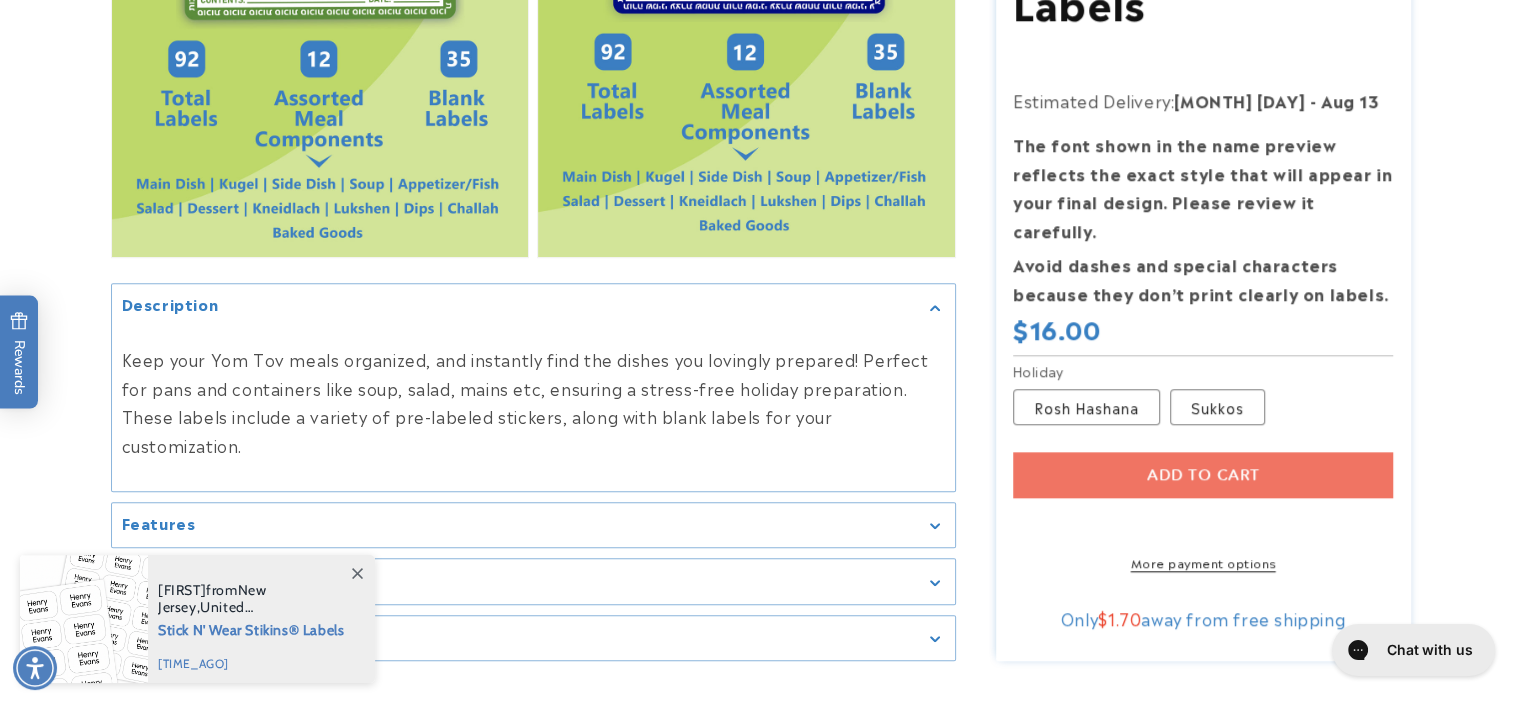 click on "Add to cart
More payment options    This item is a recurring or deferred purchase. By continuing, I agree to the  cancellation policy  and authorize you to charge my payment method at the prices, frequency and dates listed on this page until my order is fulfilled or I cancel, if permitted." at bounding box center (1203, 511) 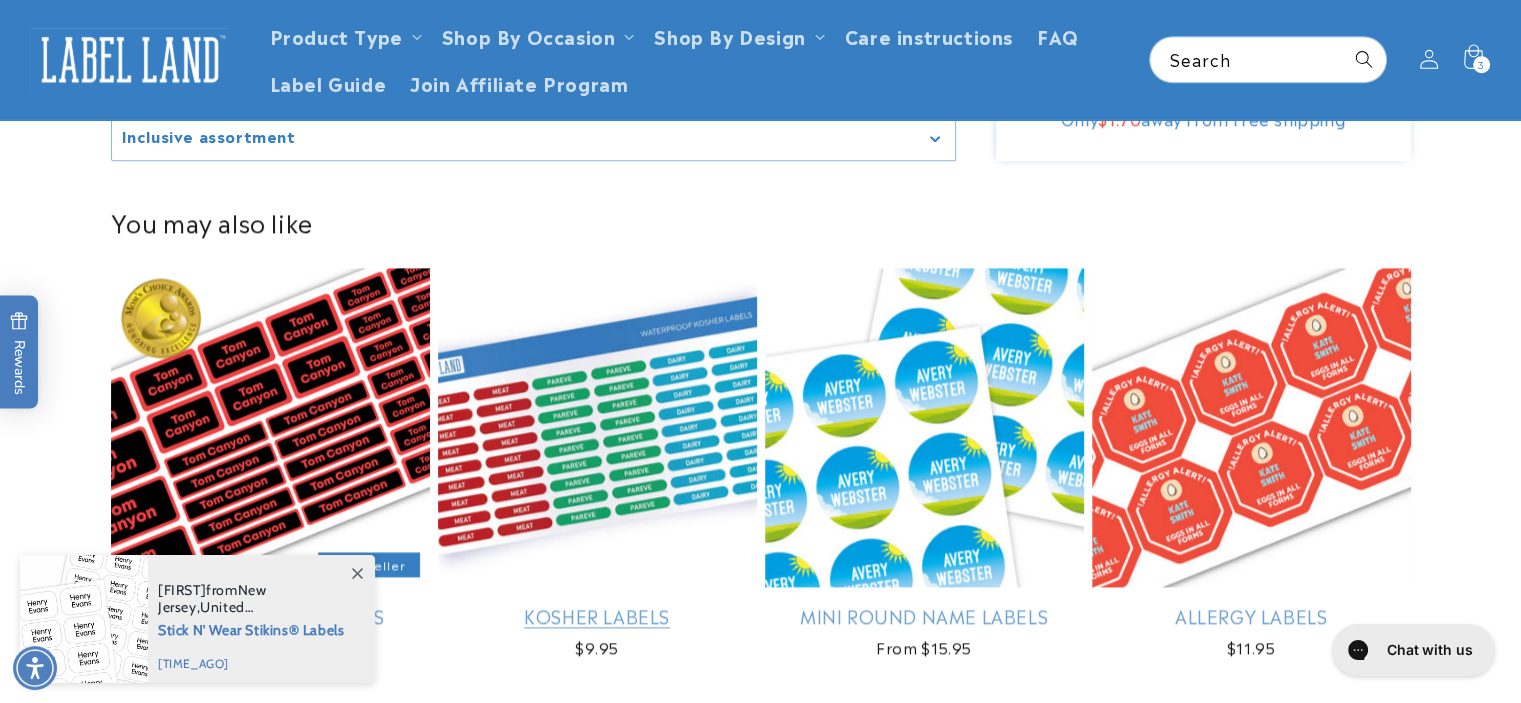 scroll, scrollTop: 1800, scrollLeft: 0, axis: vertical 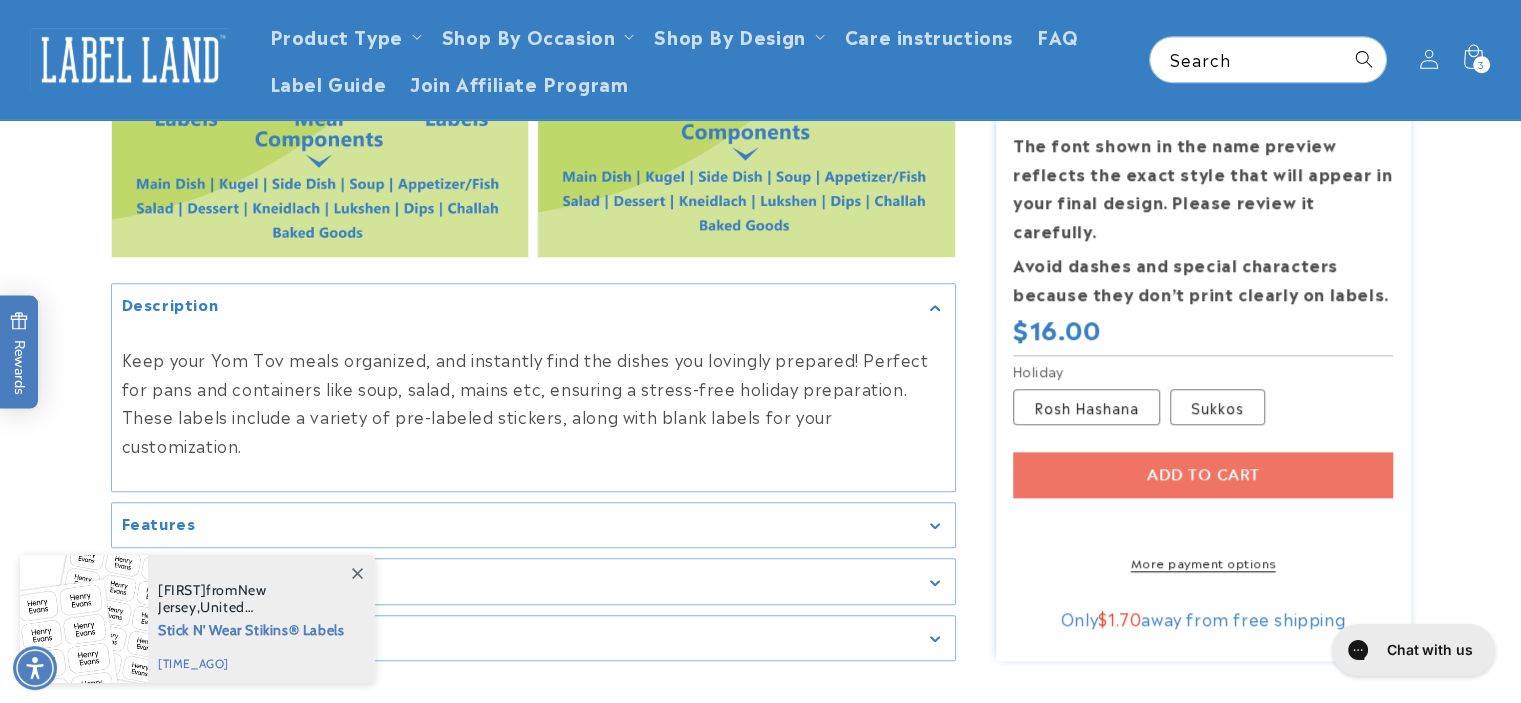 click on "Add to cart
More payment options    This item is a recurring or deferred purchase. By continuing, I agree to the  cancellation policy  and authorize you to charge my payment method at the prices, frequency and dates listed on this page until my order is fulfilled or I cancel, if permitted." at bounding box center (1203, 511) 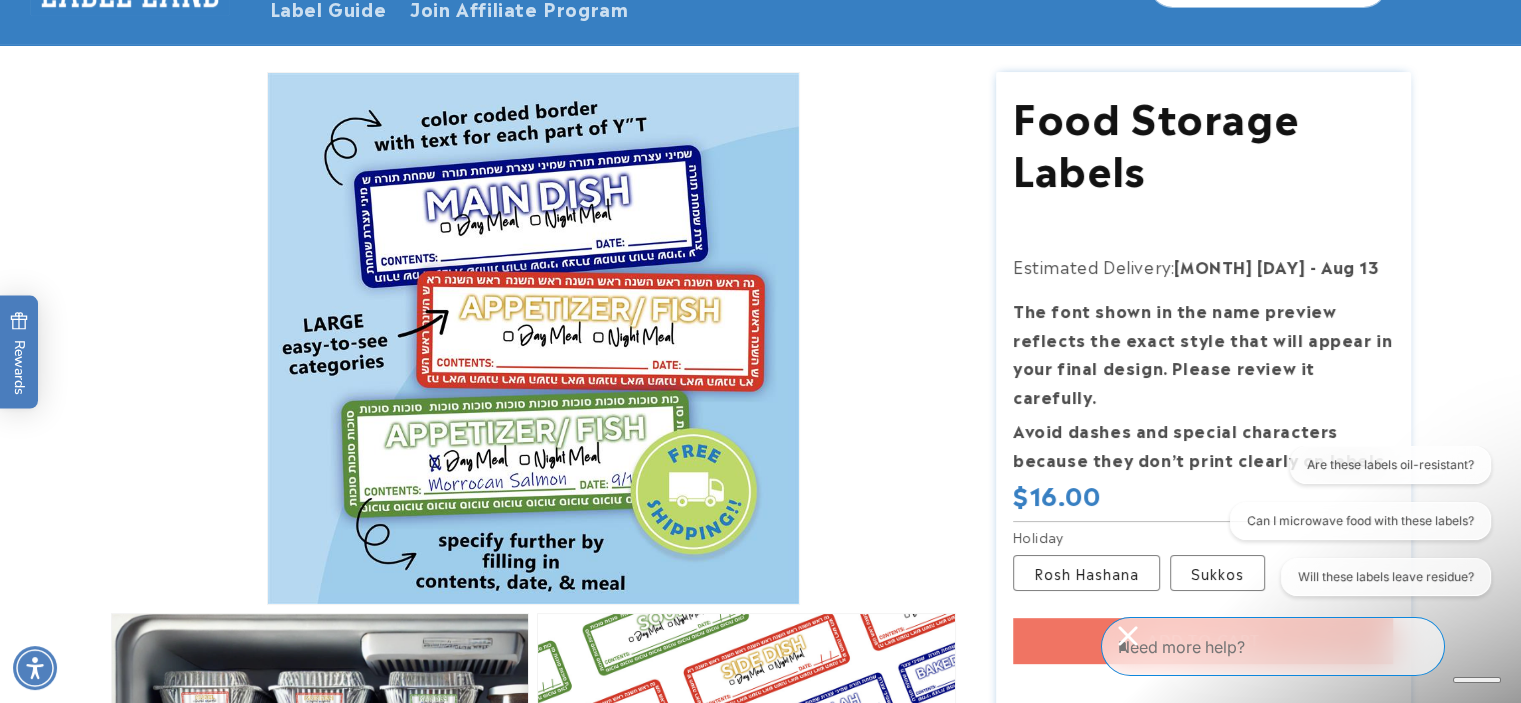 scroll, scrollTop: 200, scrollLeft: 0, axis: vertical 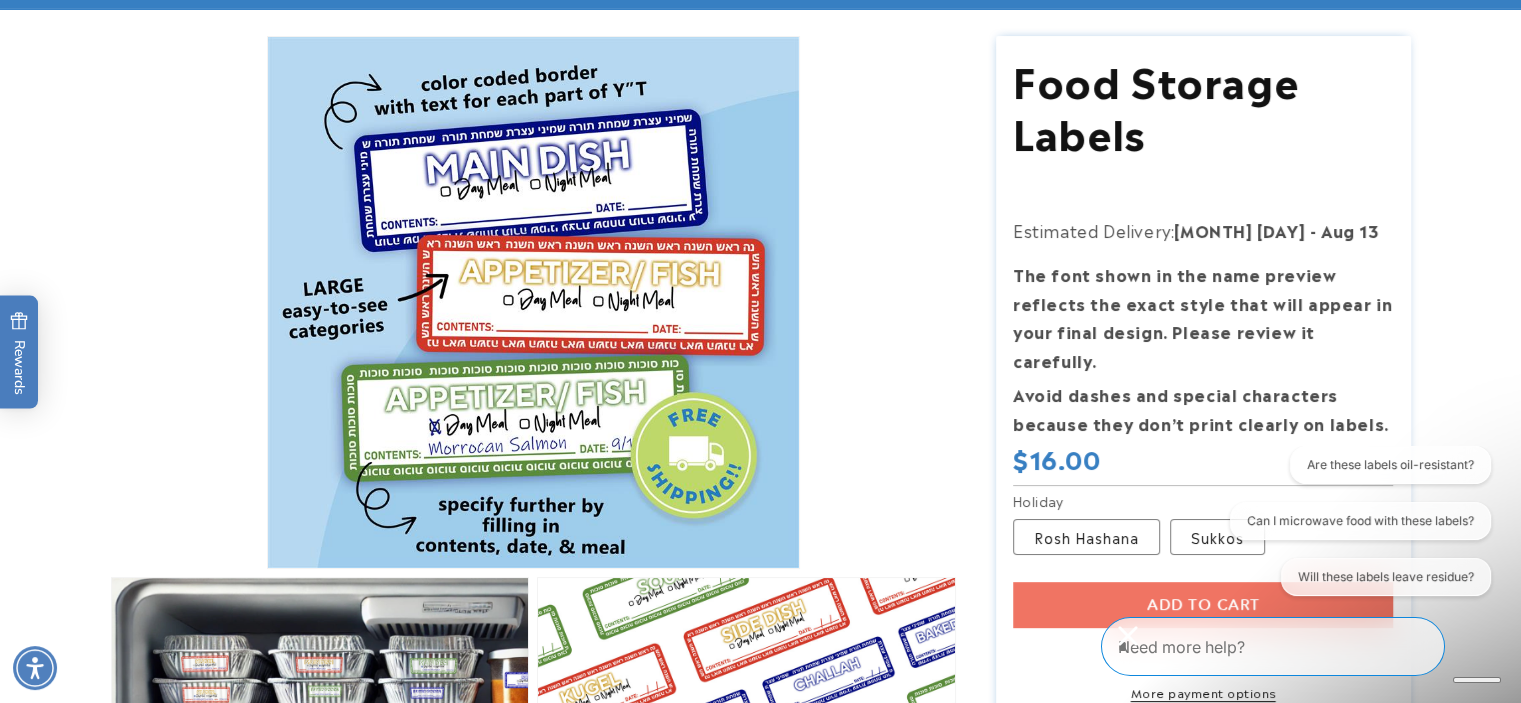 click at bounding box center [1128, 636] 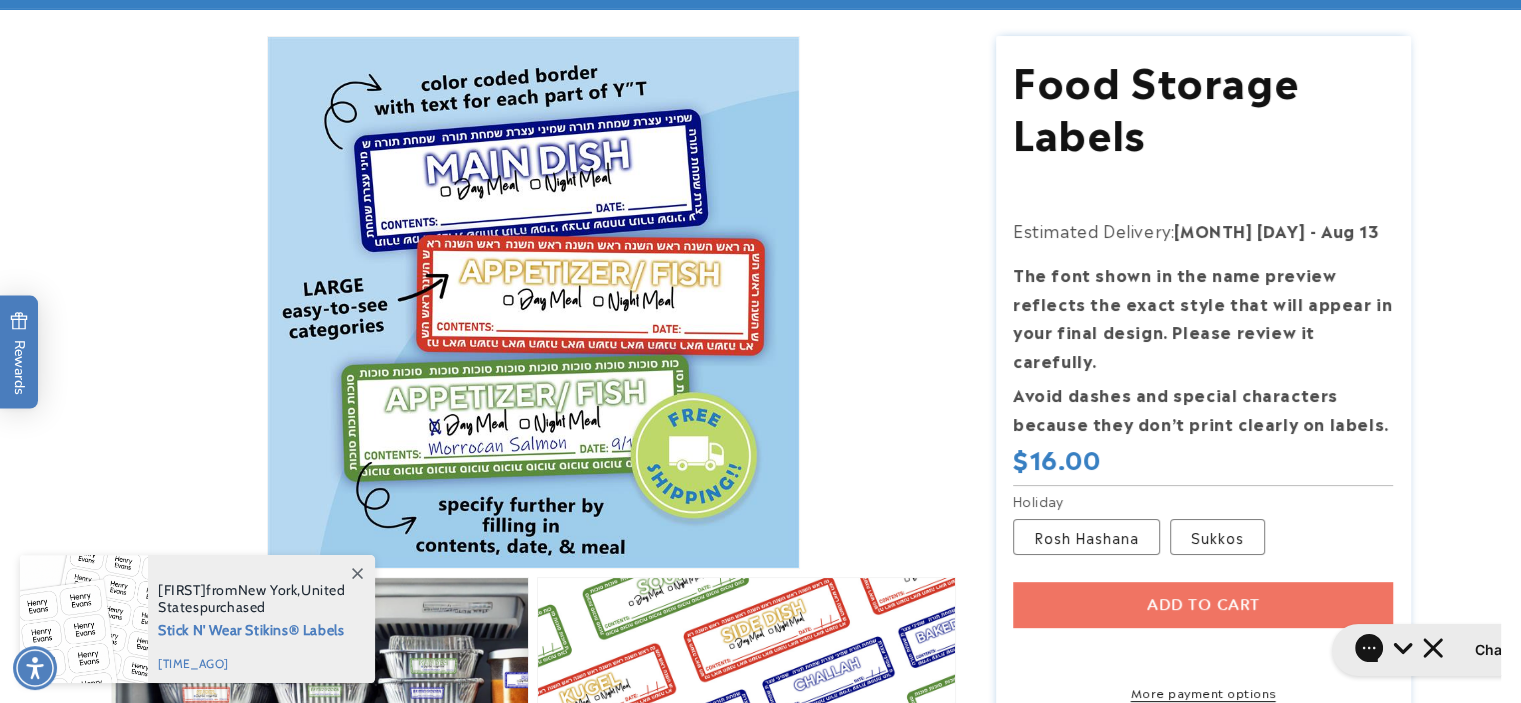 click on "Food Storage Labels" at bounding box center [1203, 105] 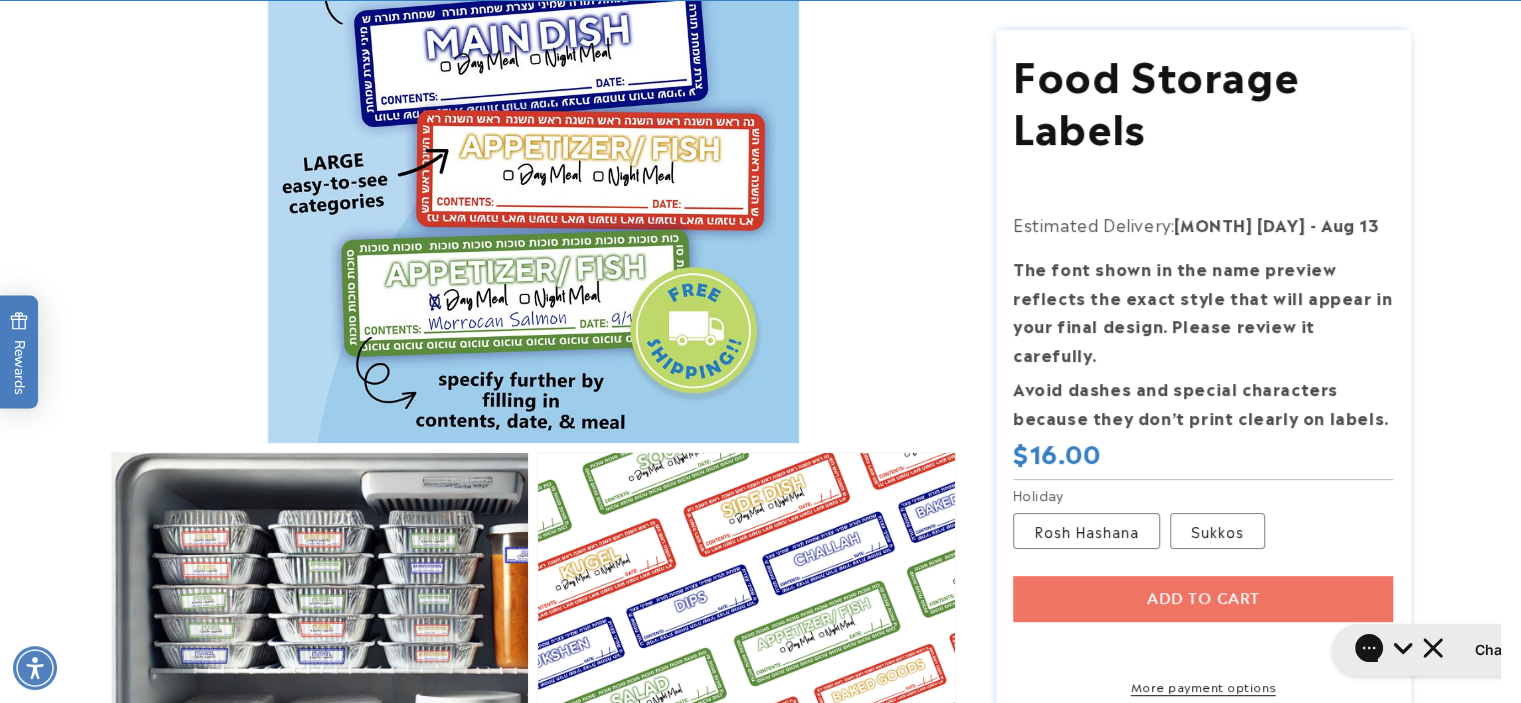 scroll, scrollTop: 500, scrollLeft: 0, axis: vertical 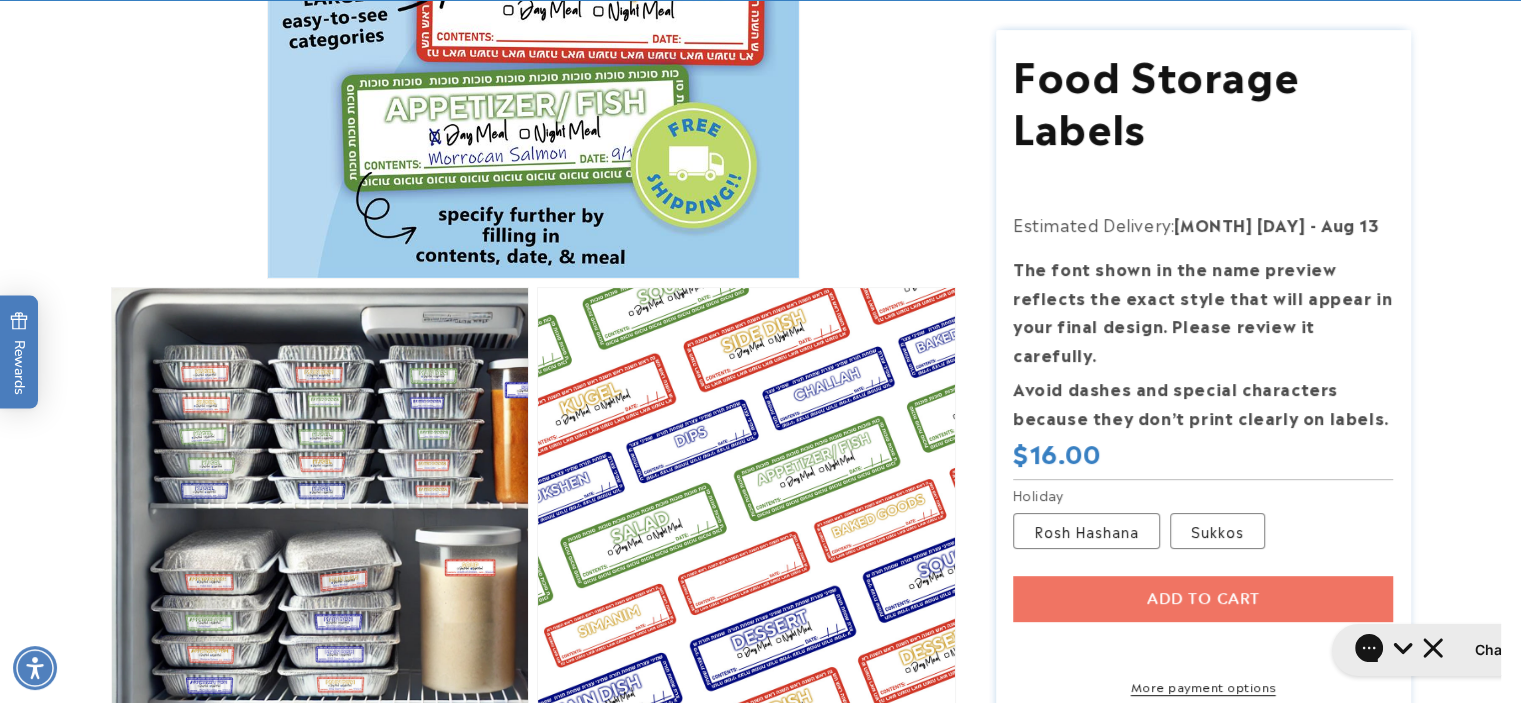 click on "Add to cart
More payment options    This item is a recurring or deferred purchase. By continuing, I agree to the  cancellation policy  and authorize you to charge my payment method at the prices, frequency and dates listed on this page until my order is fulfilled or I cancel, if permitted." at bounding box center (1203, 635) 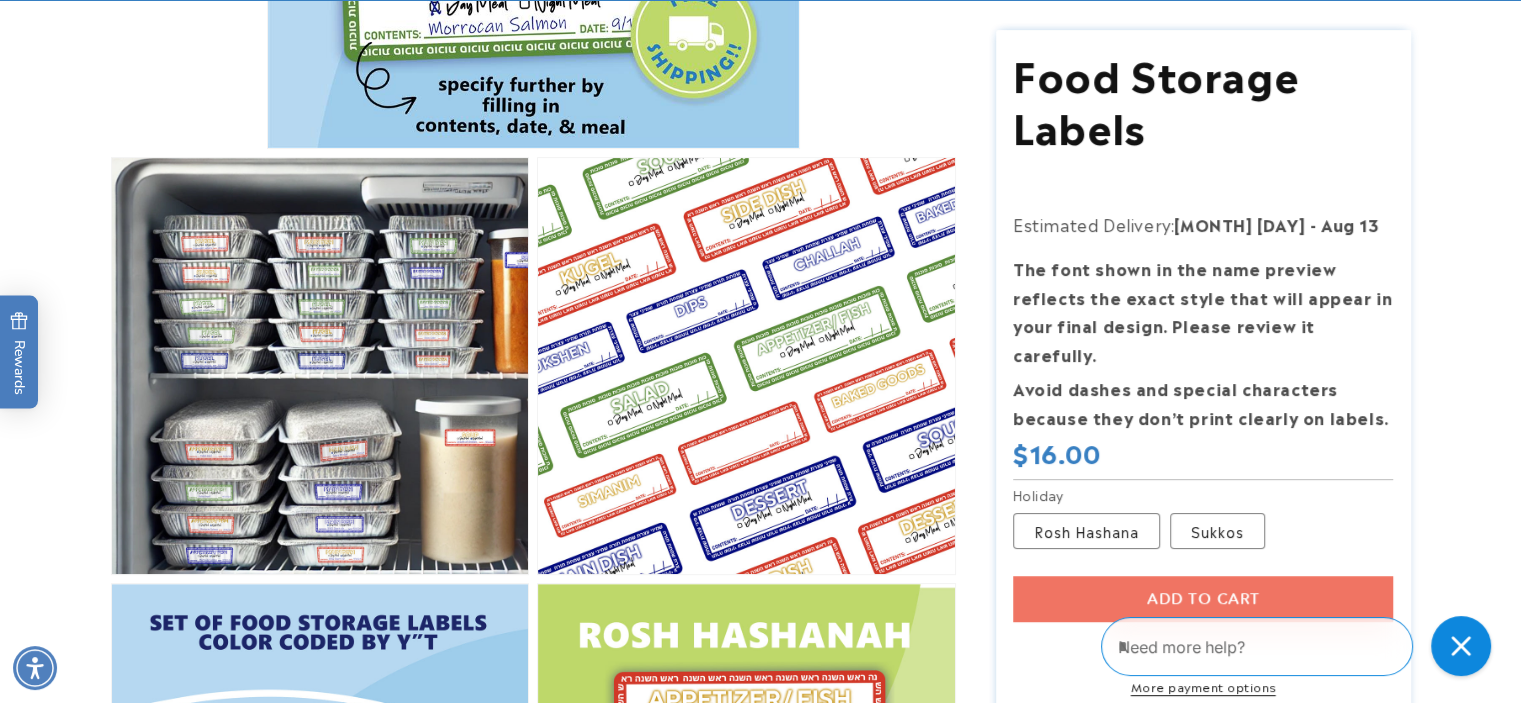 scroll, scrollTop: 900, scrollLeft: 0, axis: vertical 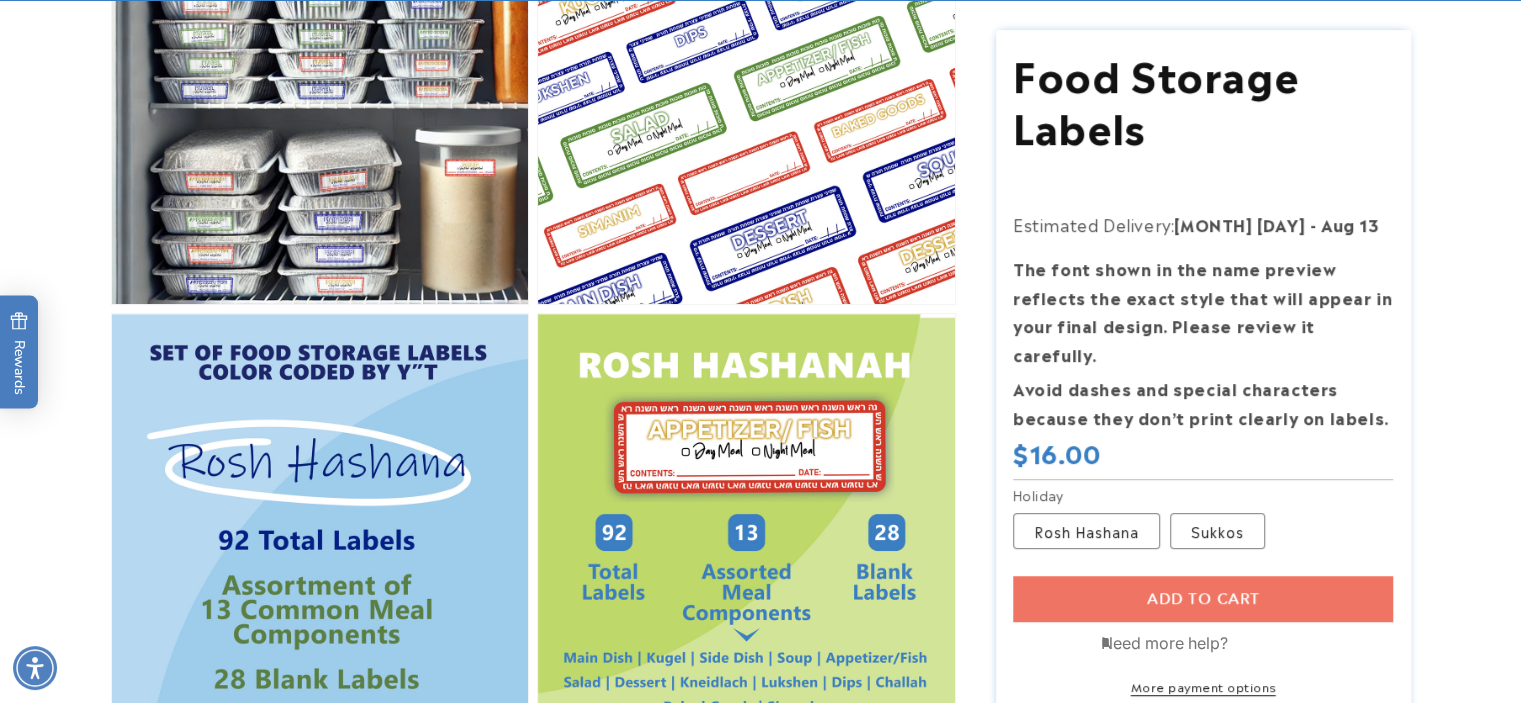 click at bounding box center (1188, 643) 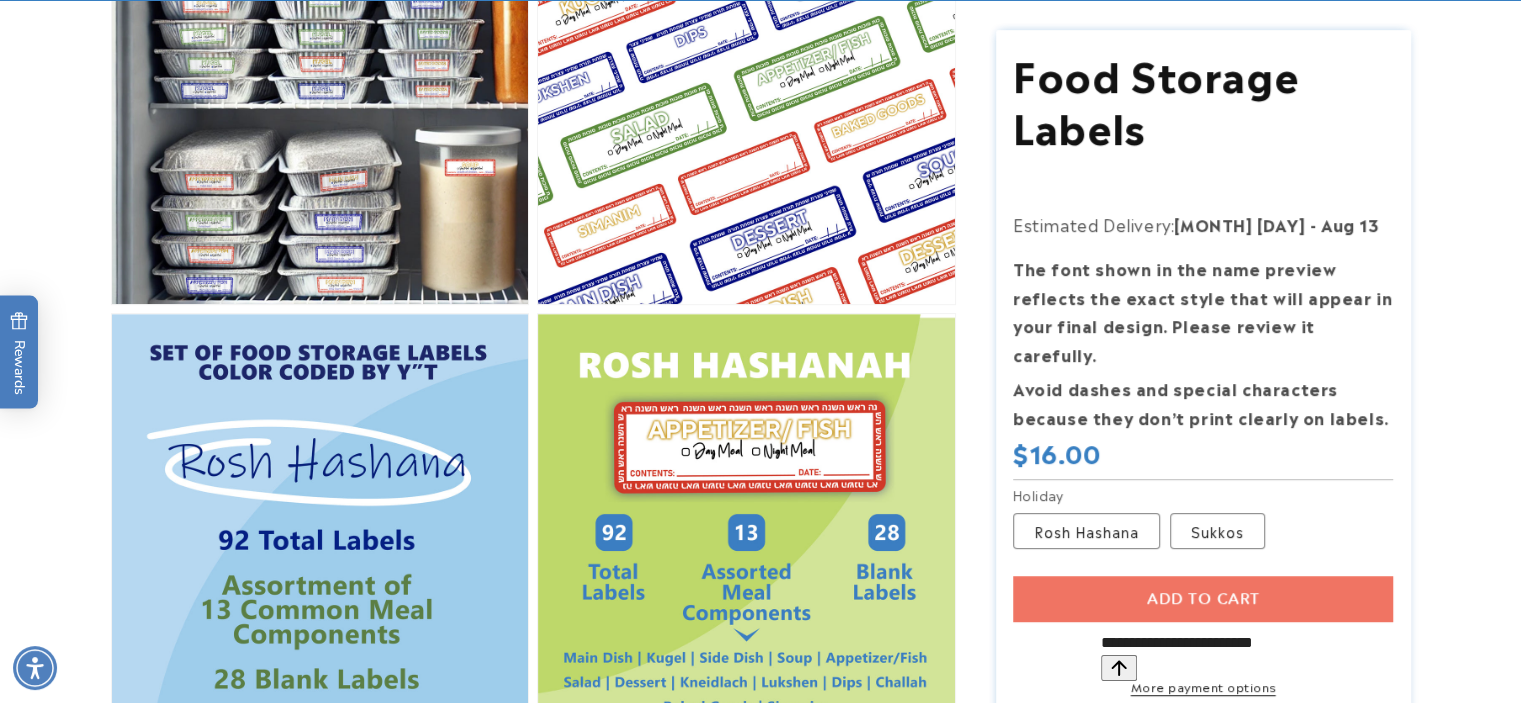 type on "**********" 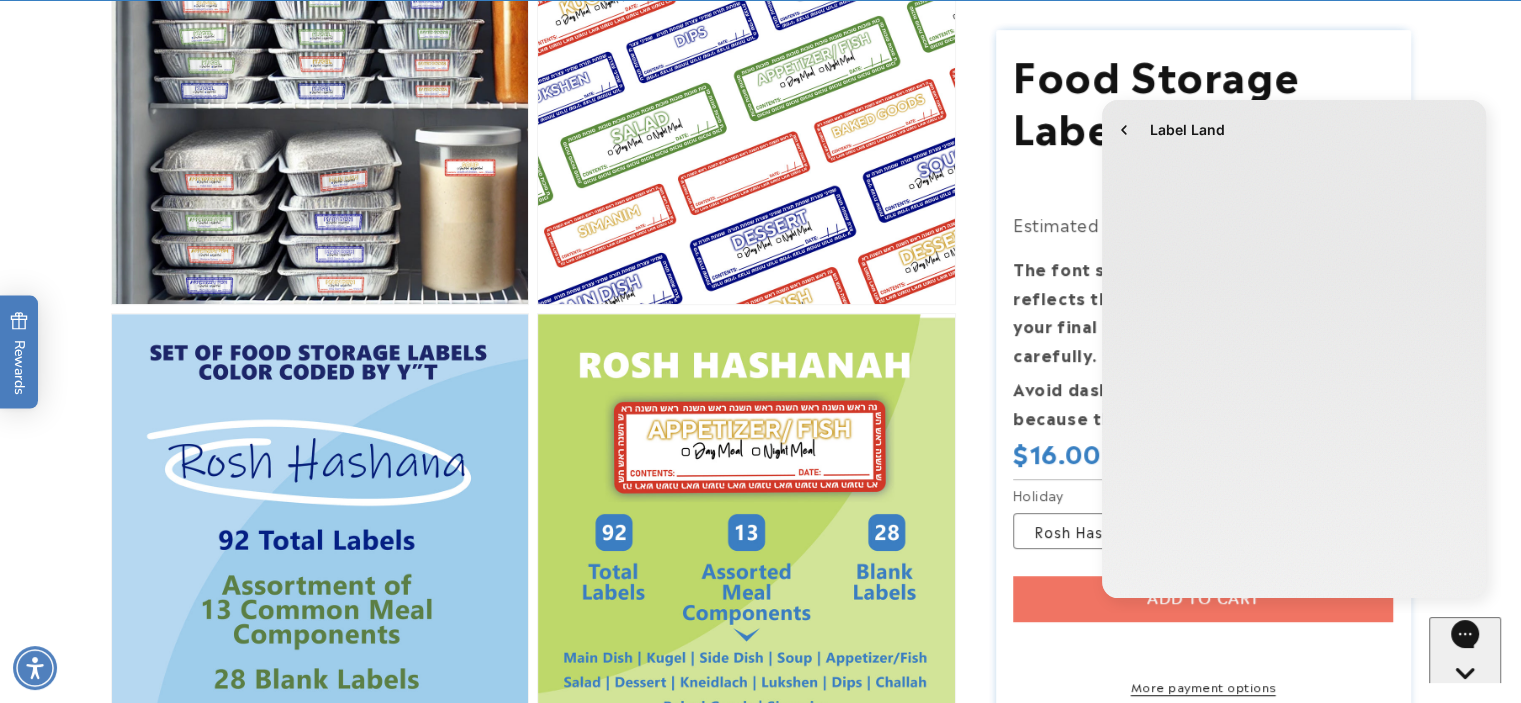 scroll, scrollTop: 0, scrollLeft: 0, axis: both 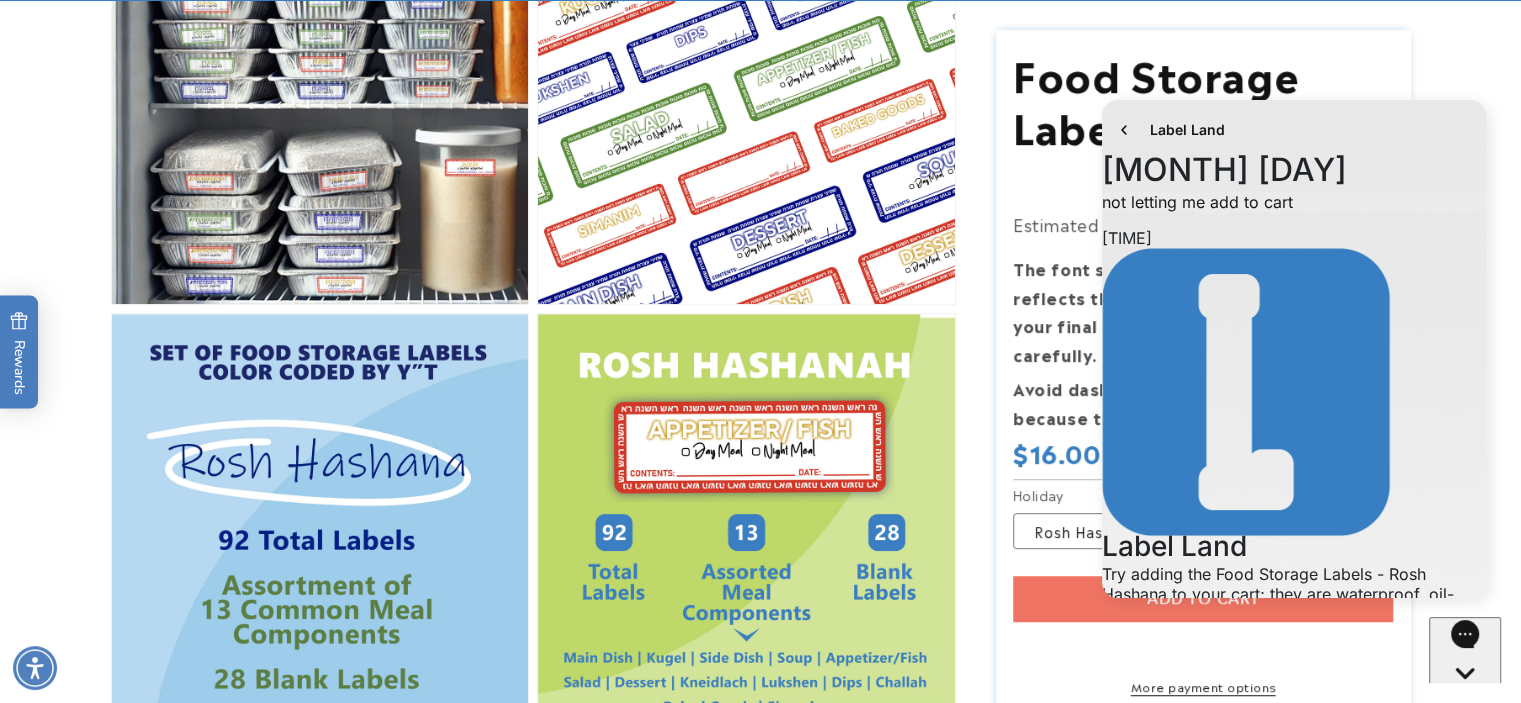 click on "Select Options" at bounding box center [1164, 789] 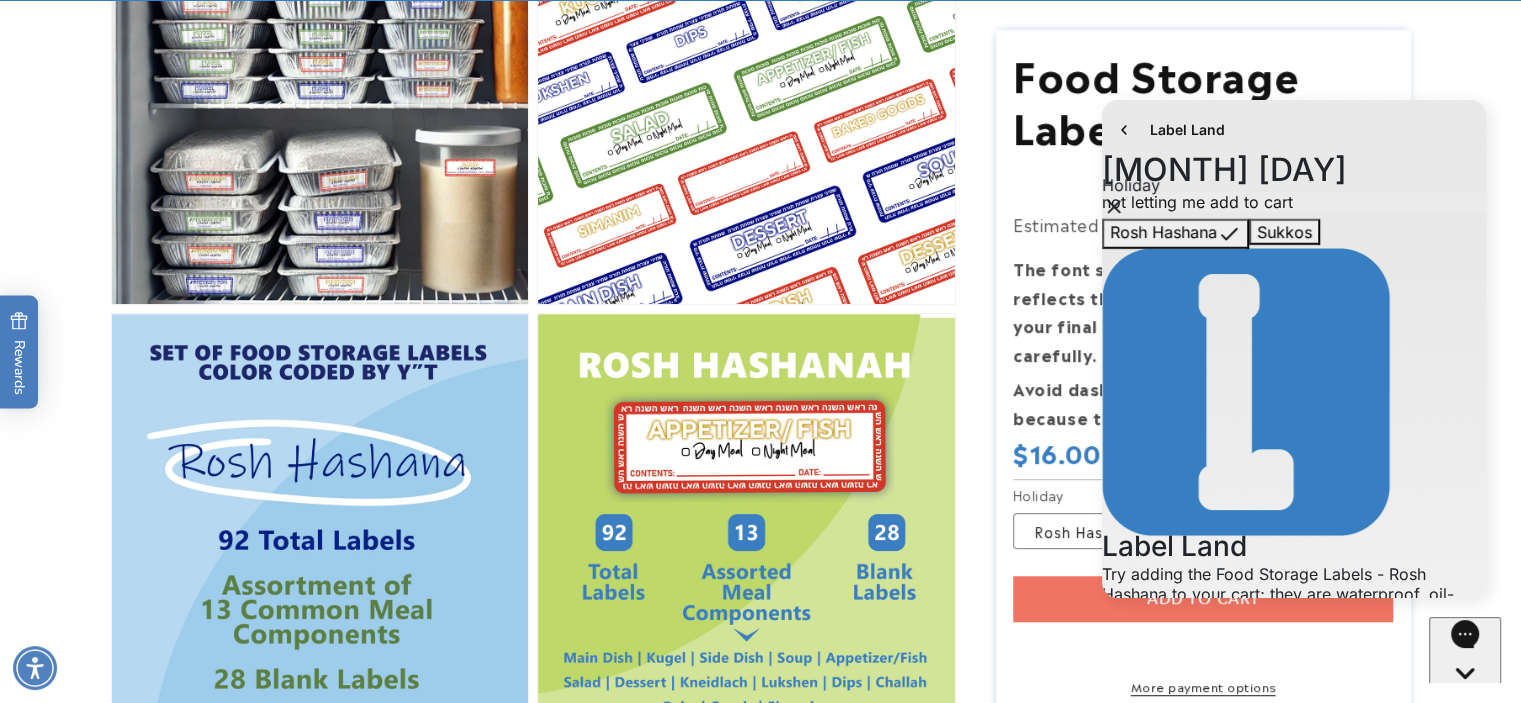 click on "Rosh Hashana" at bounding box center (1221, 1029) 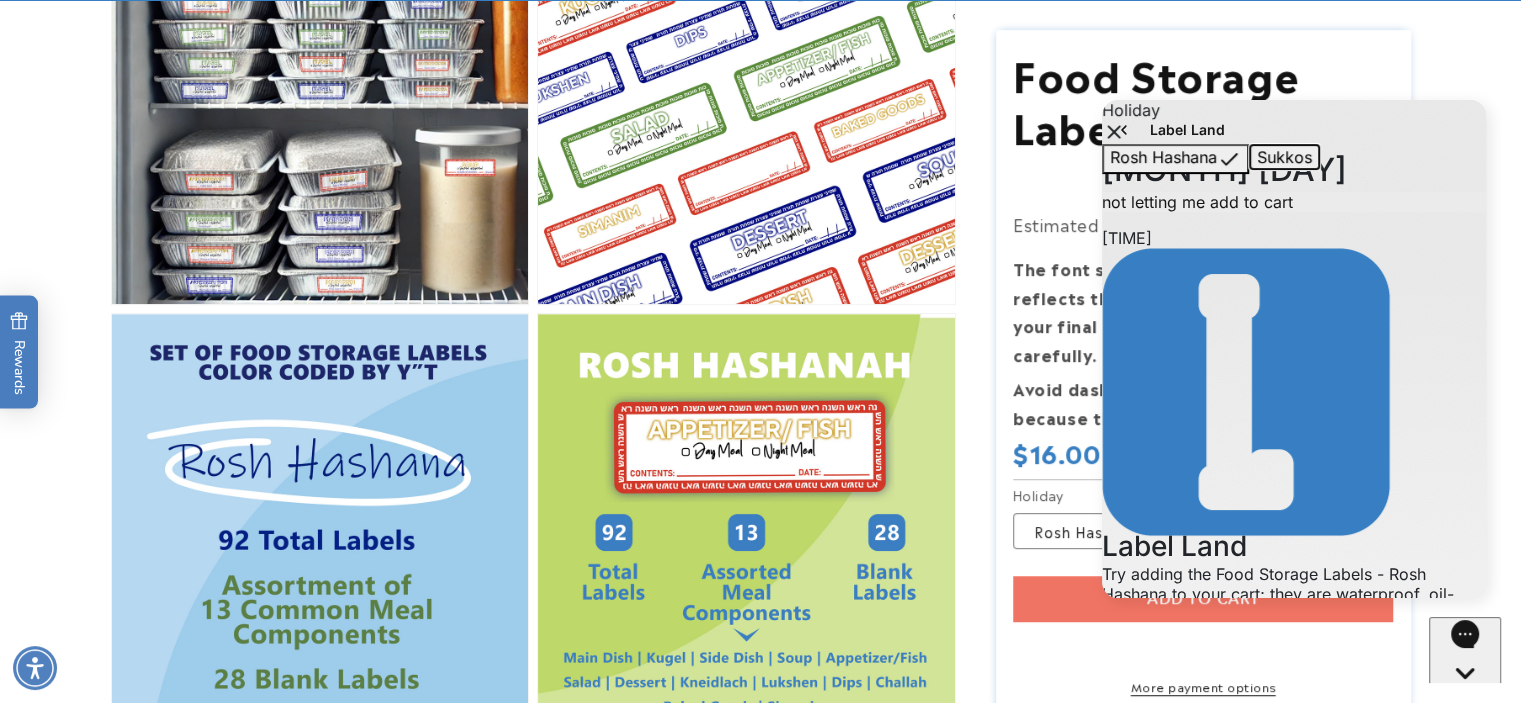 click on "Sukkos" at bounding box center (1284, 157) 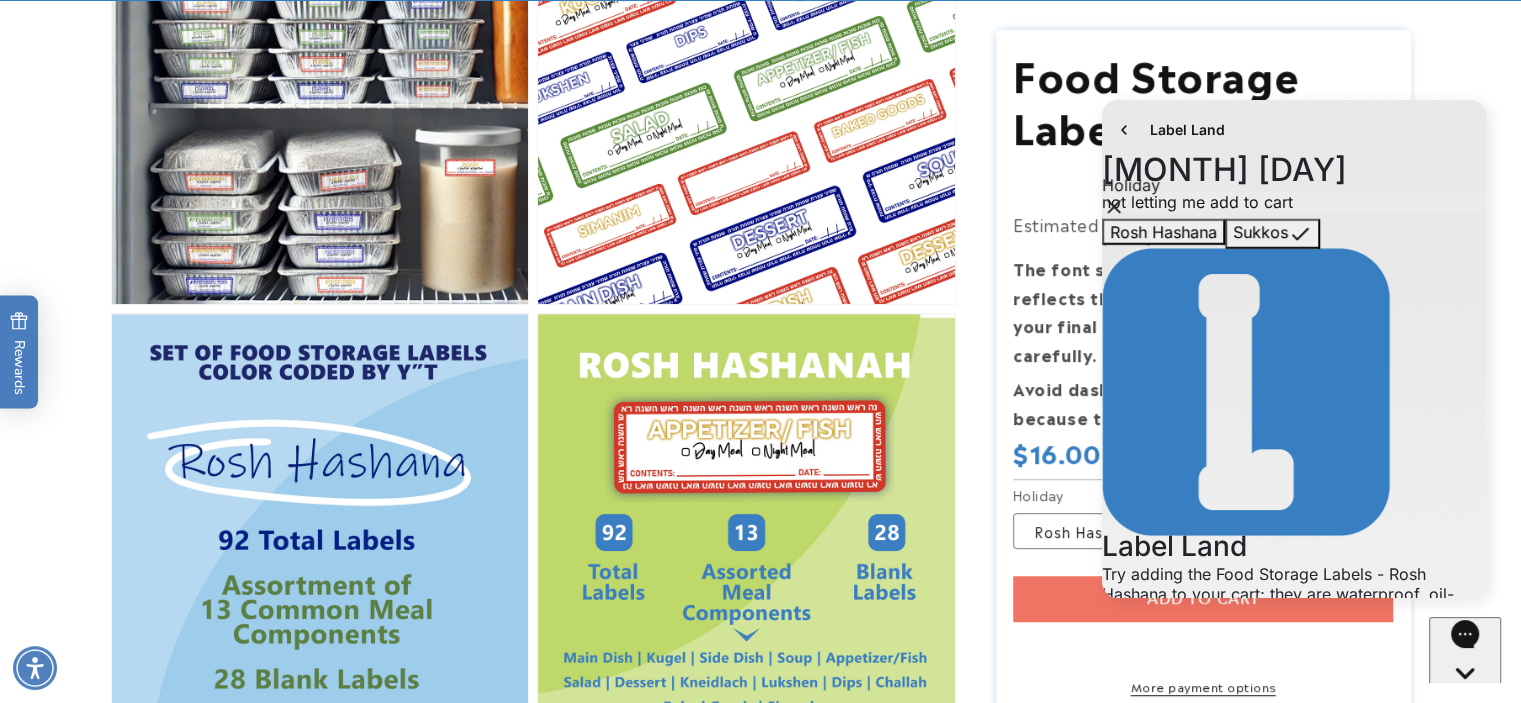click on "Add to cart" at bounding box center [1152, 1107] 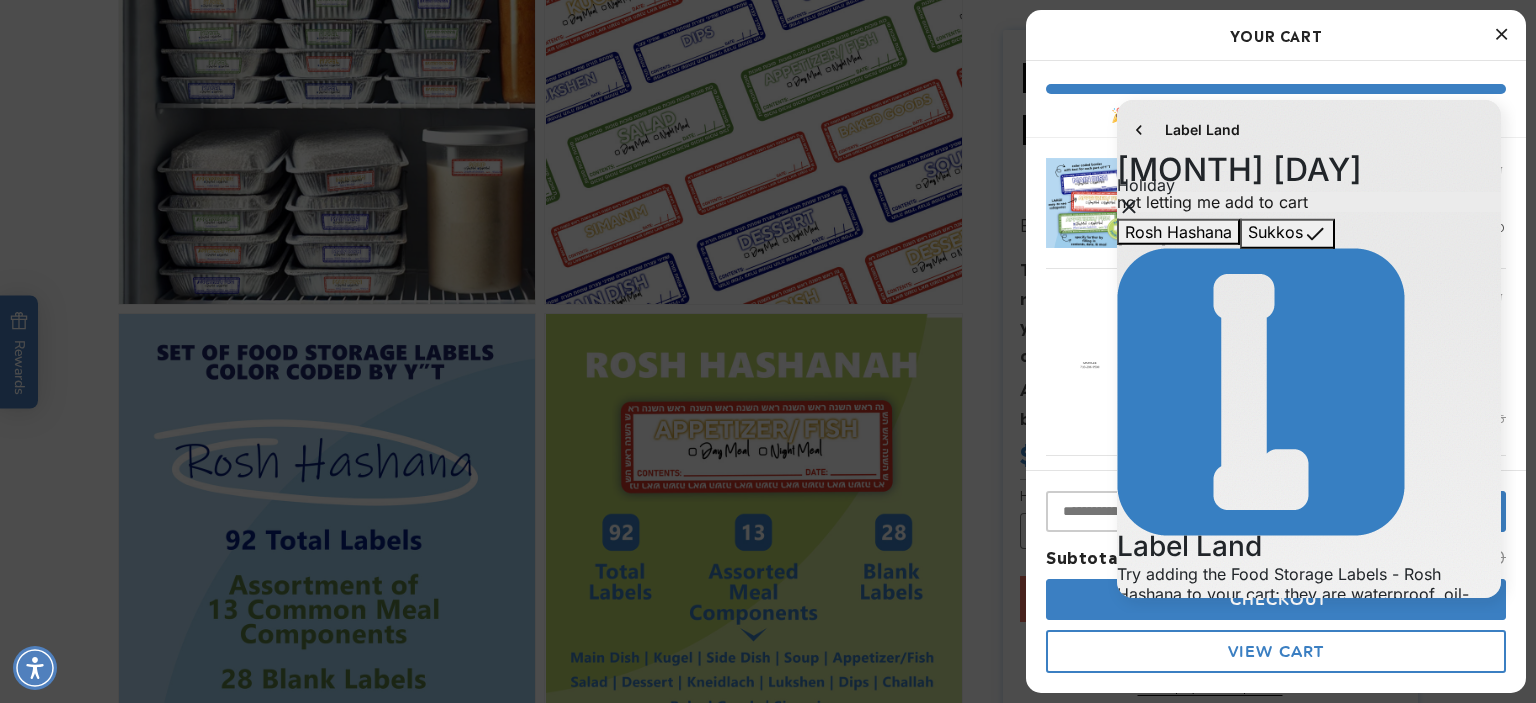 click on "Sukkos" at bounding box center (1210, 1029) 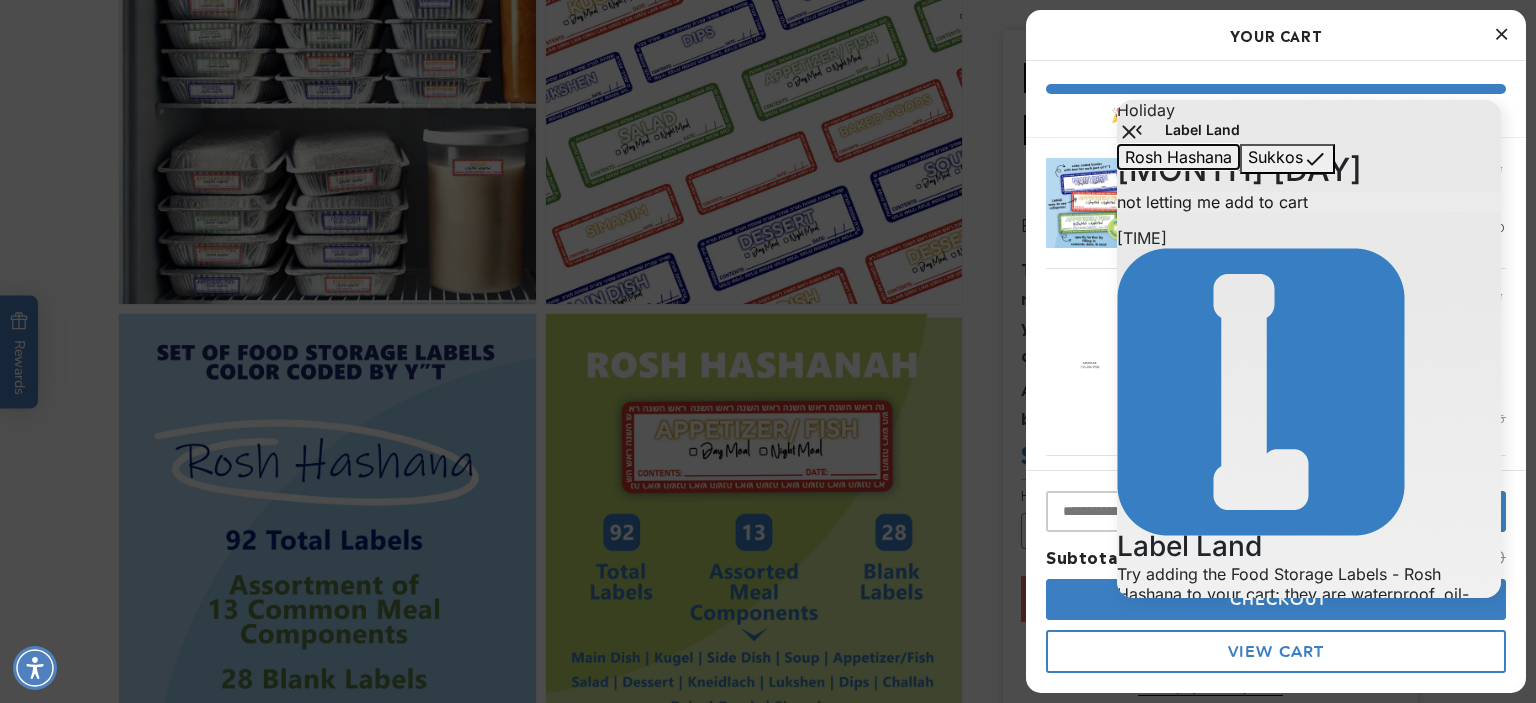 click on "Rosh Hashana" at bounding box center (1178, 157) 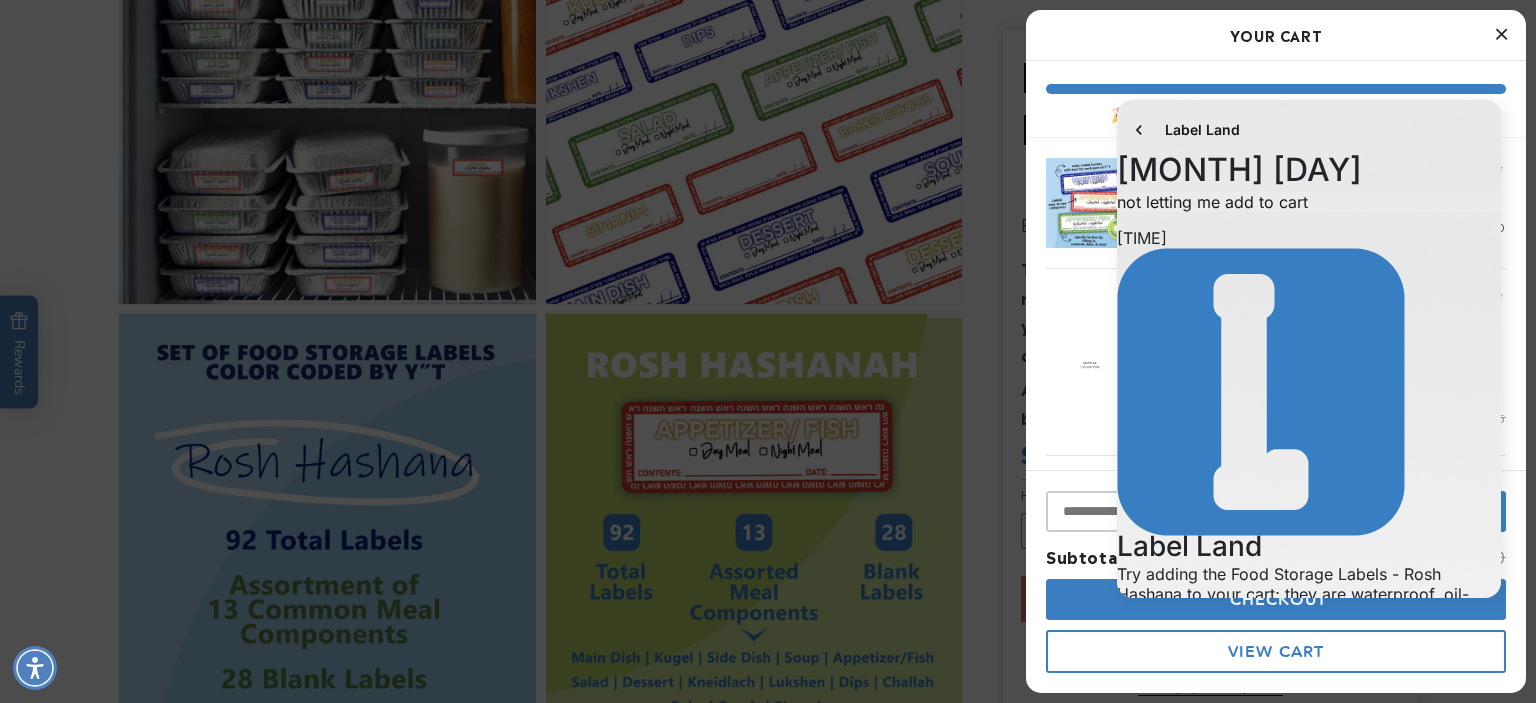scroll, scrollTop: 461, scrollLeft: 0, axis: vertical 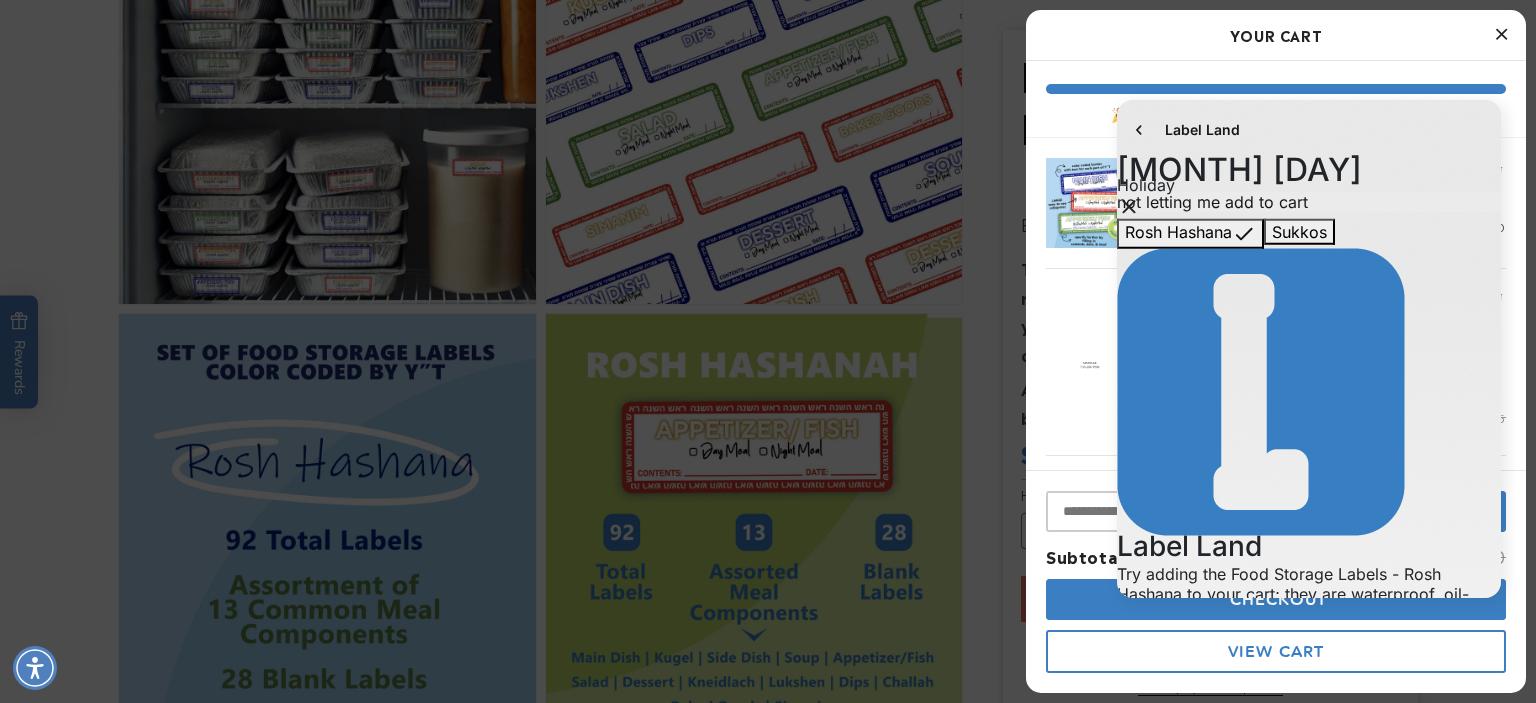 click on "Add to cart" at bounding box center [1167, 1107] 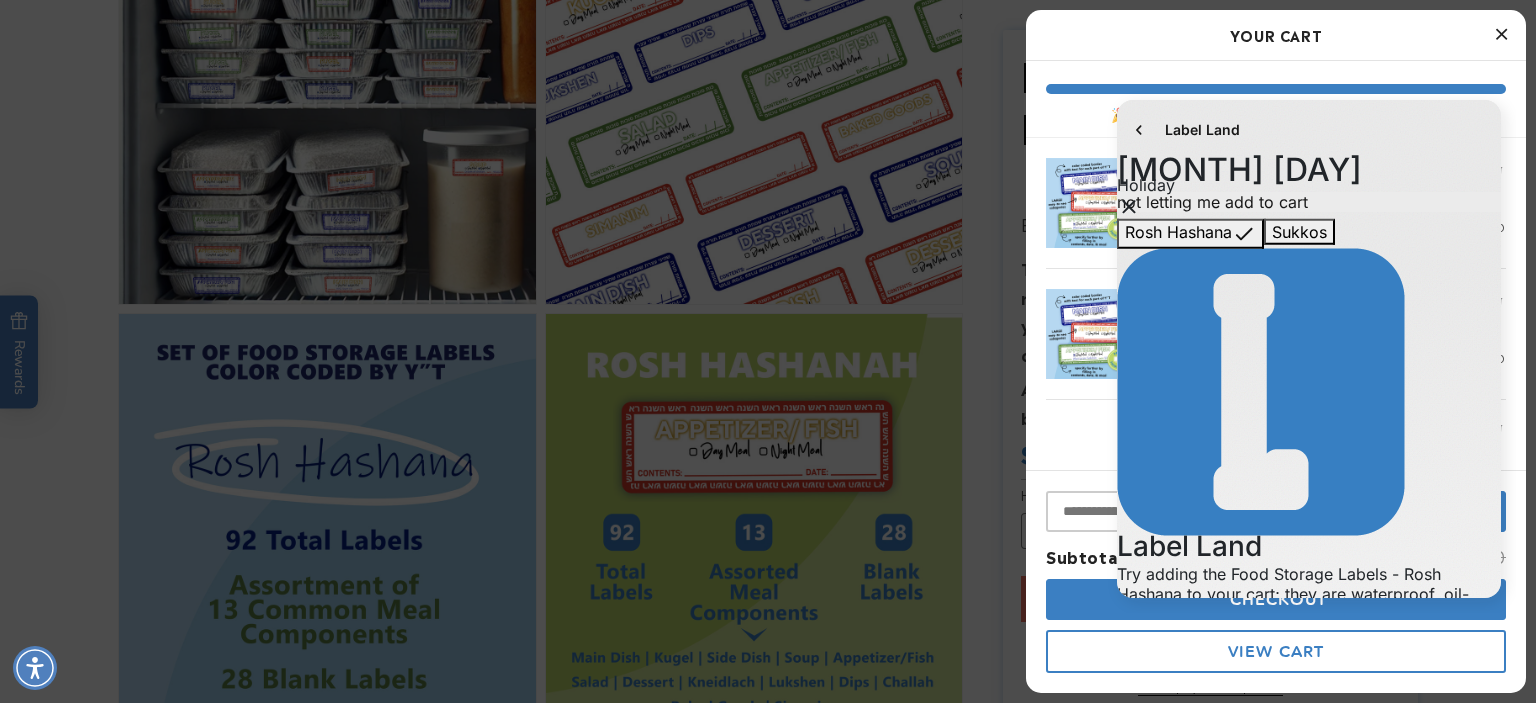 click on "Skip to main content Enable accessibility for low vision Open the accessibility menu
Skip to content
10% Off Sitewide - Tried, Tested, and Loved! 💙 Use code: REAL10 at checkout! Shop now!
Next business day shipping
732-987-3915
Enjoy free shipping within the U.S. on orders over $50*
Next business day shipping
732-987-3915
Enjoy free shipping within the U.S. on orders over $50*" at bounding box center [768, 1841] 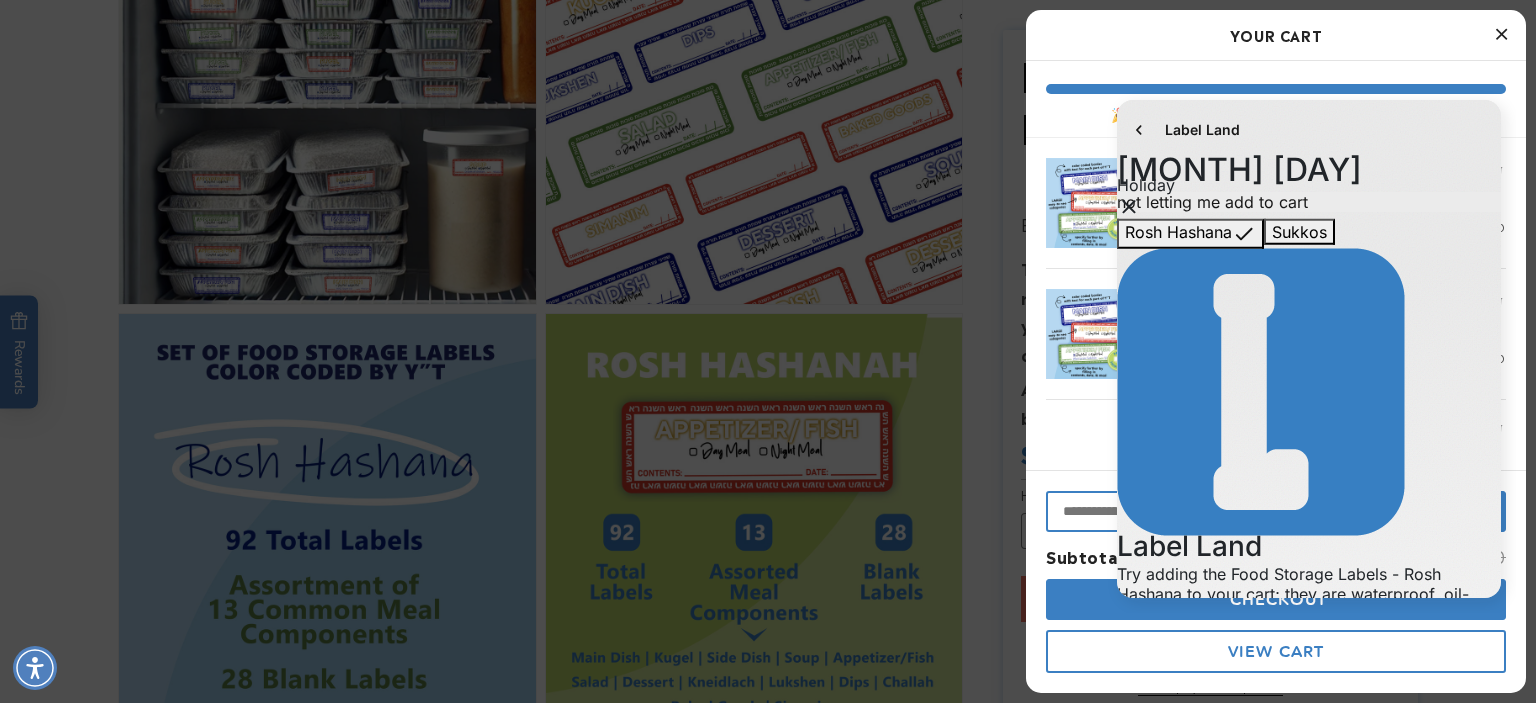 click at bounding box center (1231, 511) 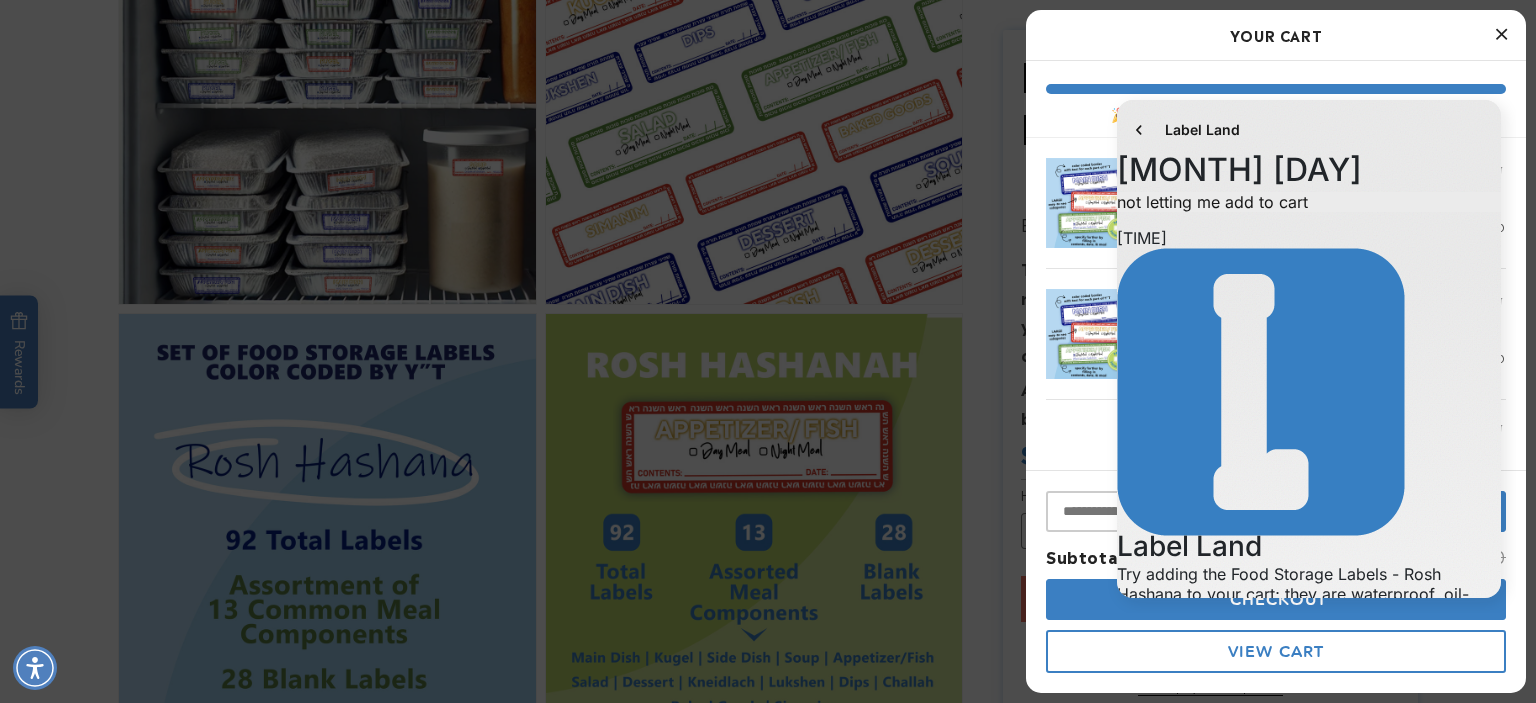 drag, startPoint x: 2180, startPoint y: 601, endPoint x: 1487, endPoint y: 350, distance: 737.05493 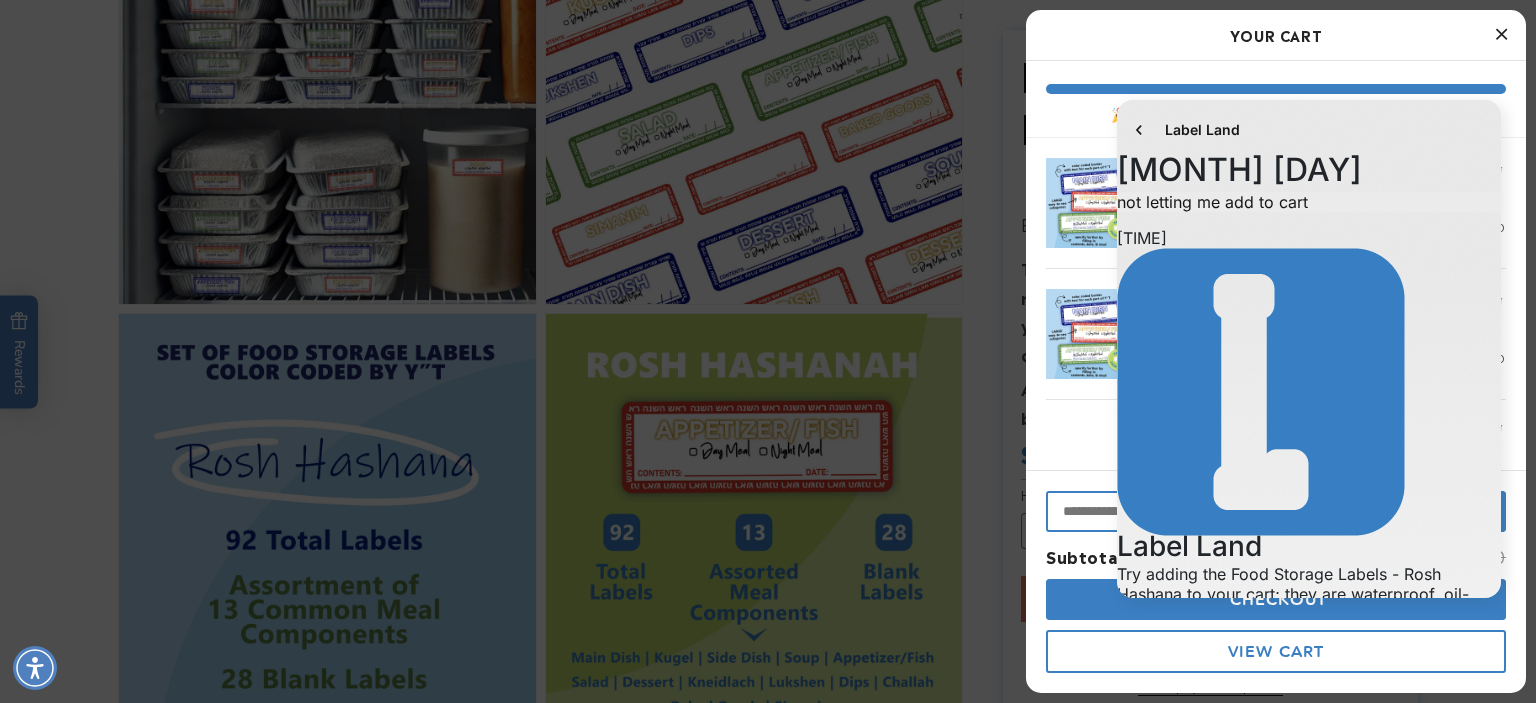 click at bounding box center (1231, 511) 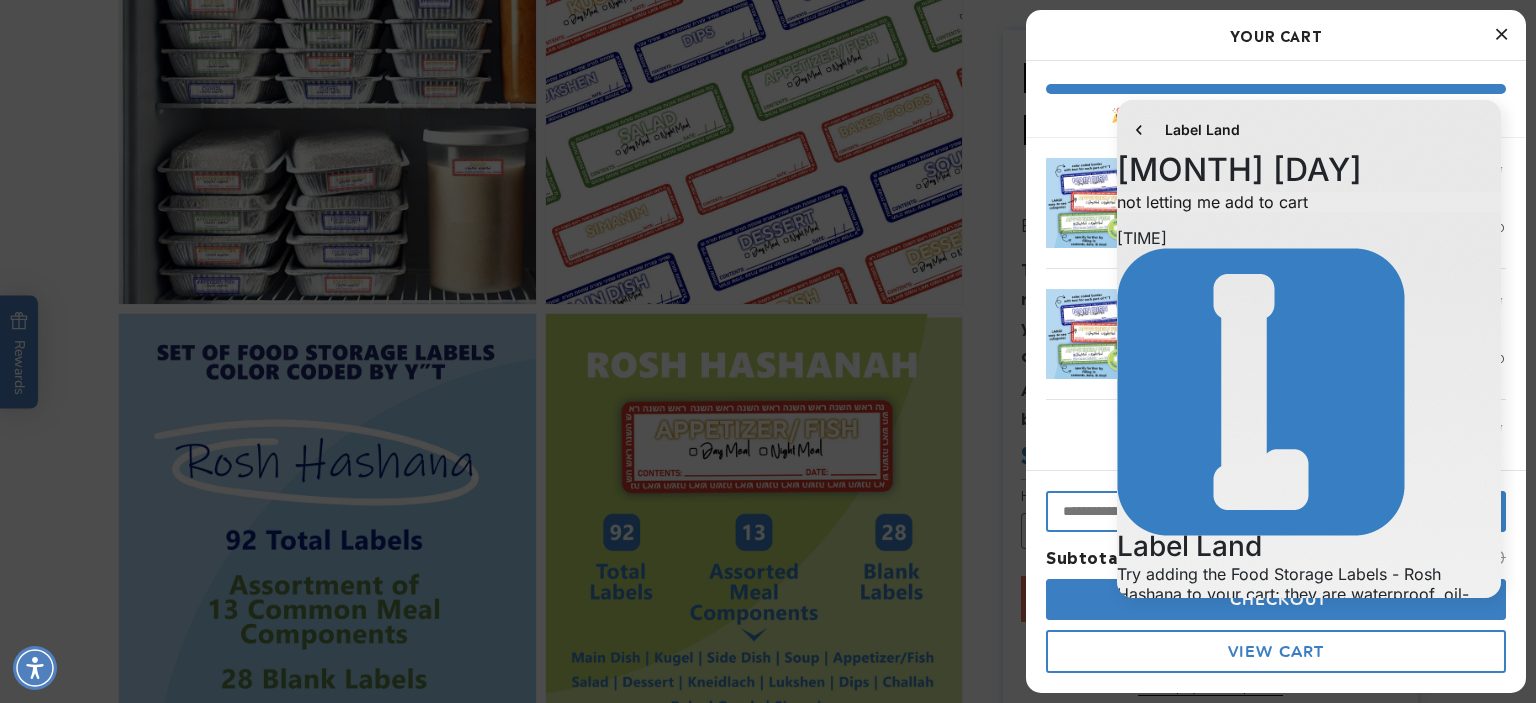 paste on "**********" 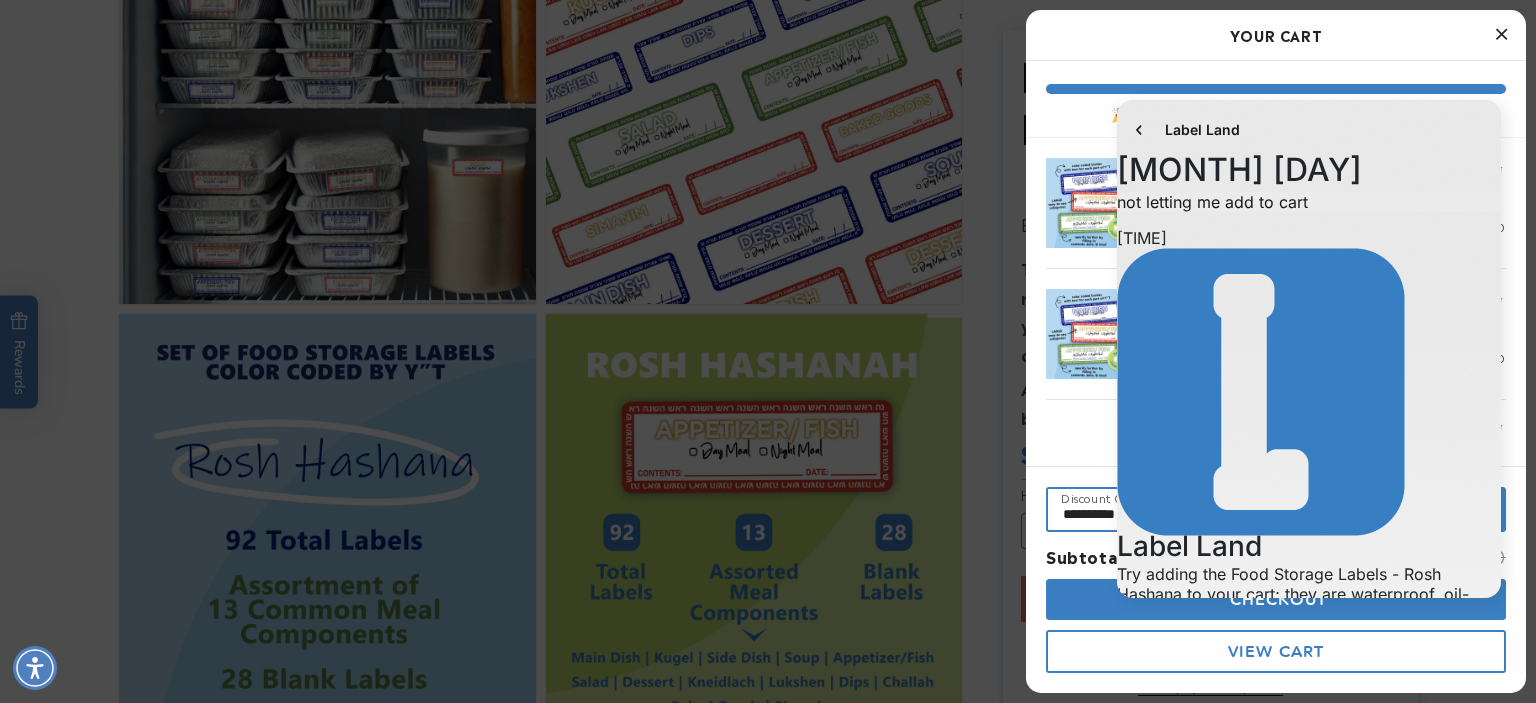 type on "**********" 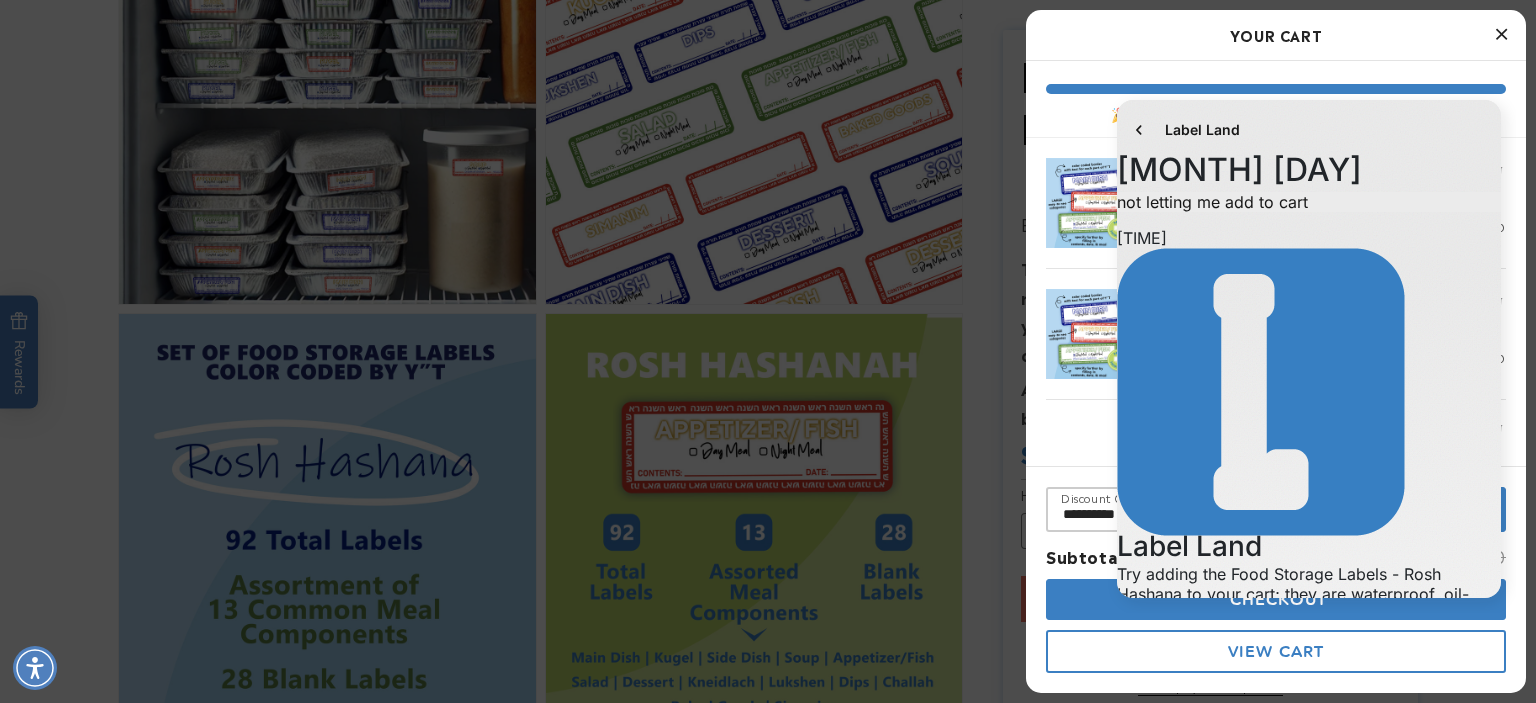 click on "Your Cart" at bounding box center (1276, 35) 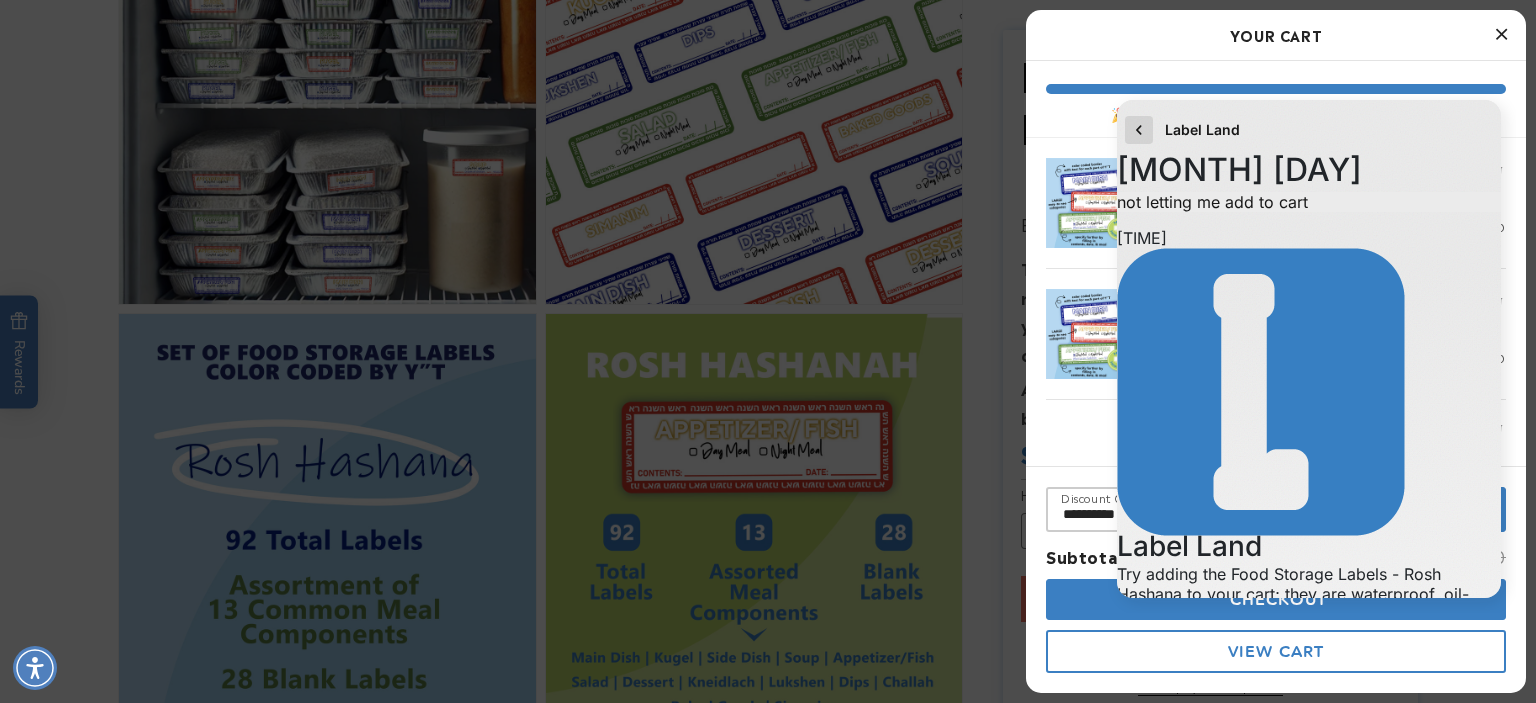 click 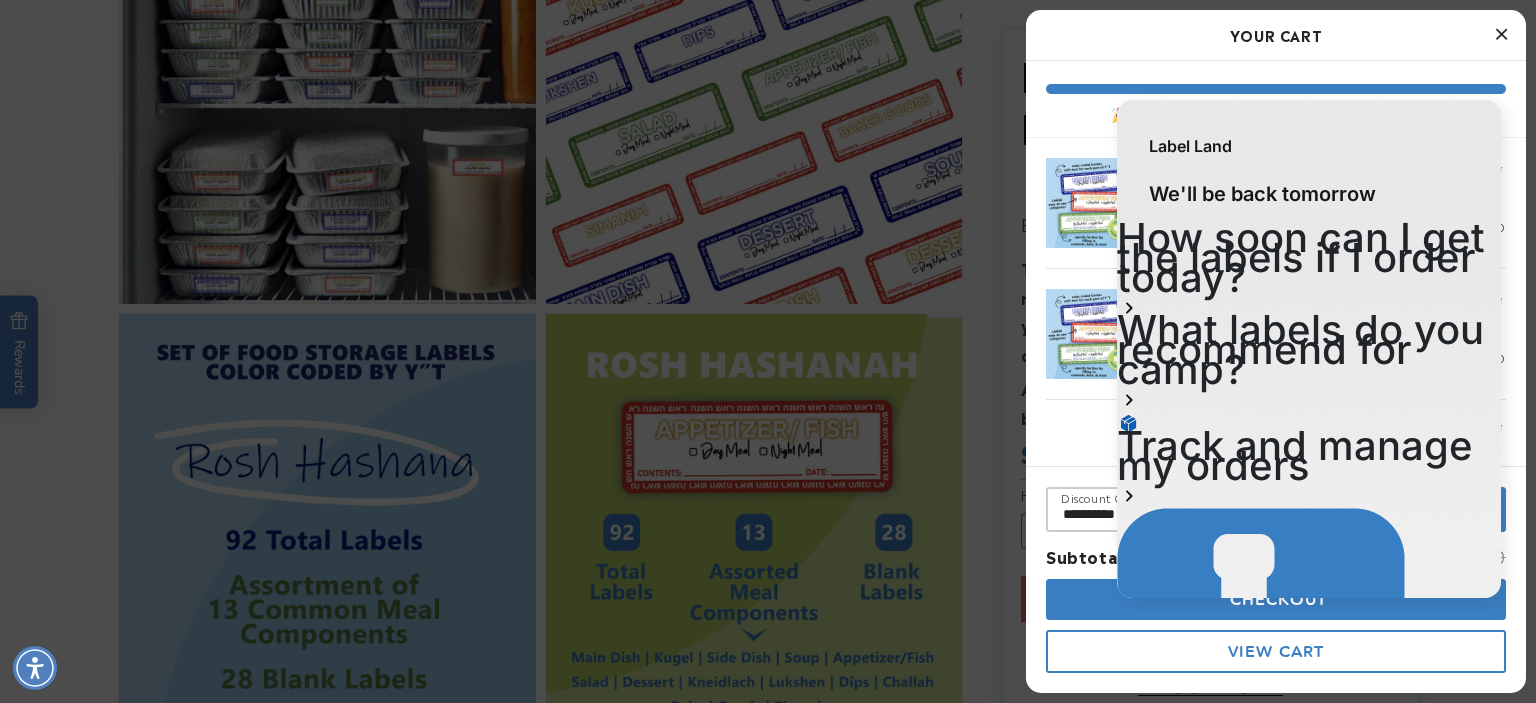 click on "Skip to main content Enable accessibility for low vision Open the accessibility menu
Skip to content
10% Off Sitewide - Tried, Tested, and Loved! 💙 Use code: REAL10 at checkout! Shop now!
Next business day shipping
732-987-3915
Enjoy free shipping within the U.S. on orders over $50*
Next business day shipping
732-987-3915
Enjoy free shipping within the U.S. on orders over $50*" at bounding box center (768, 1841) 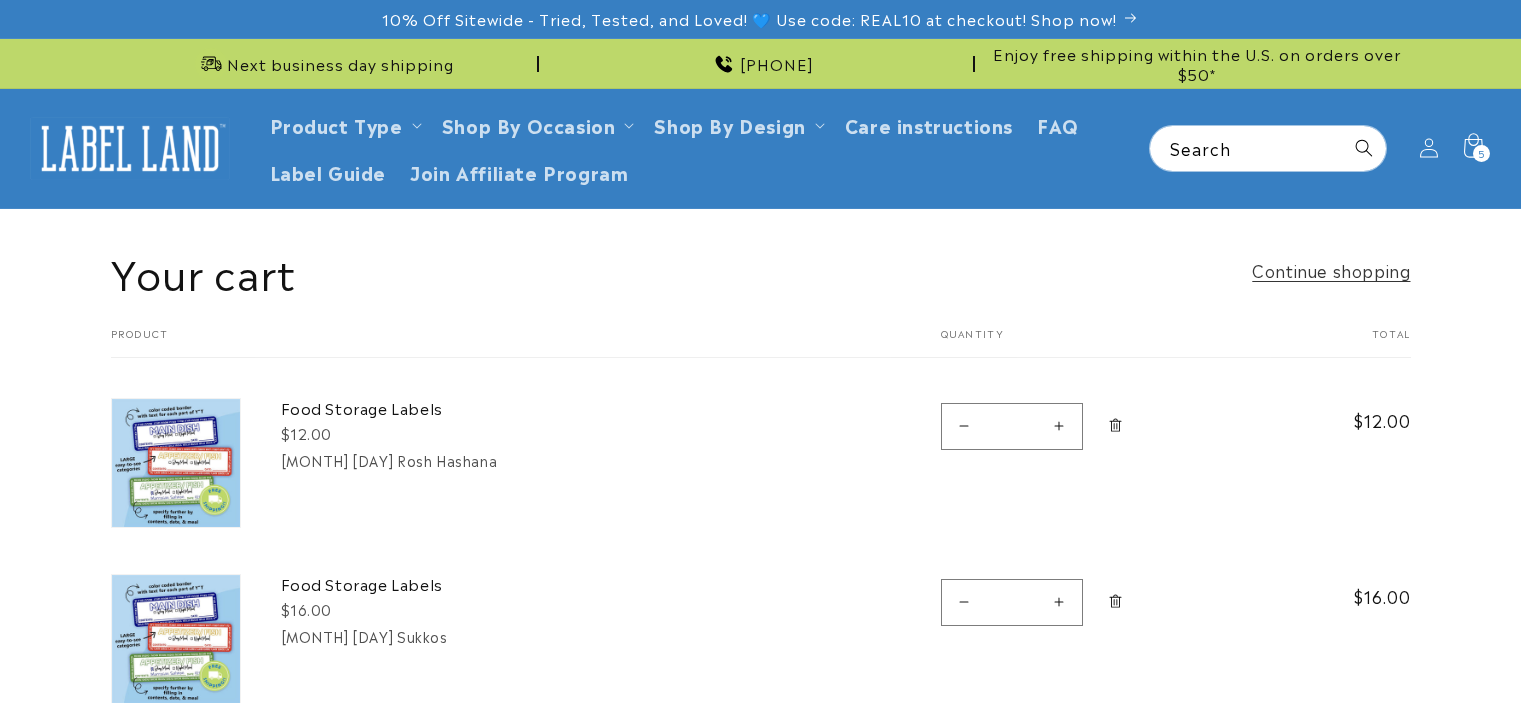 scroll, scrollTop: 0, scrollLeft: 0, axis: both 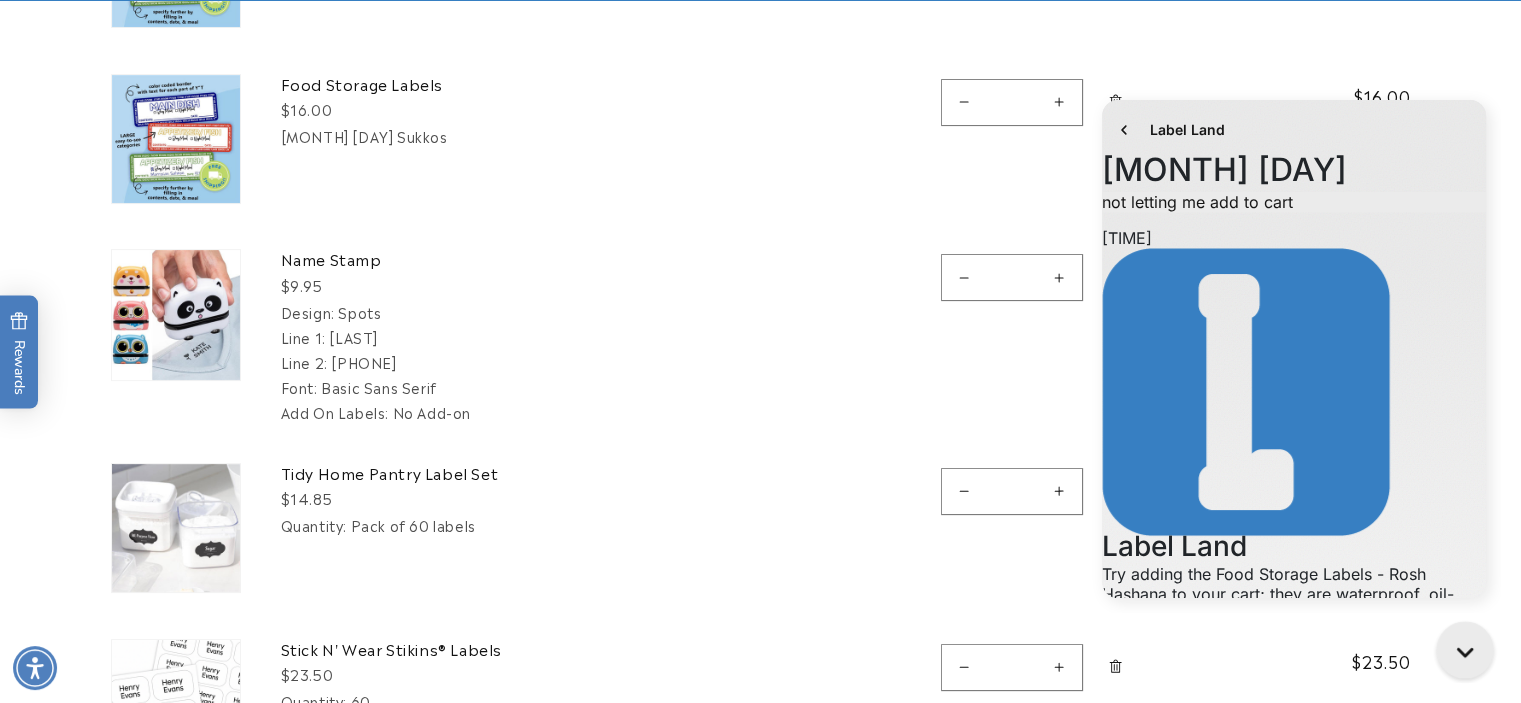 click 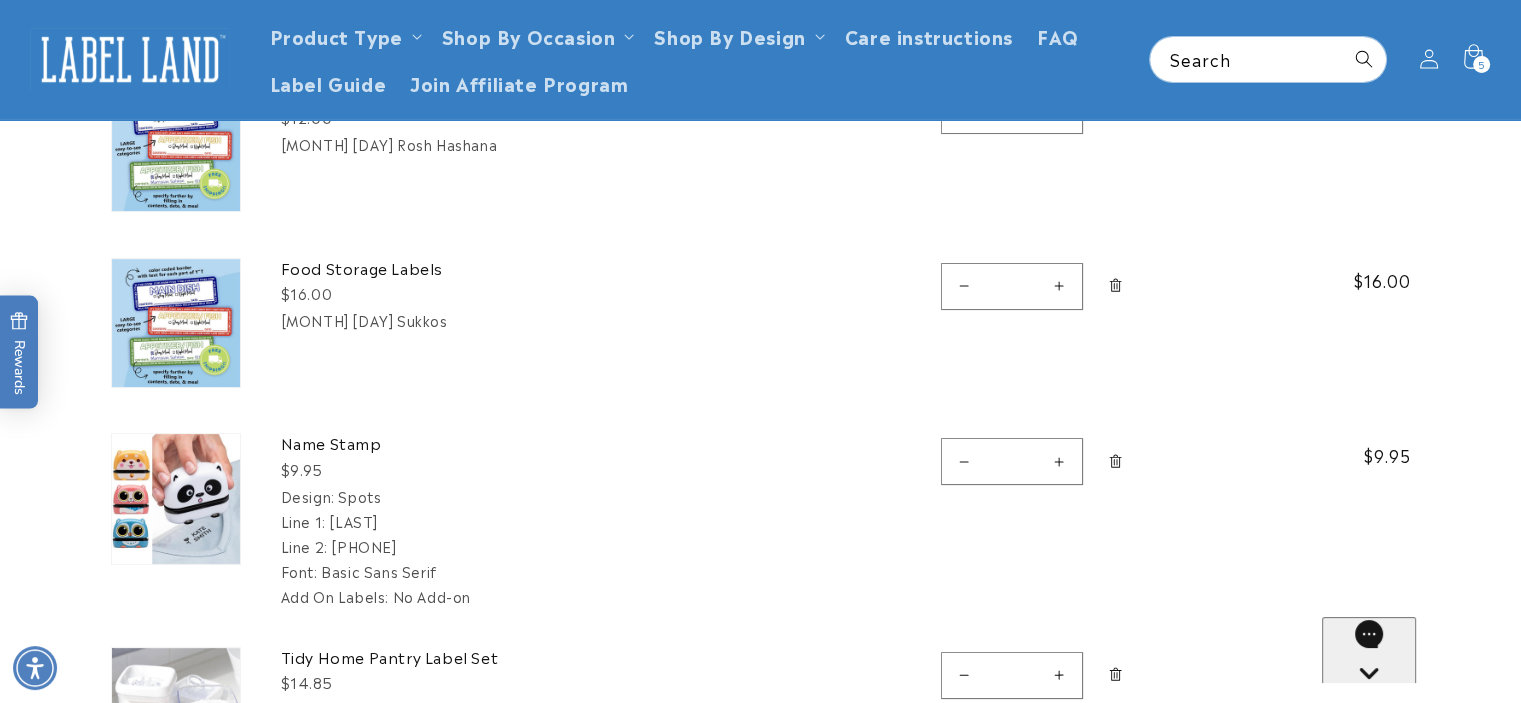 scroll, scrollTop: 0, scrollLeft: 0, axis: both 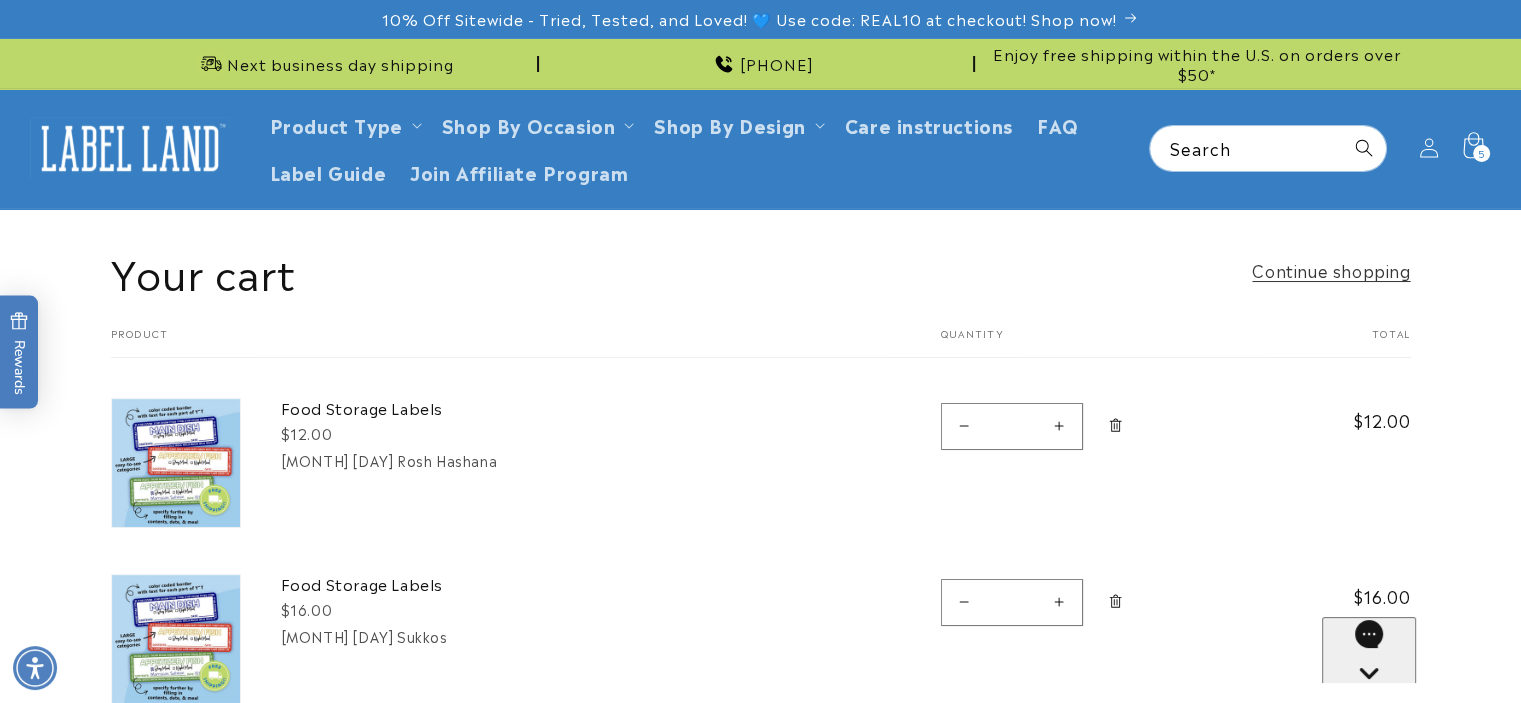 click 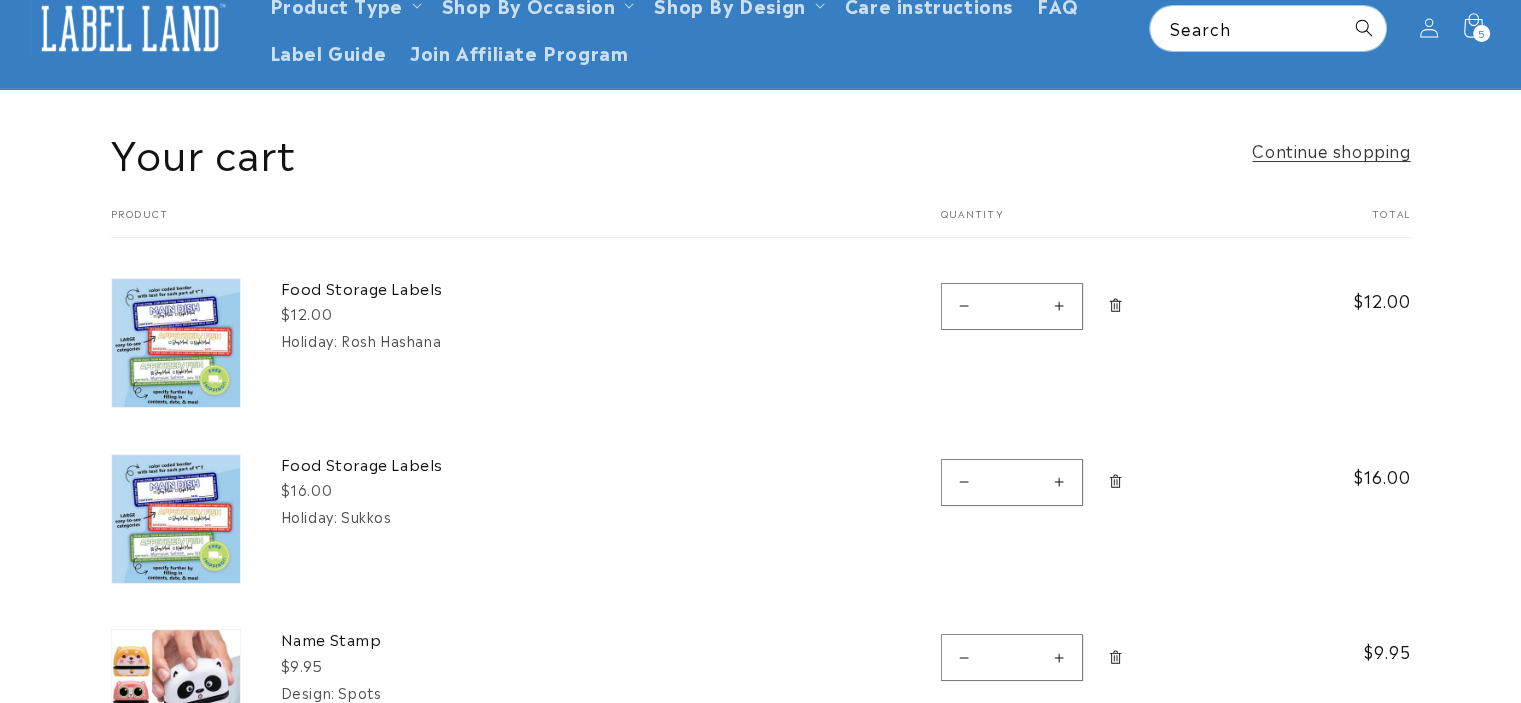 scroll, scrollTop: 867, scrollLeft: 0, axis: vertical 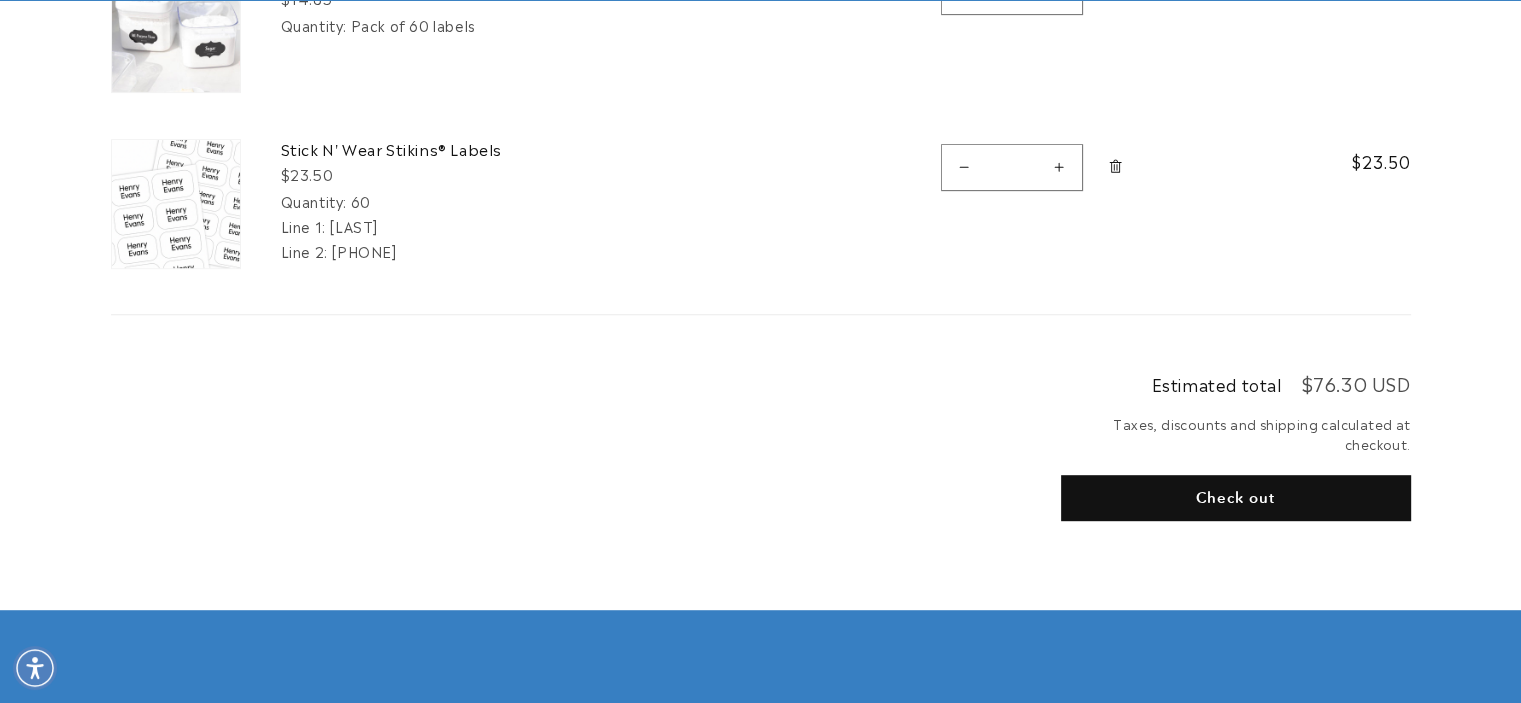 click on "Check out" at bounding box center (1236, 498) 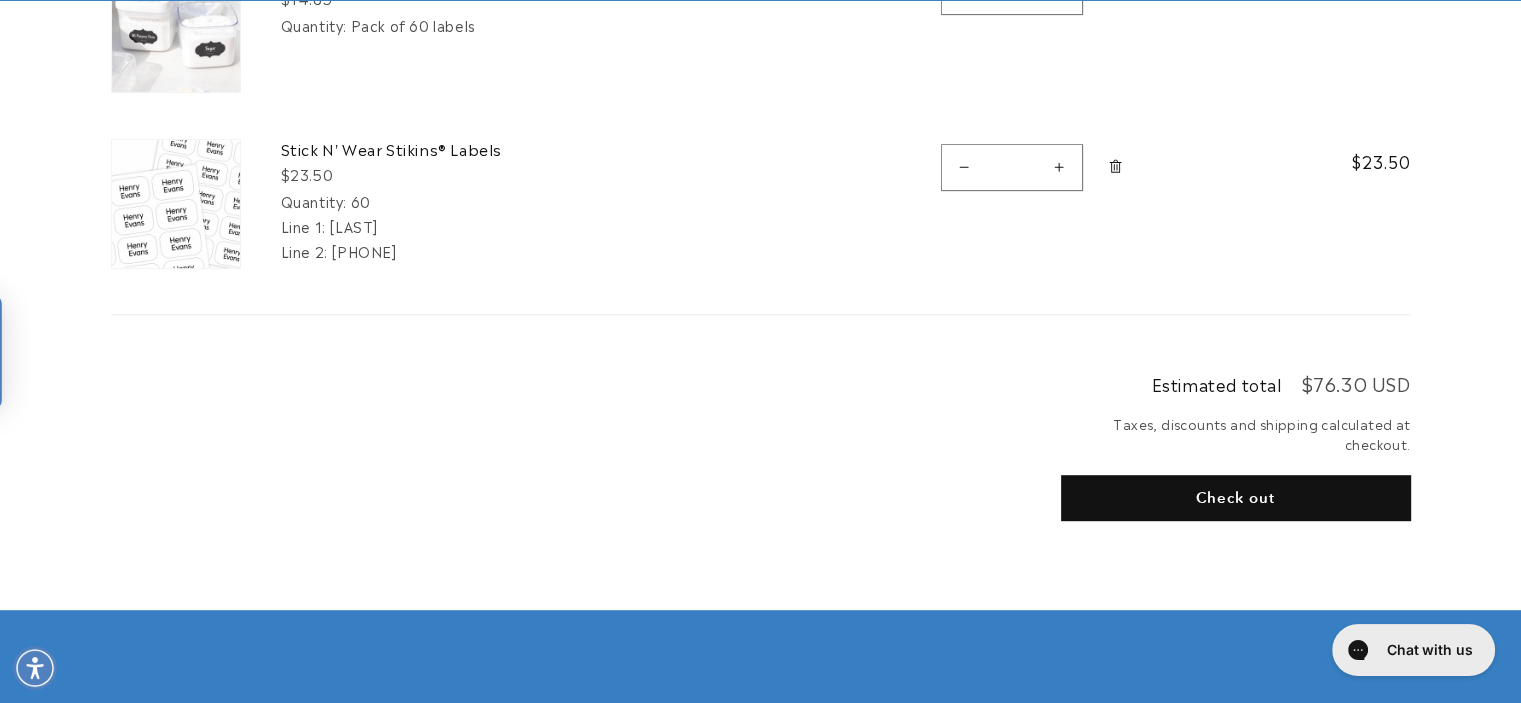 scroll, scrollTop: 0, scrollLeft: 0, axis: both 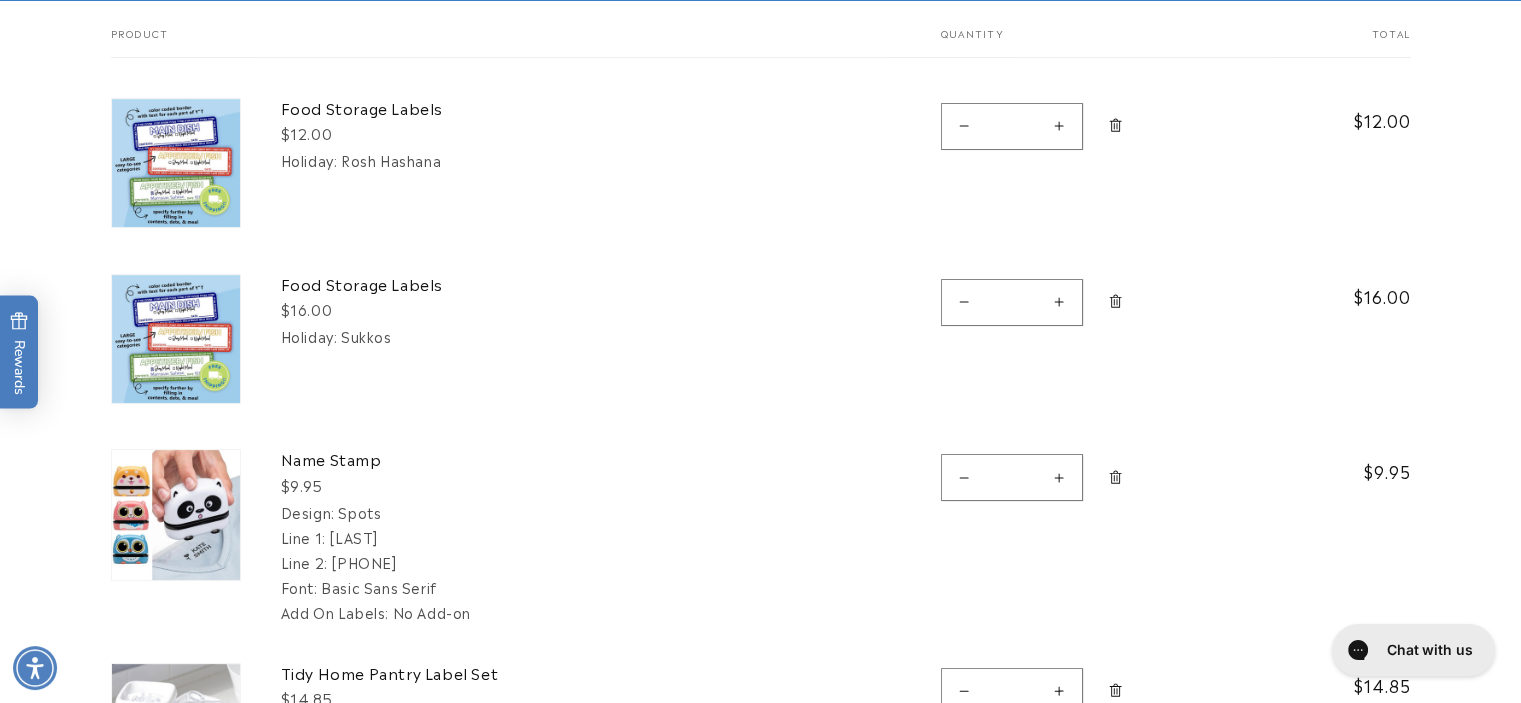 click 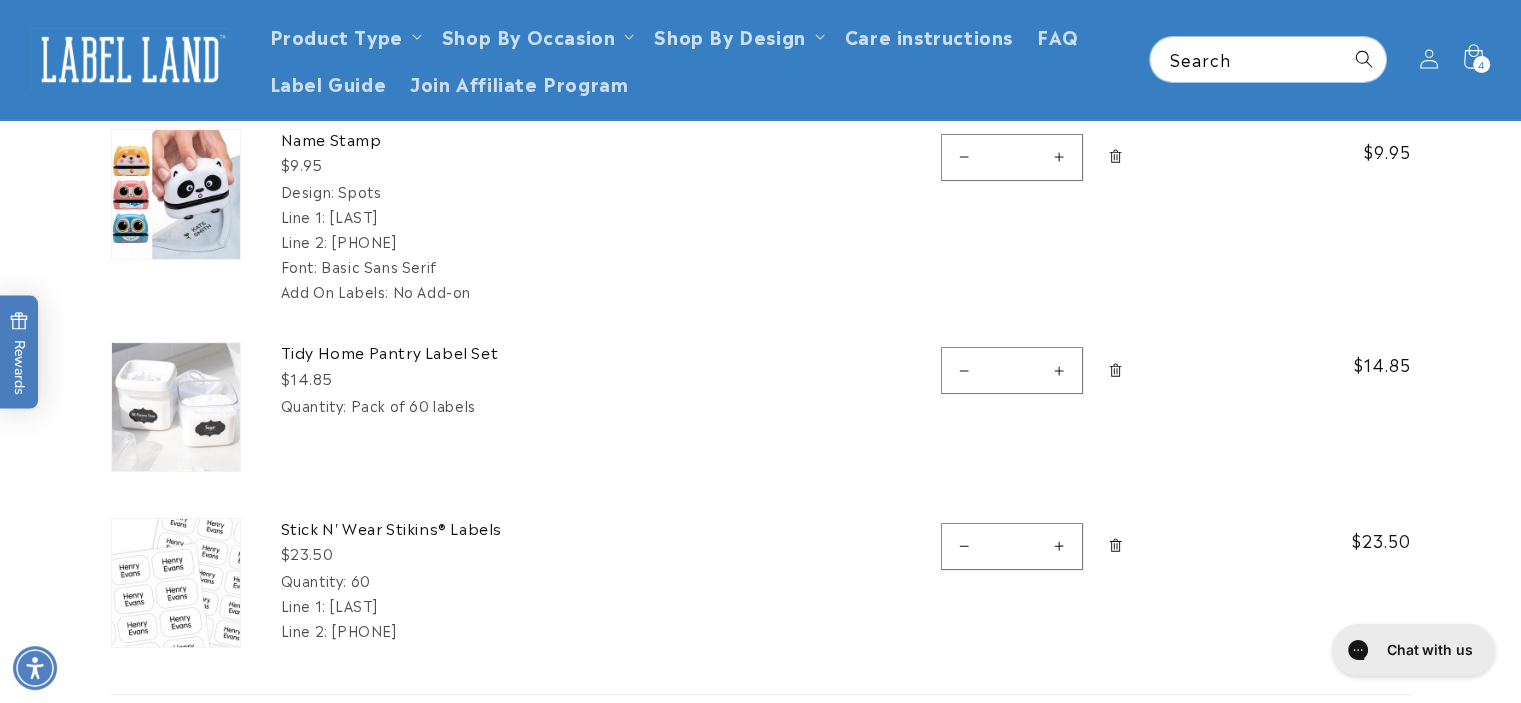 scroll, scrollTop: 400, scrollLeft: 0, axis: vertical 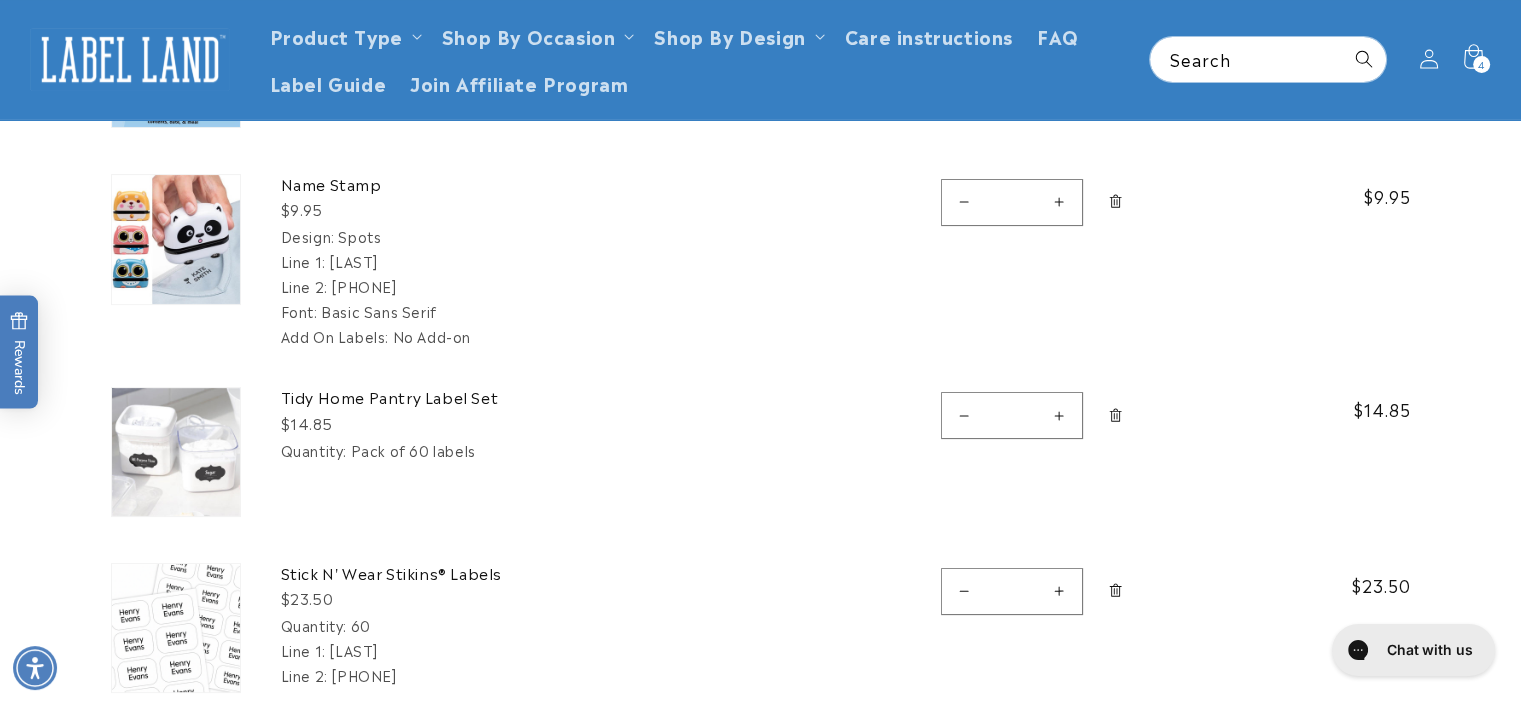 click 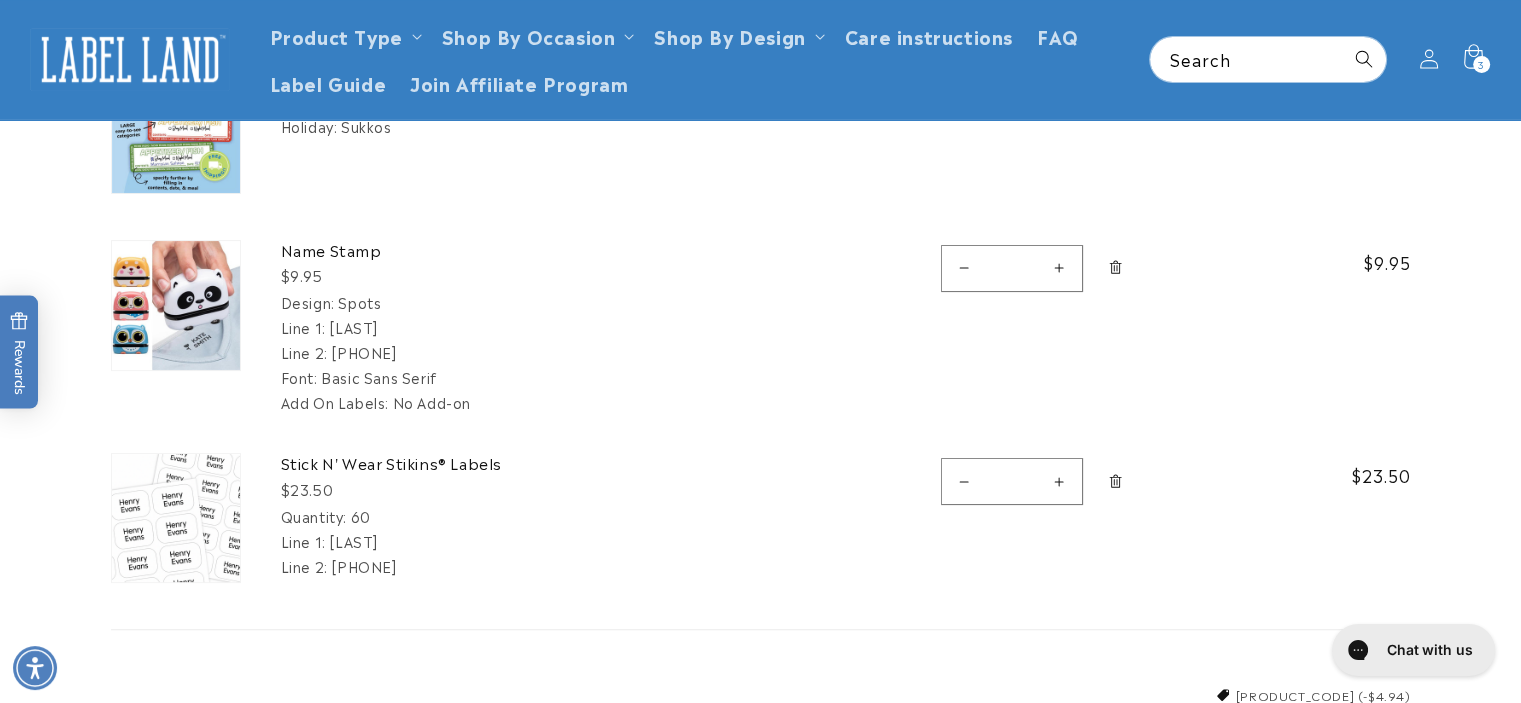 scroll, scrollTop: 300, scrollLeft: 0, axis: vertical 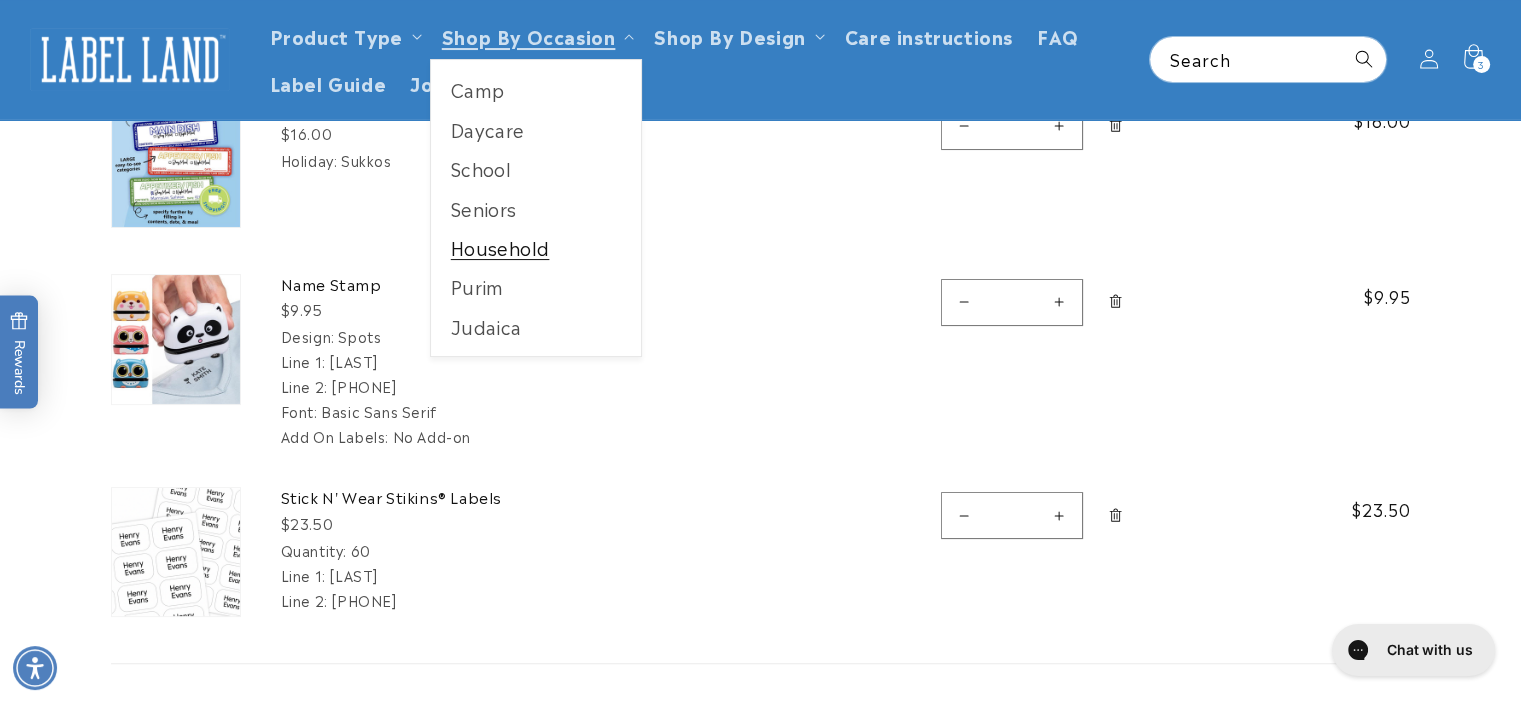 click on "Household" at bounding box center (536, 247) 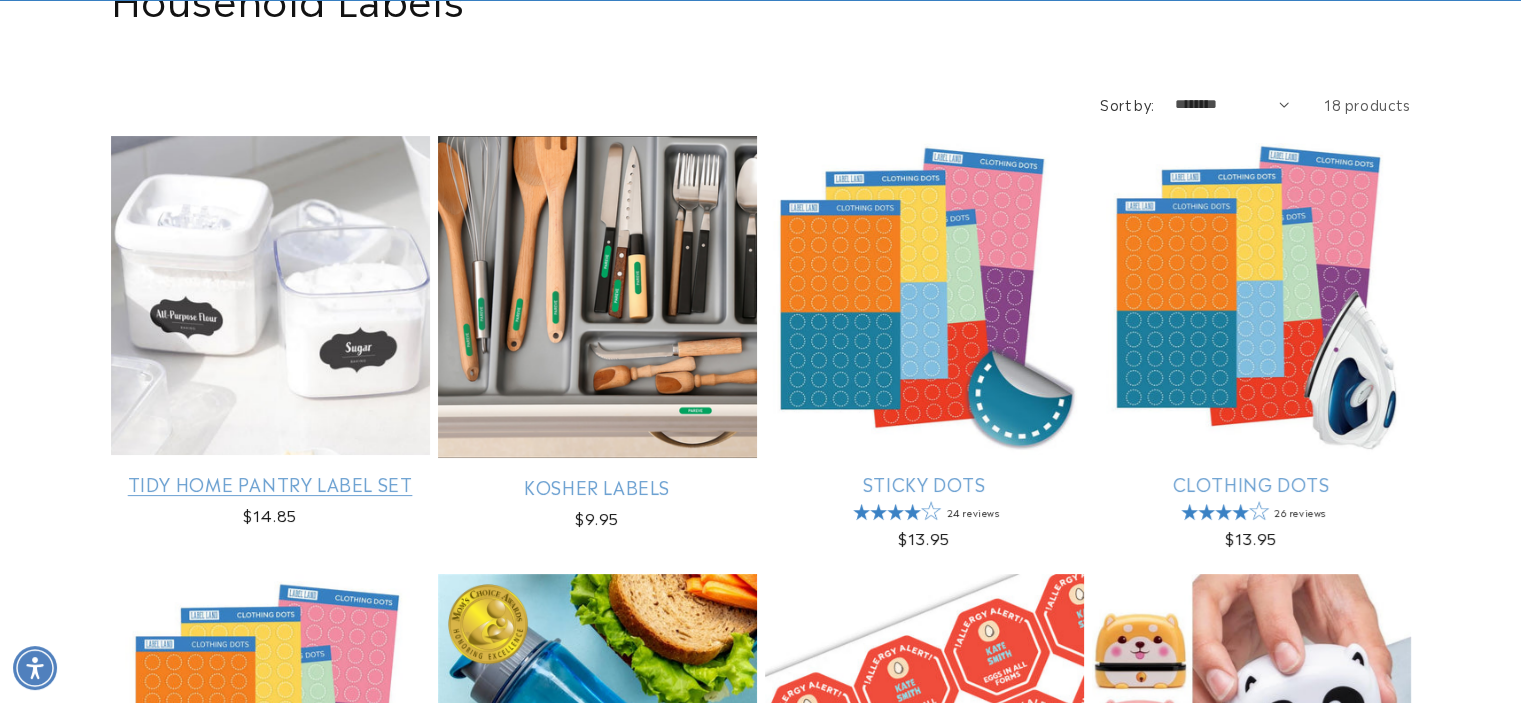 scroll, scrollTop: 300, scrollLeft: 0, axis: vertical 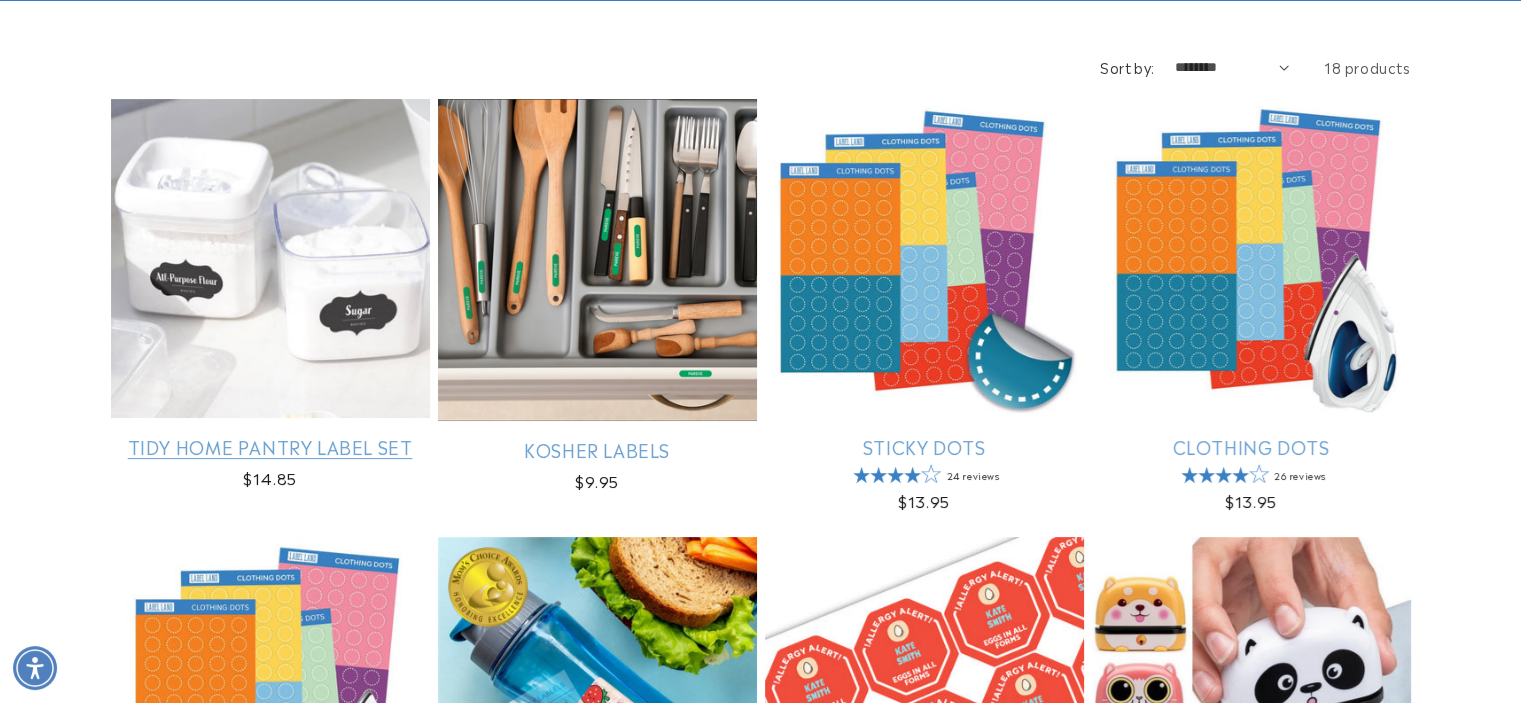 click on "Tidy Home Pantry Label Set" at bounding box center (270, 446) 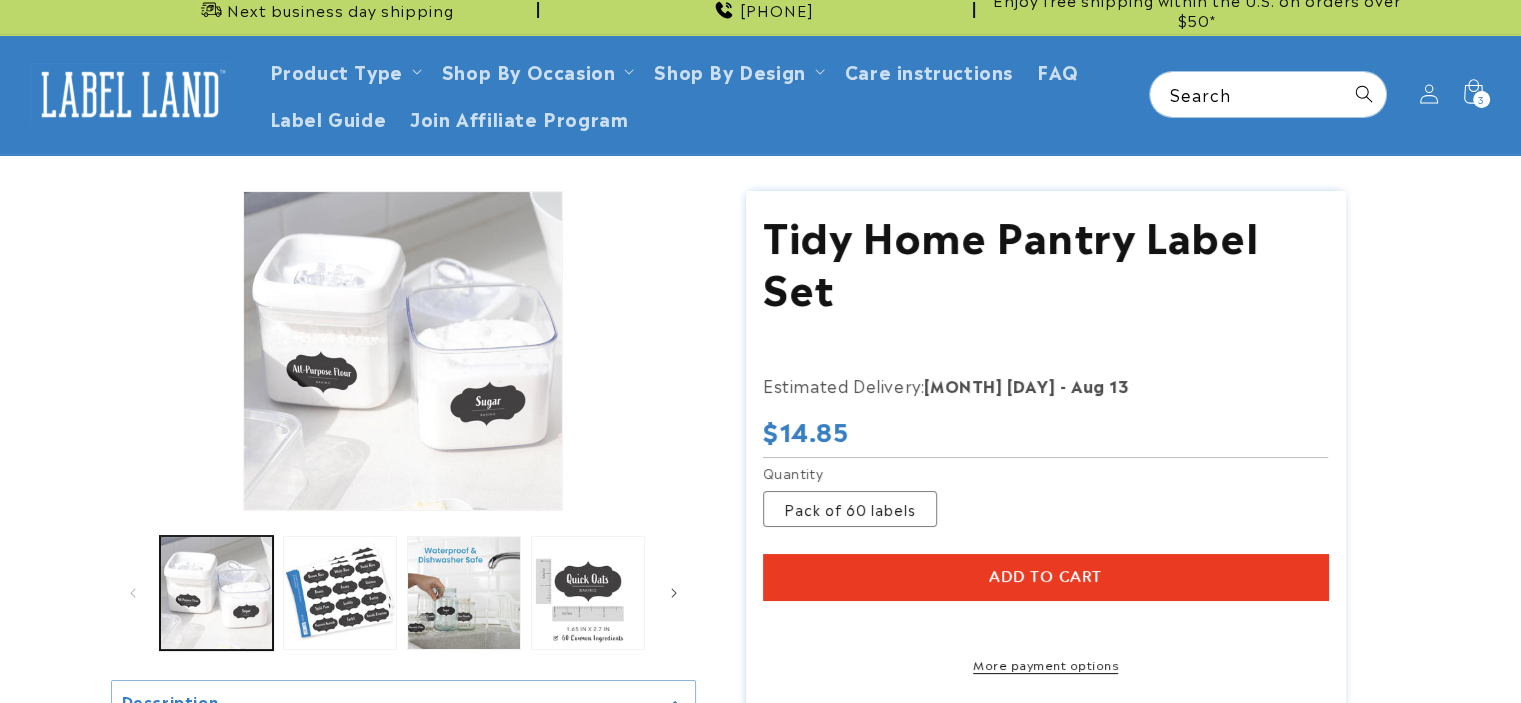 scroll, scrollTop: 100, scrollLeft: 0, axis: vertical 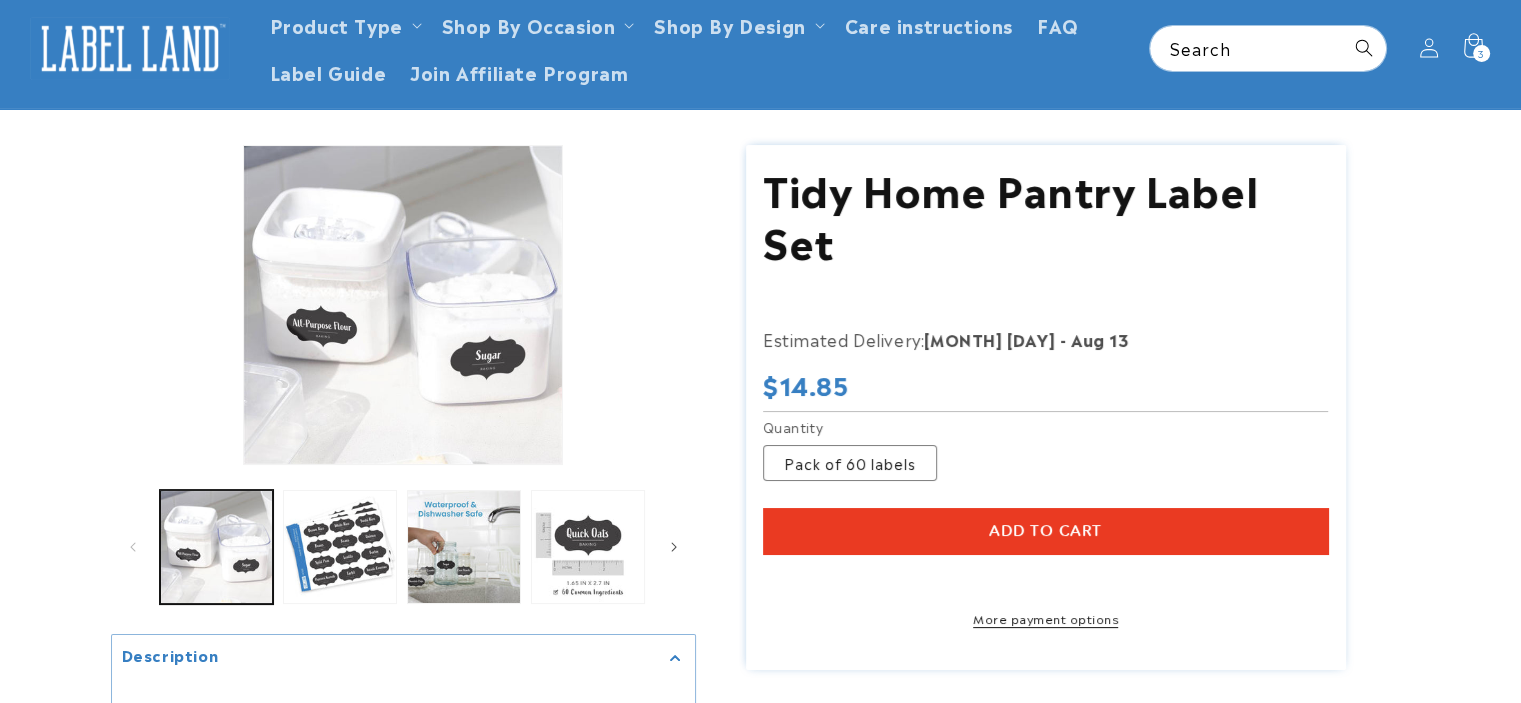 click on "Add to cart" at bounding box center (1045, 531) 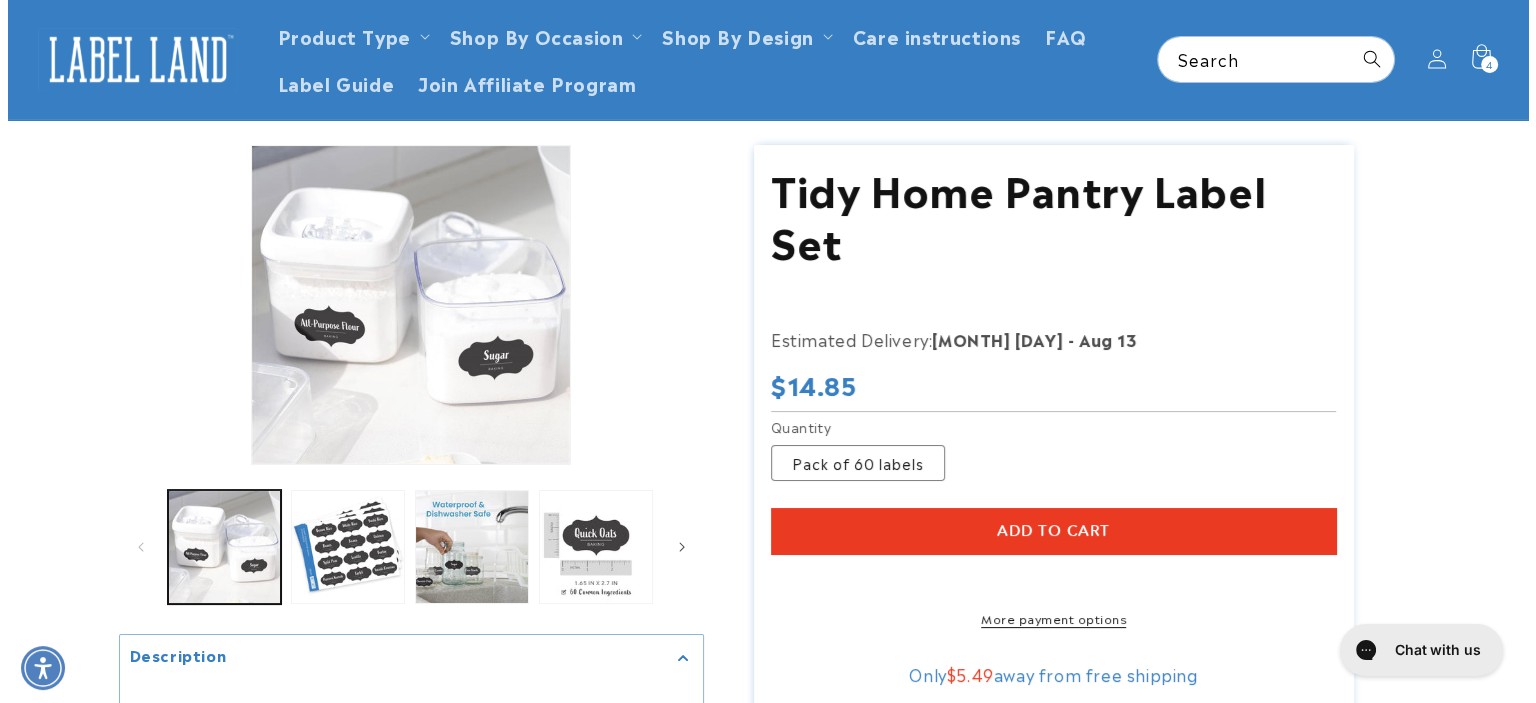 scroll, scrollTop: 0, scrollLeft: 0, axis: both 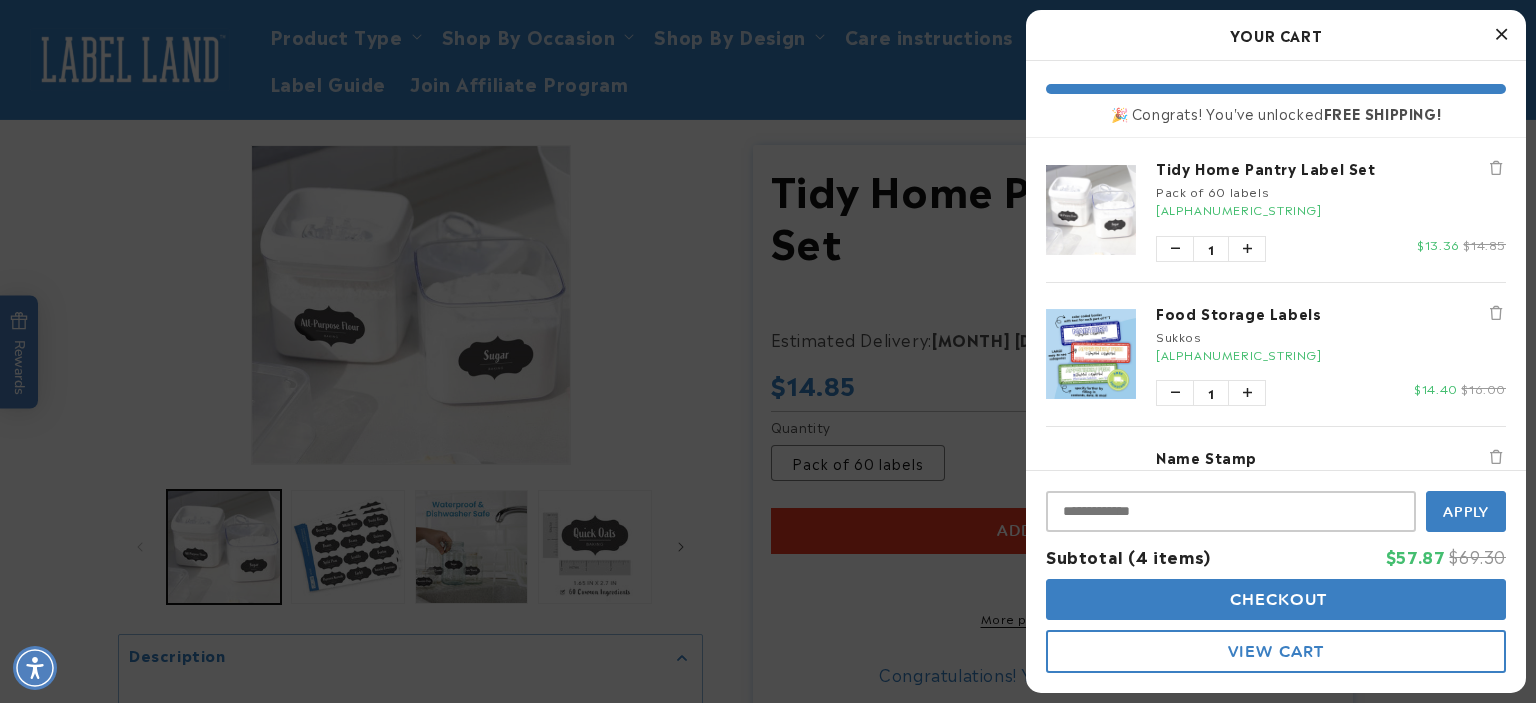 click at bounding box center (1501, 34) 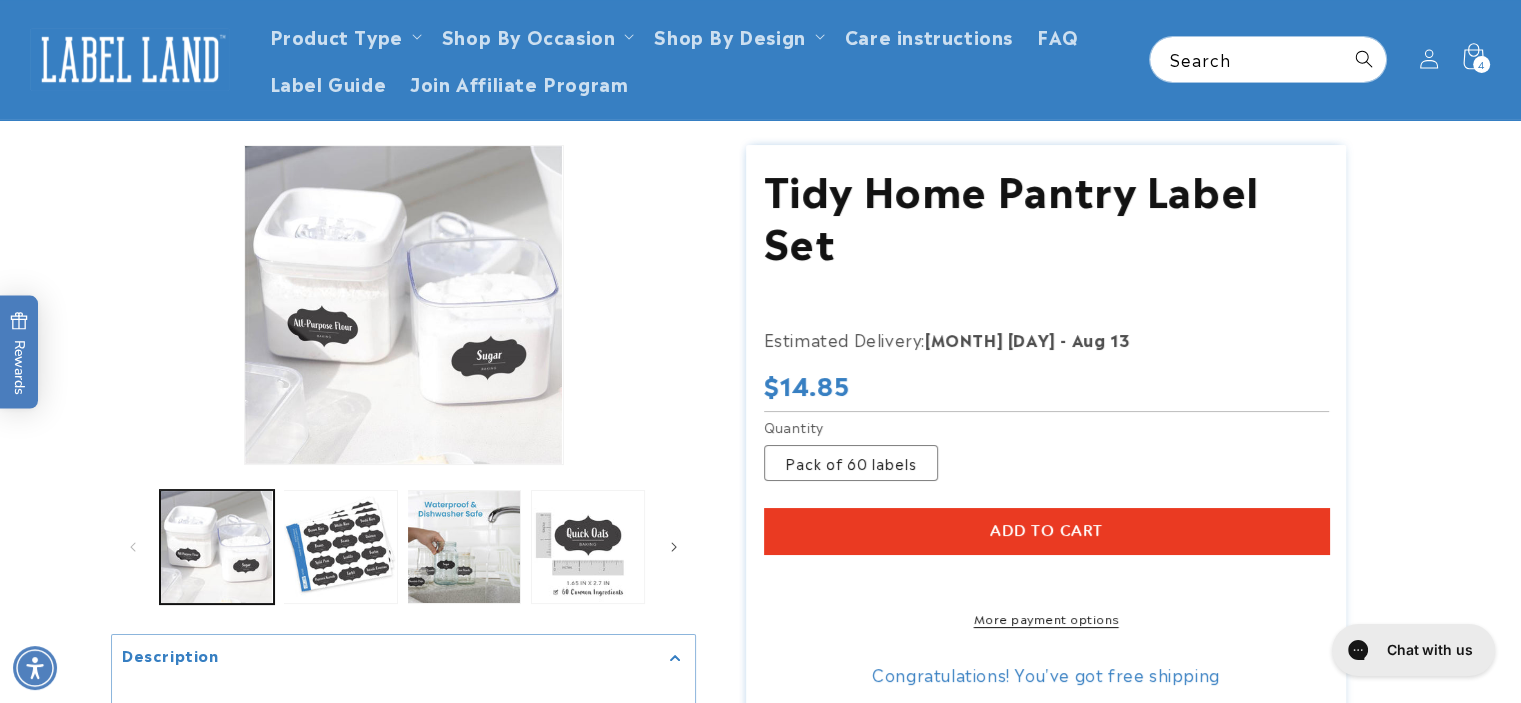 click 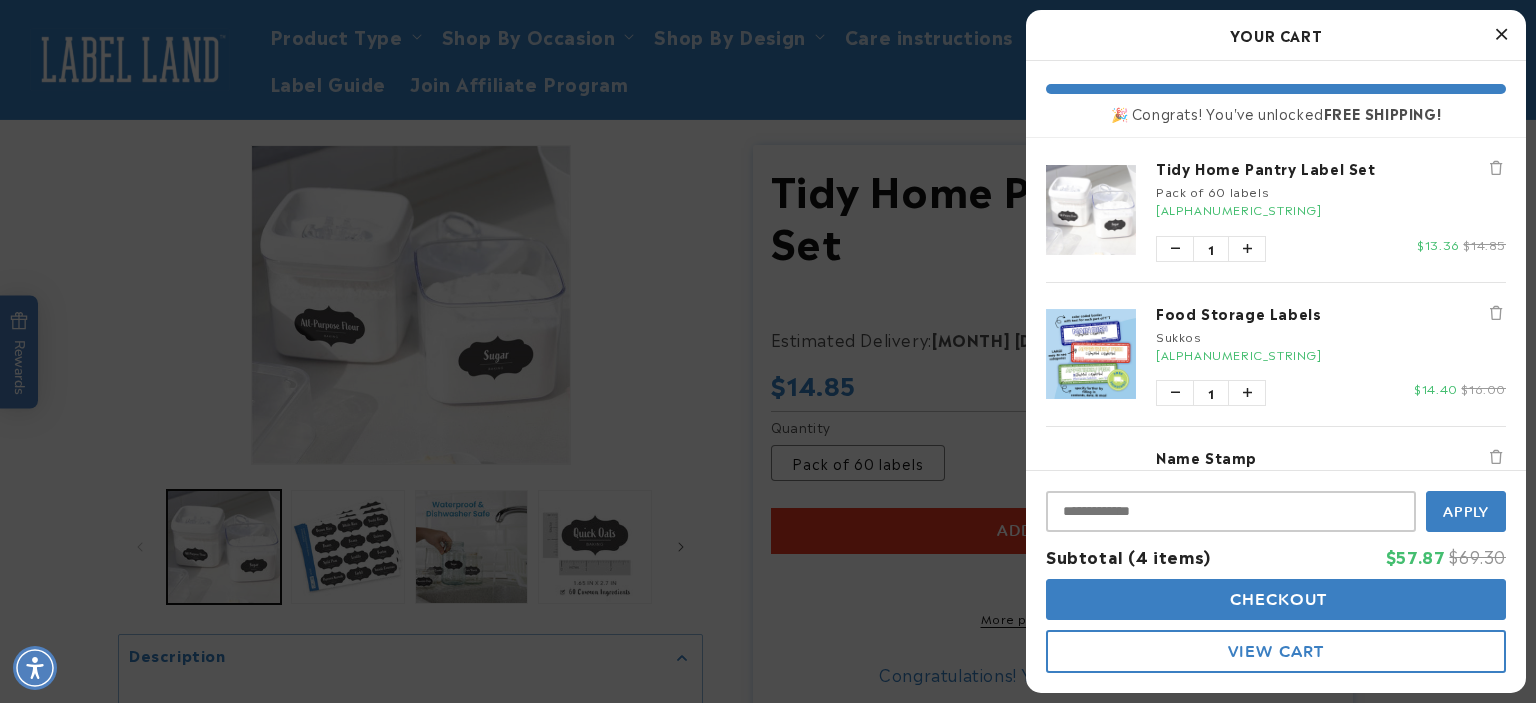 click on "Checkout" at bounding box center [1276, 599] 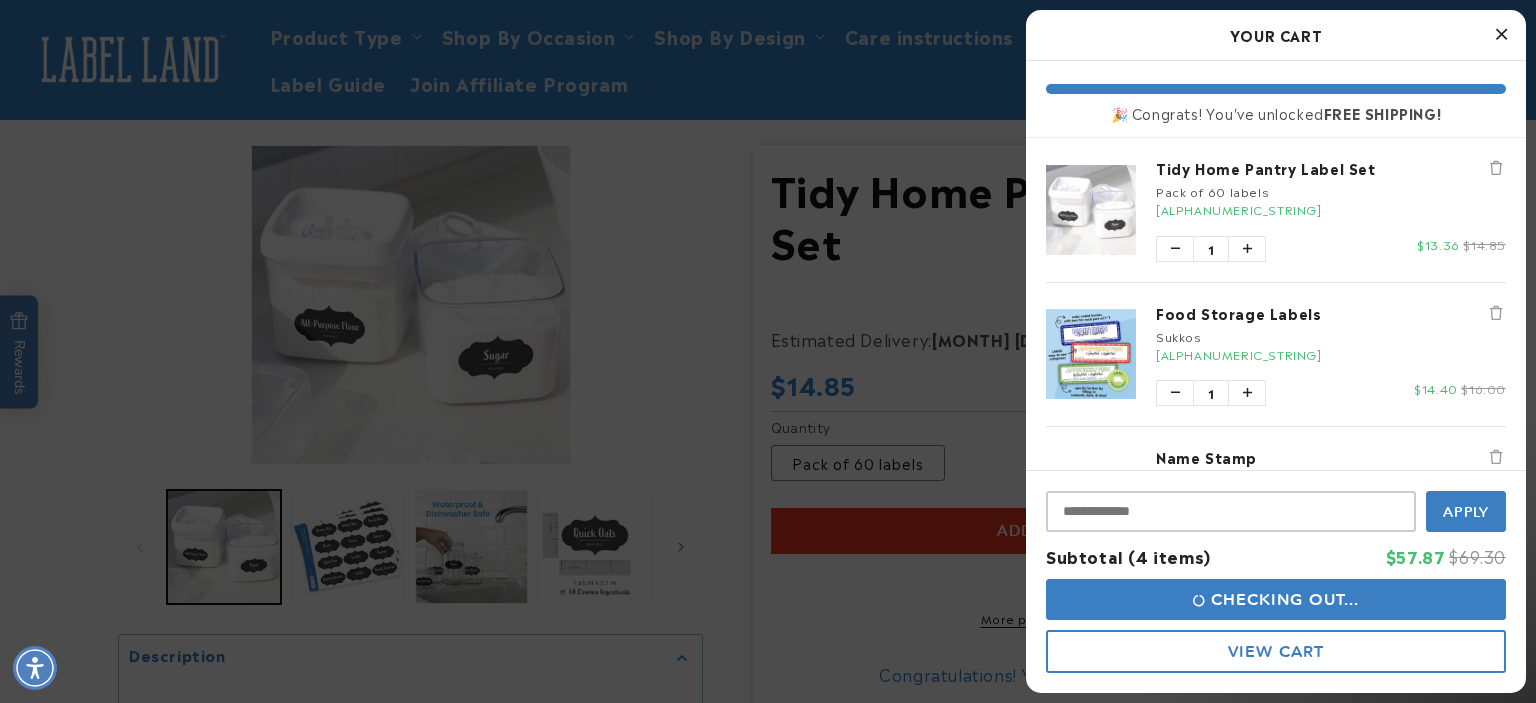 scroll, scrollTop: 0, scrollLeft: 0, axis: both 